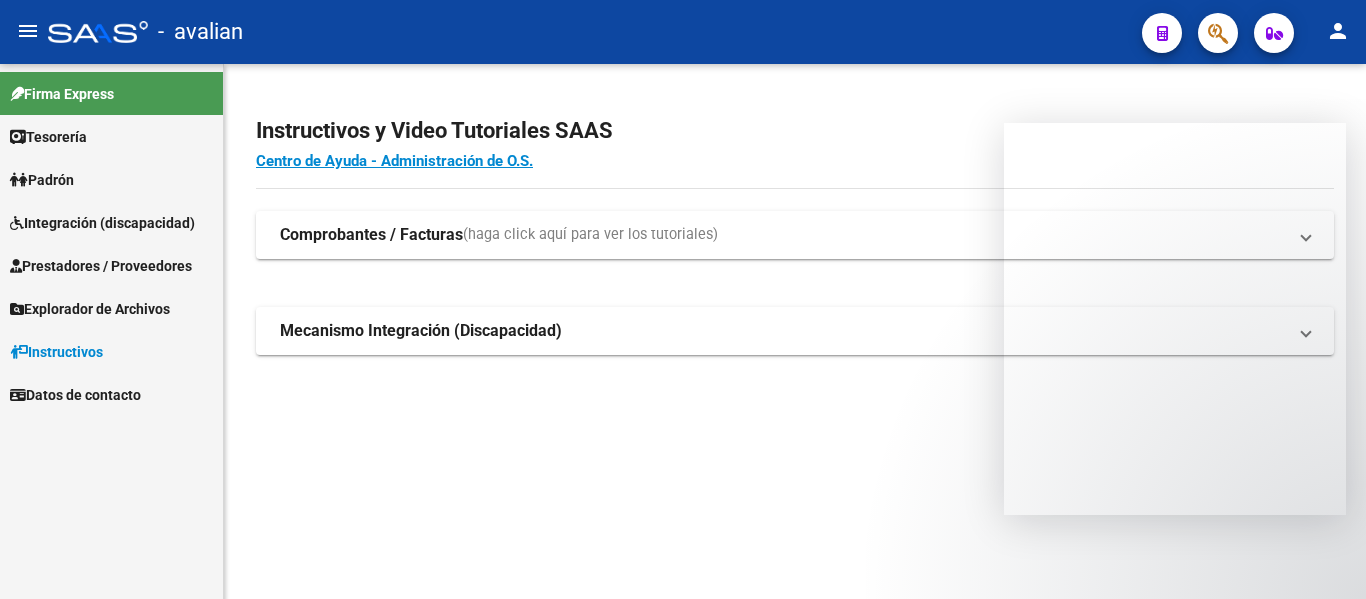 scroll, scrollTop: 0, scrollLeft: 0, axis: both 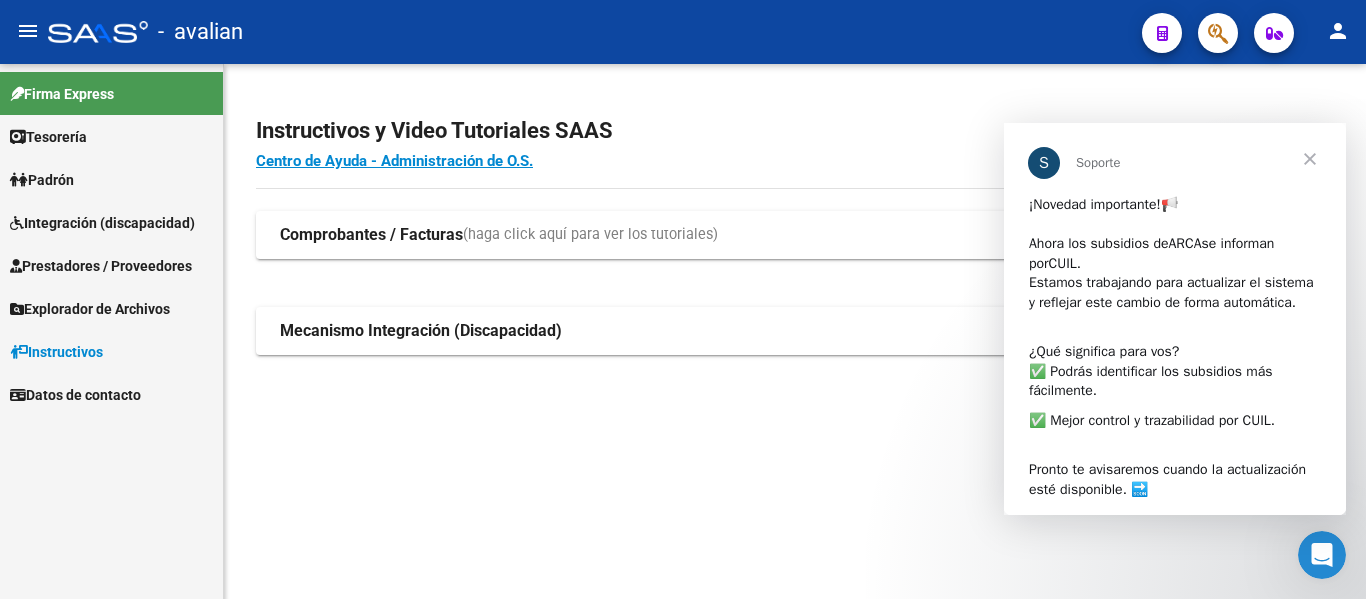 click on "Integración (discapacidad)" at bounding box center [102, 223] 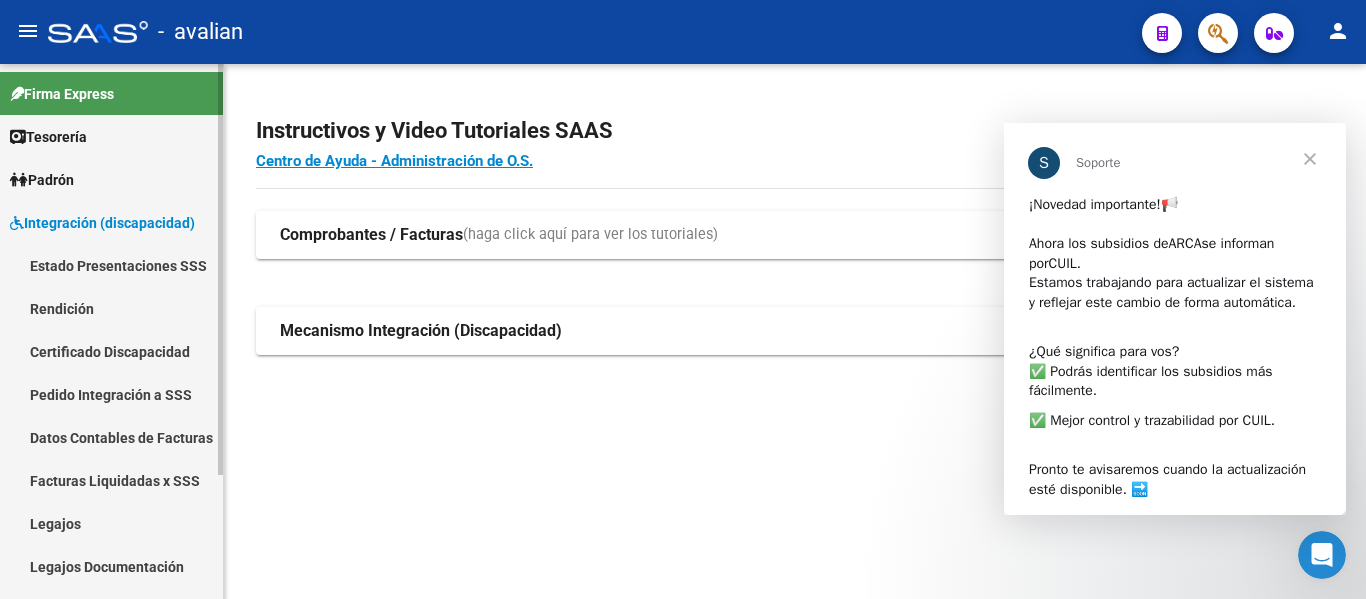 click on "Certificado Discapacidad" at bounding box center [111, 351] 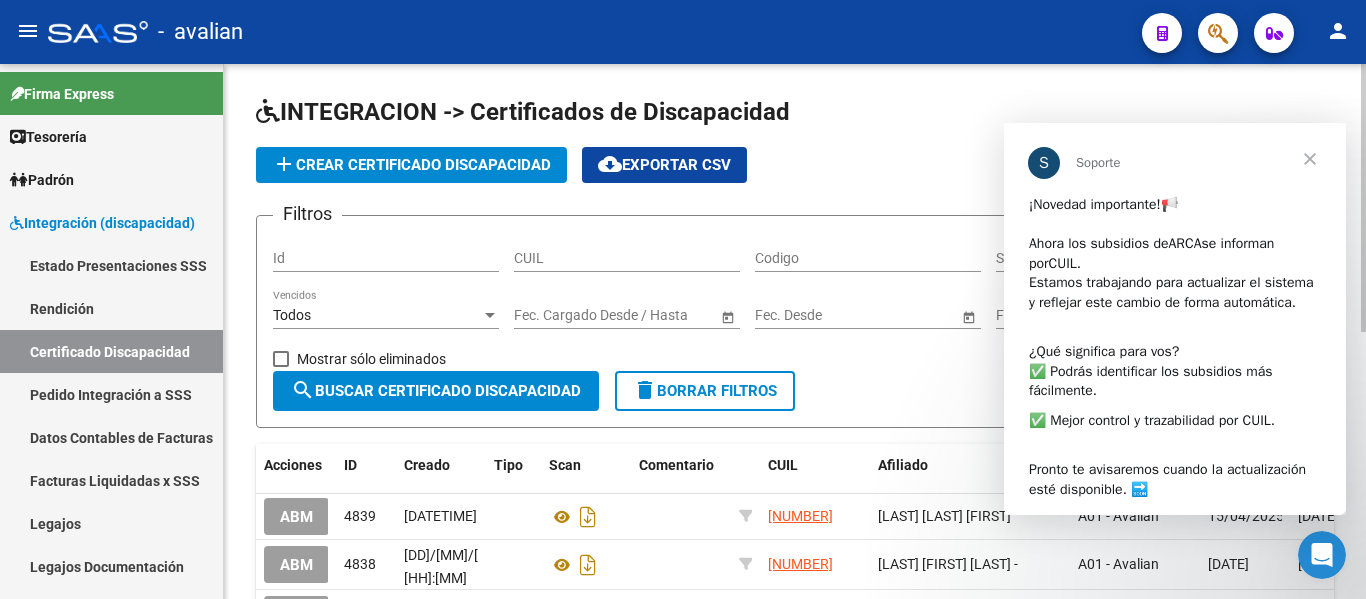 click on "CUIL" 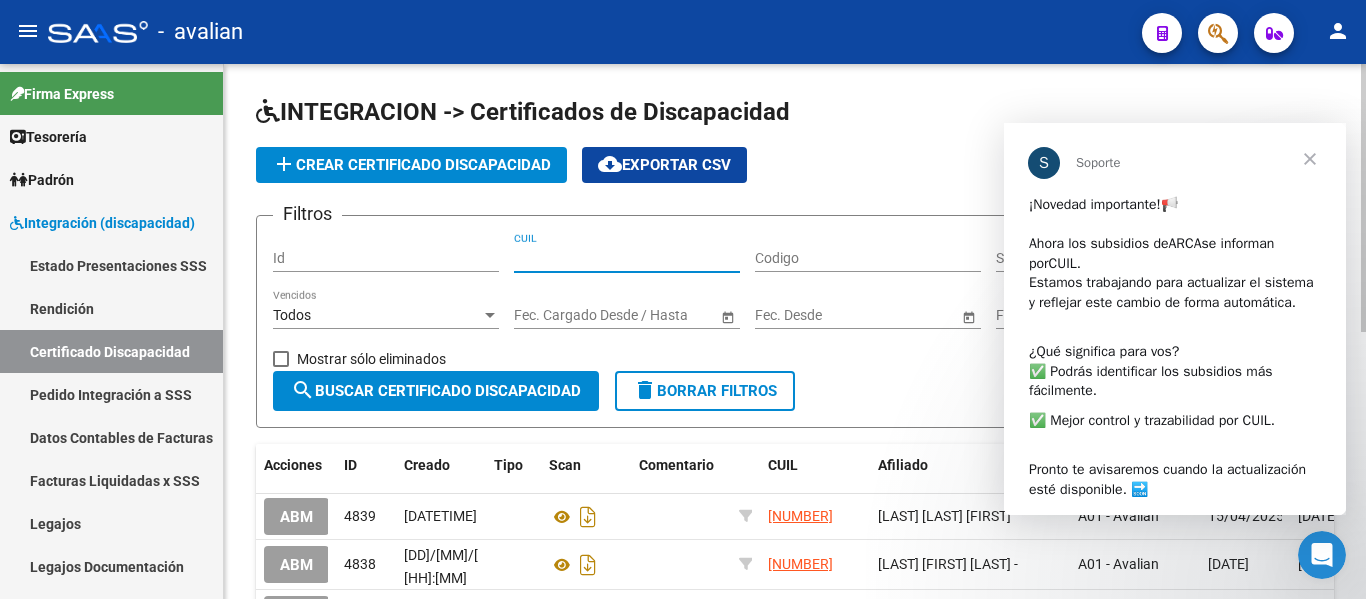 paste on "[CUIT]" 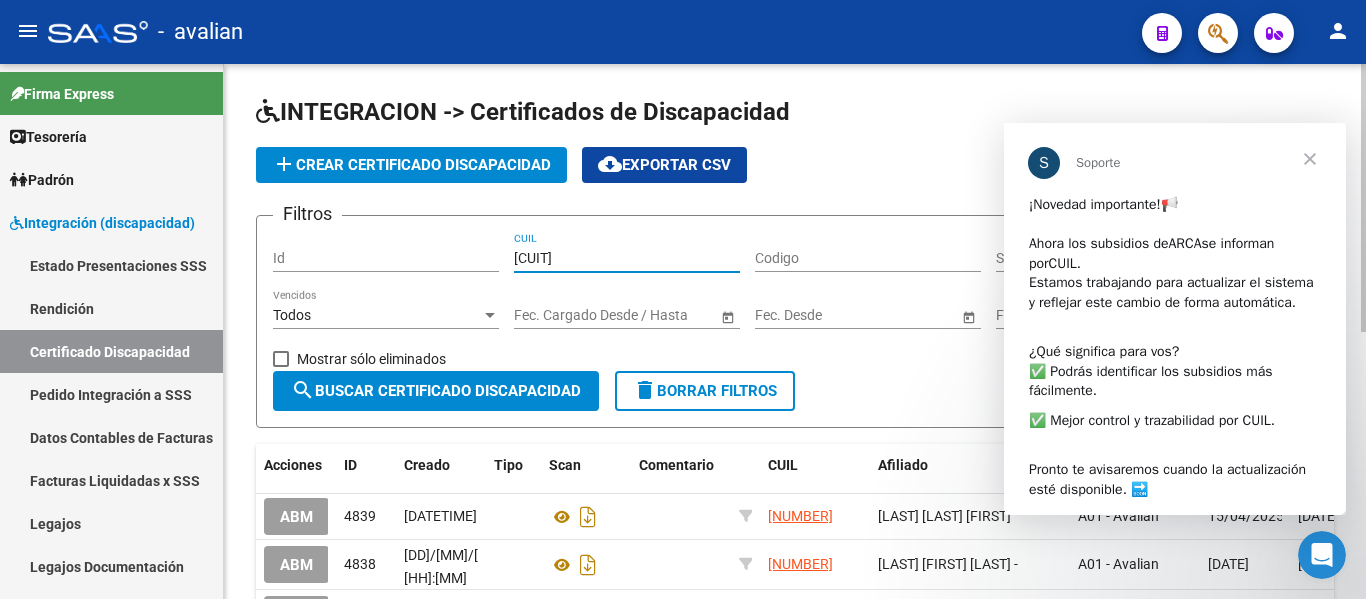 type on "[CUIT]" 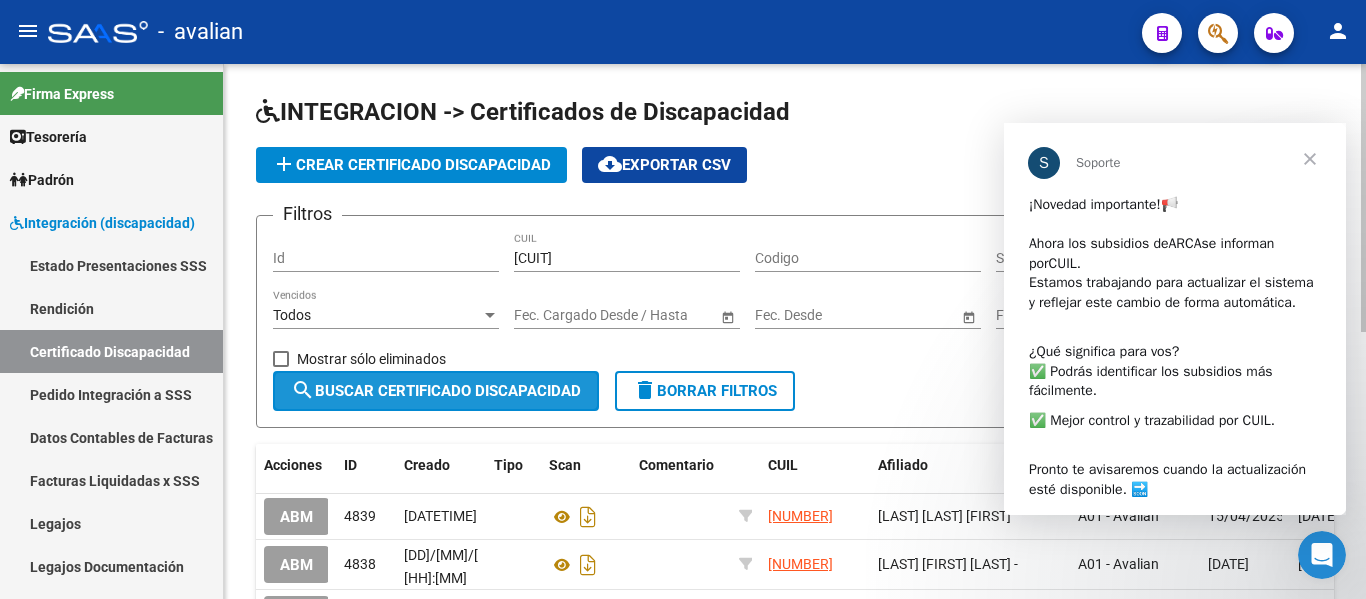 click on "search  Buscar Certificado Discapacidad" 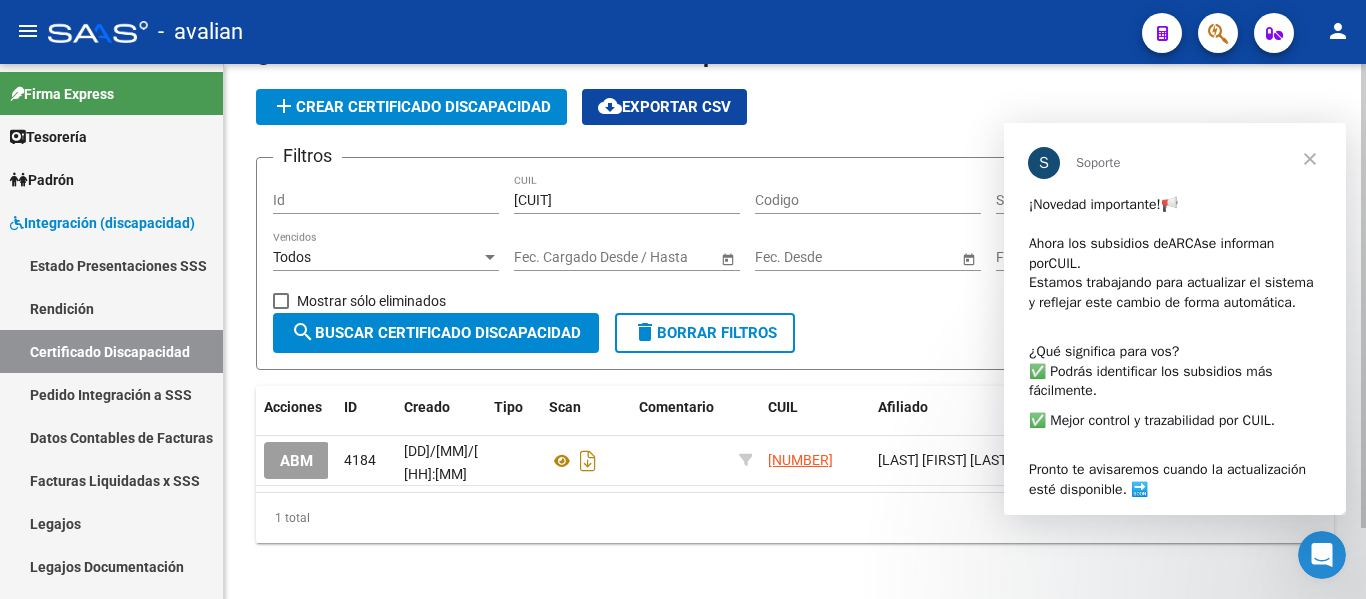 scroll, scrollTop: 82, scrollLeft: 0, axis: vertical 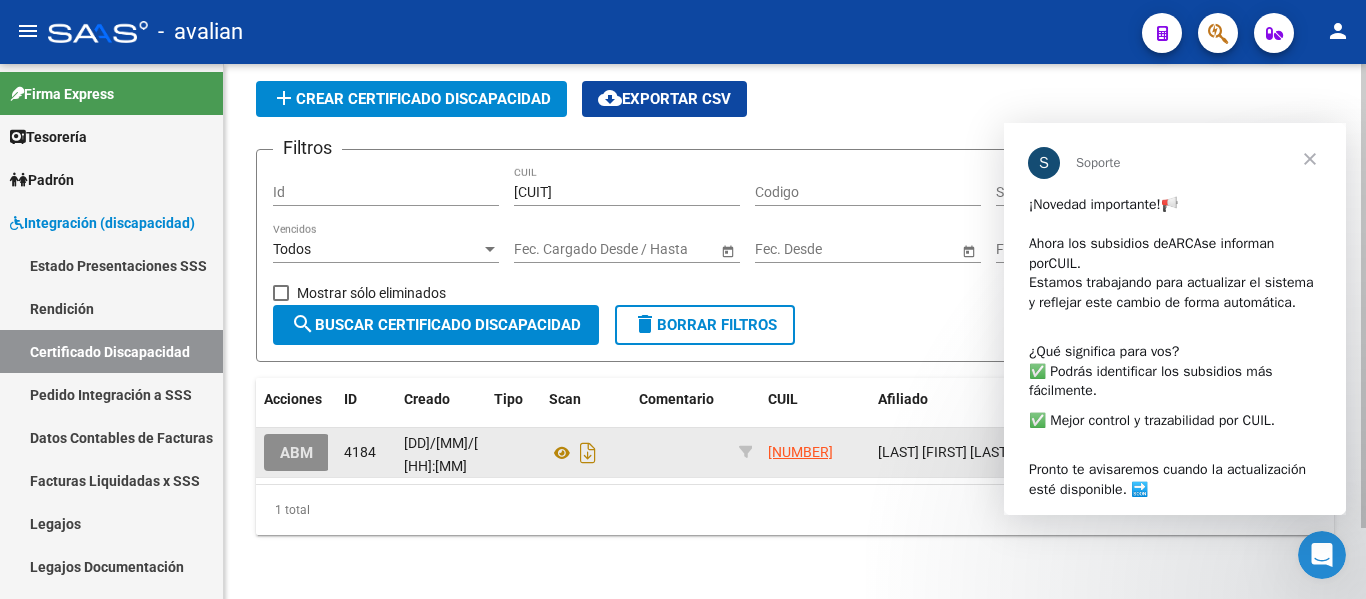 click on "ABM" 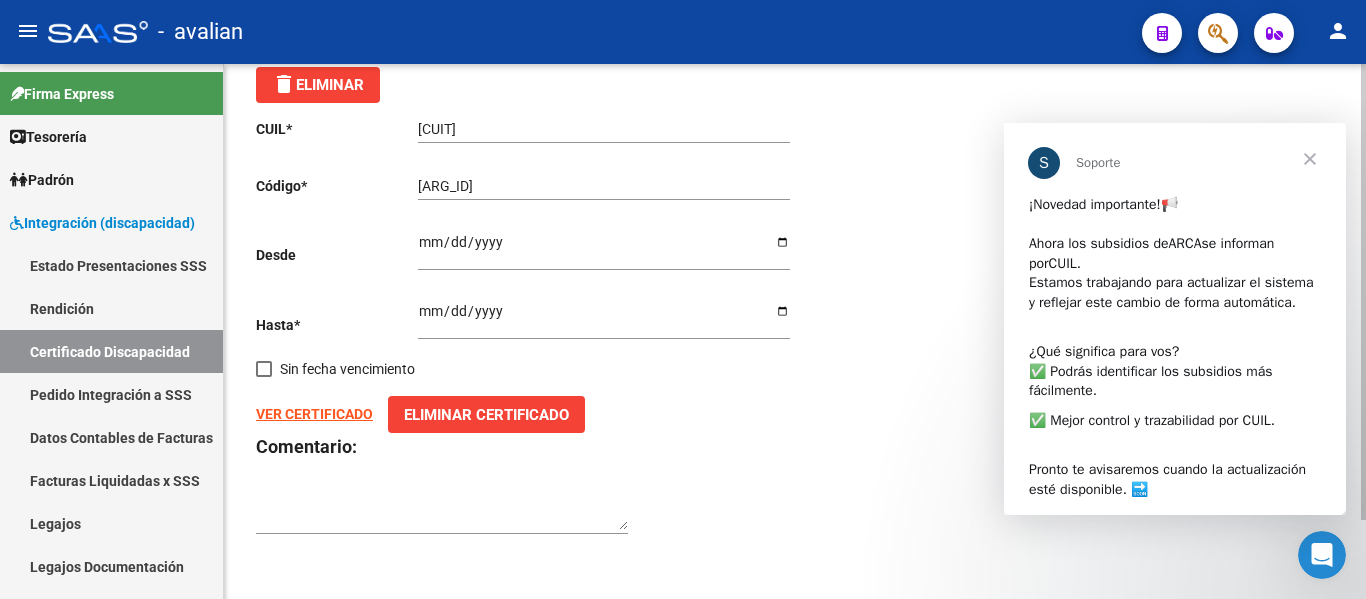 scroll, scrollTop: 0, scrollLeft: 0, axis: both 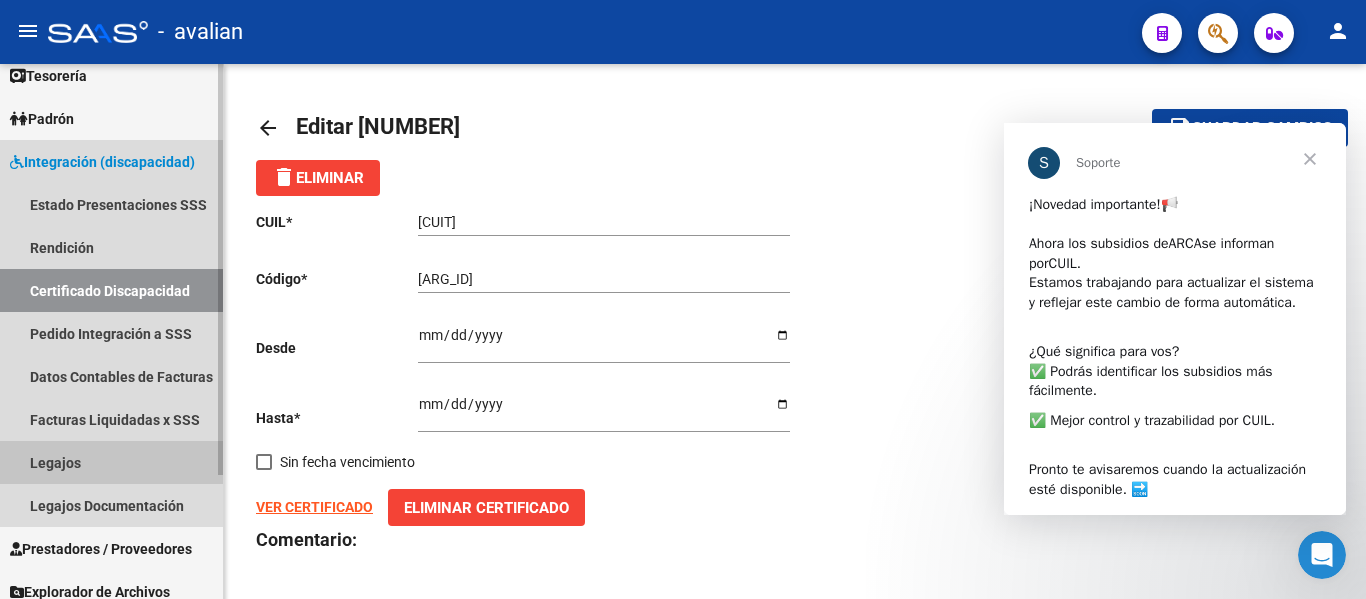 click on "Legajos" at bounding box center [111, 462] 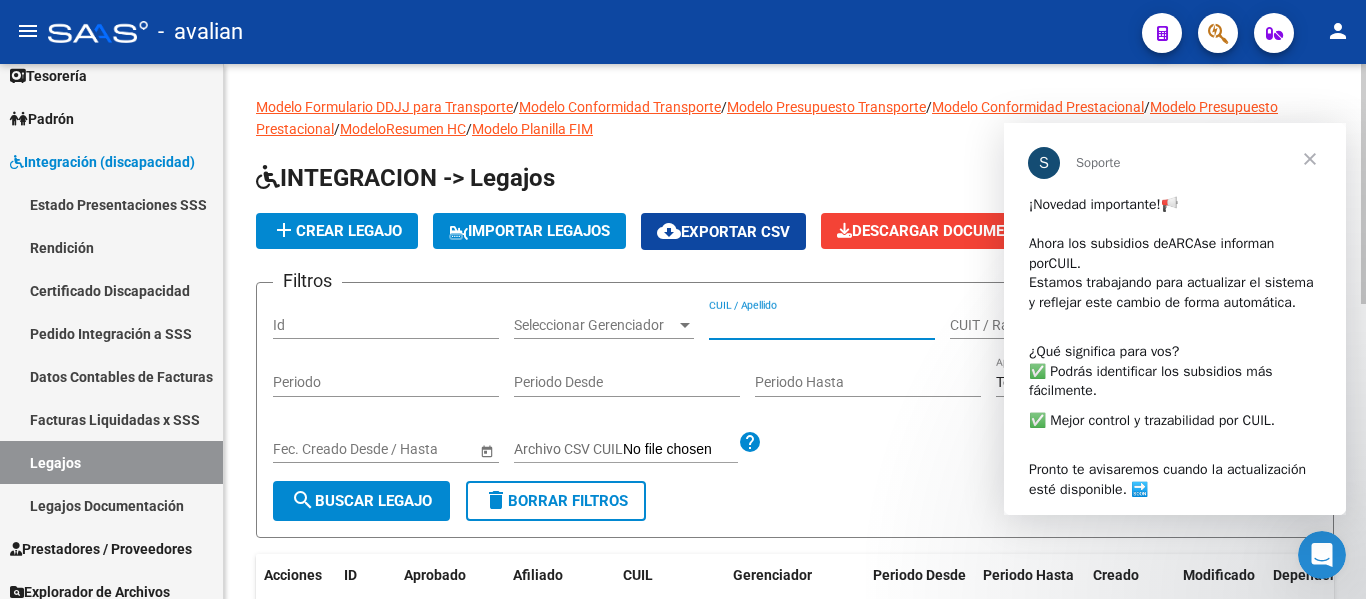click on "CUIL / Apellido" at bounding box center (822, 325) 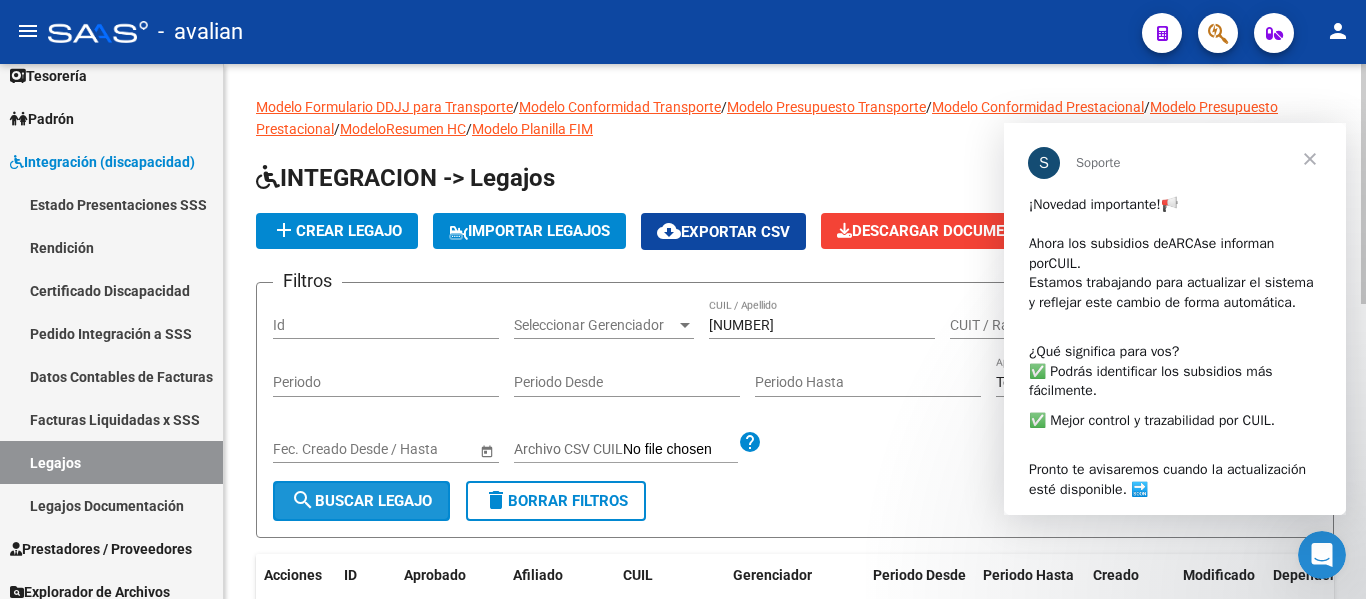 click on "search  Buscar Legajo" 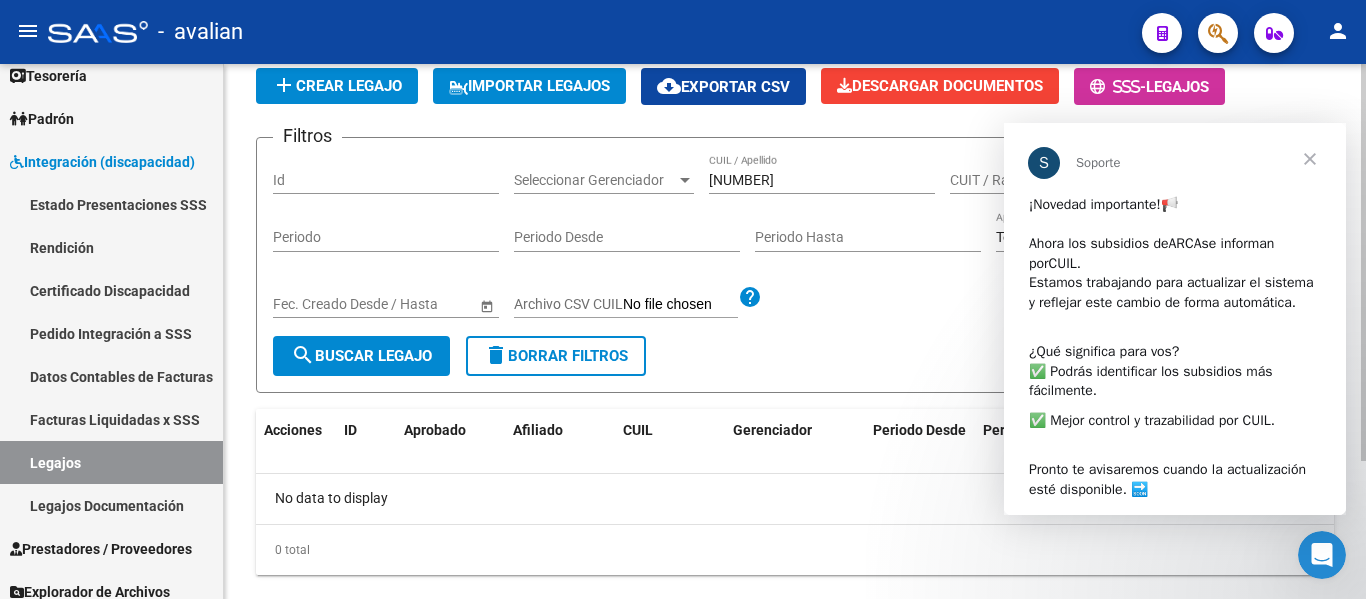 scroll, scrollTop: 186, scrollLeft: 0, axis: vertical 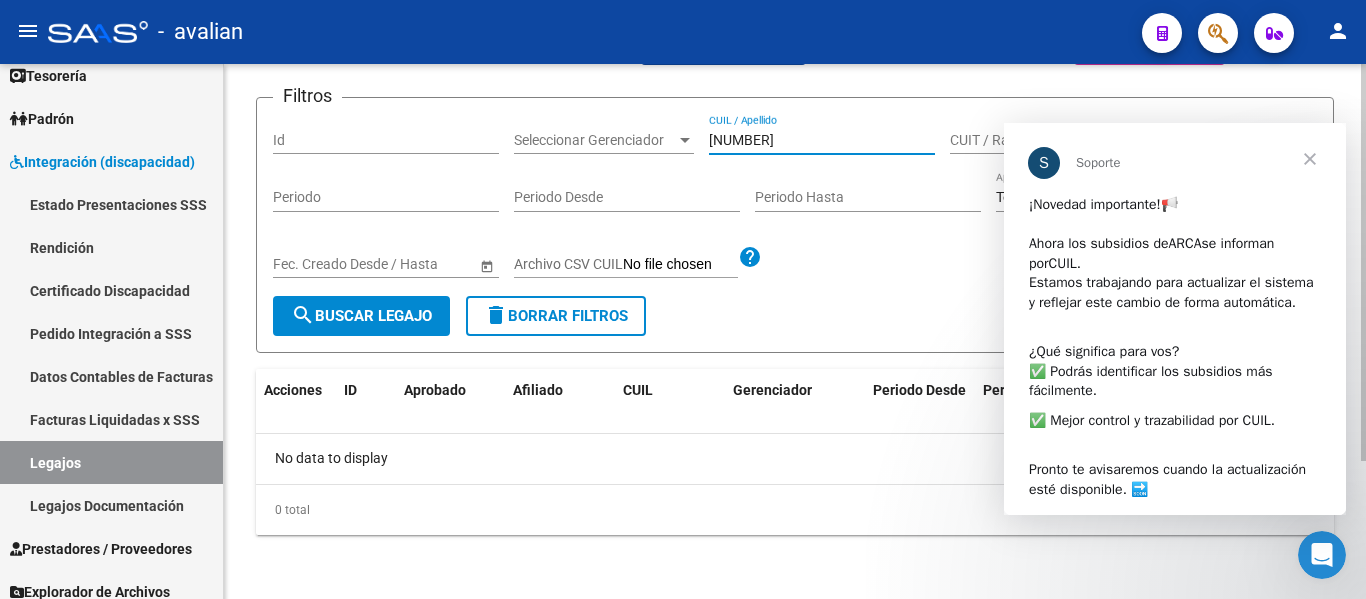 click on "[NUMBER]" at bounding box center (822, 140) 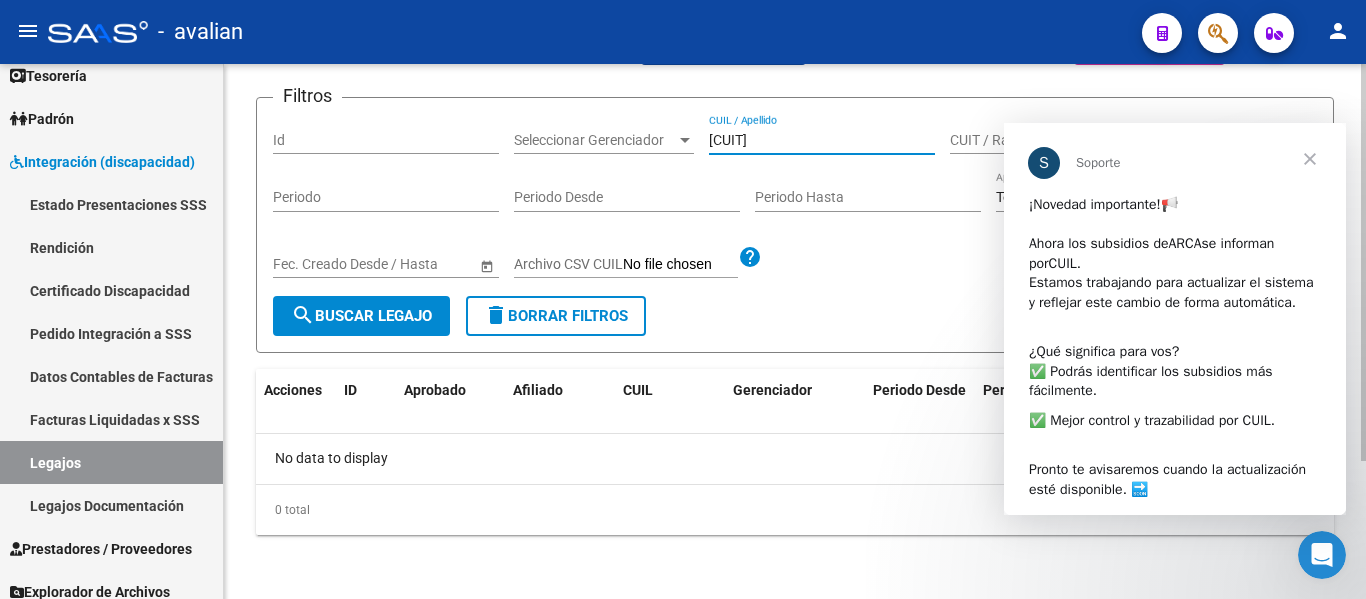 drag, startPoint x: 726, startPoint y: 130, endPoint x: 742, endPoint y: 146, distance: 22.627417 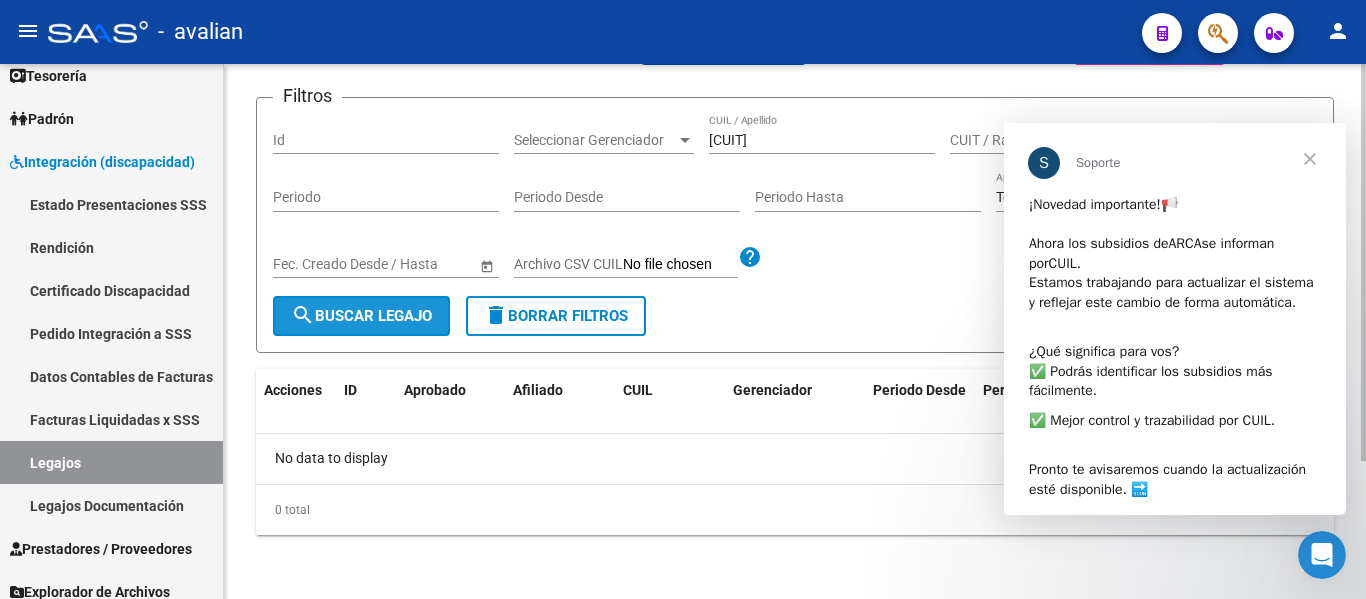 click on "search  Buscar Legajo" 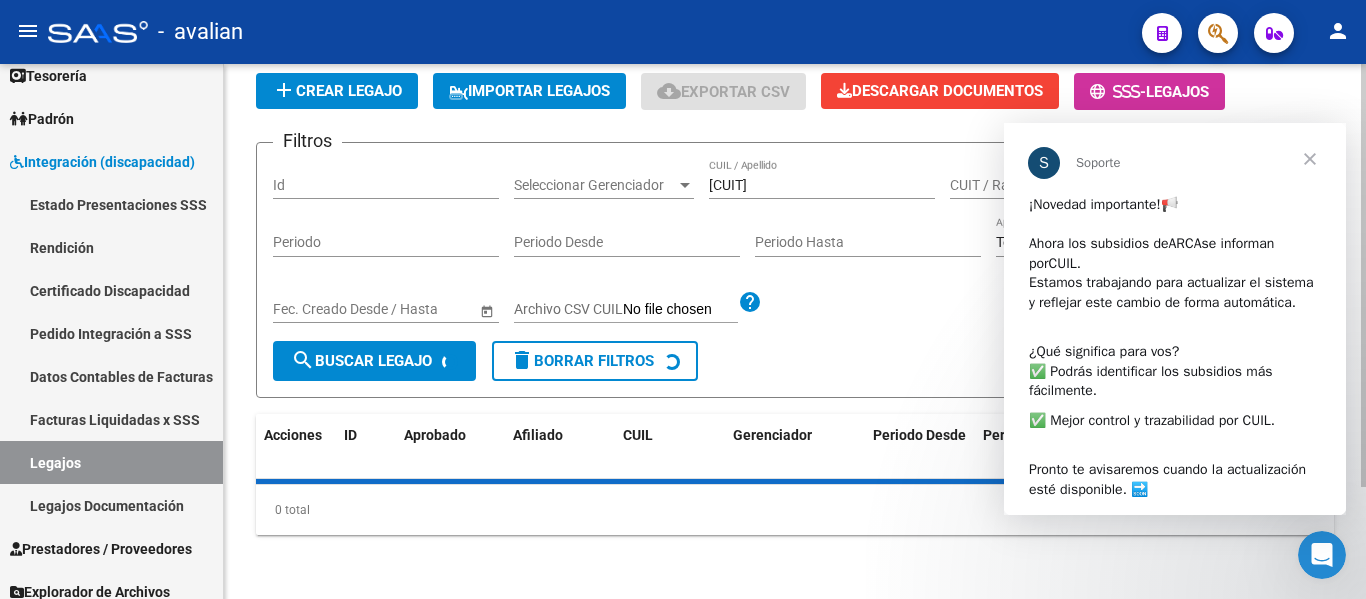 scroll, scrollTop: 186, scrollLeft: 0, axis: vertical 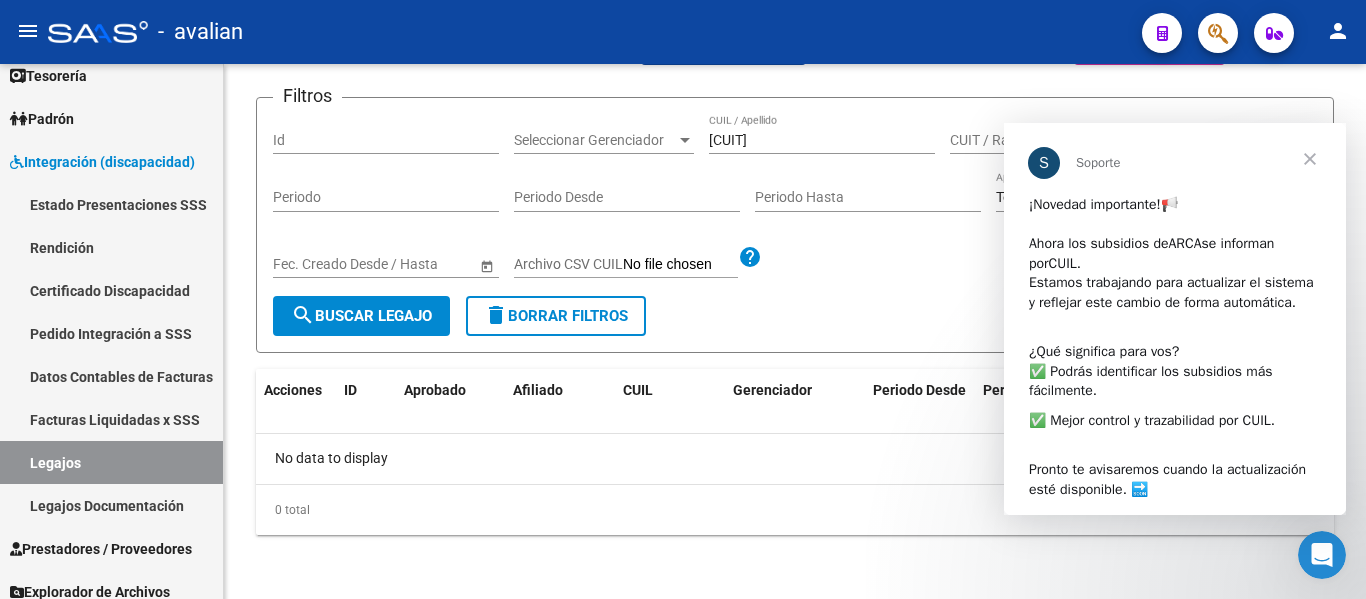 click at bounding box center [1310, 159] 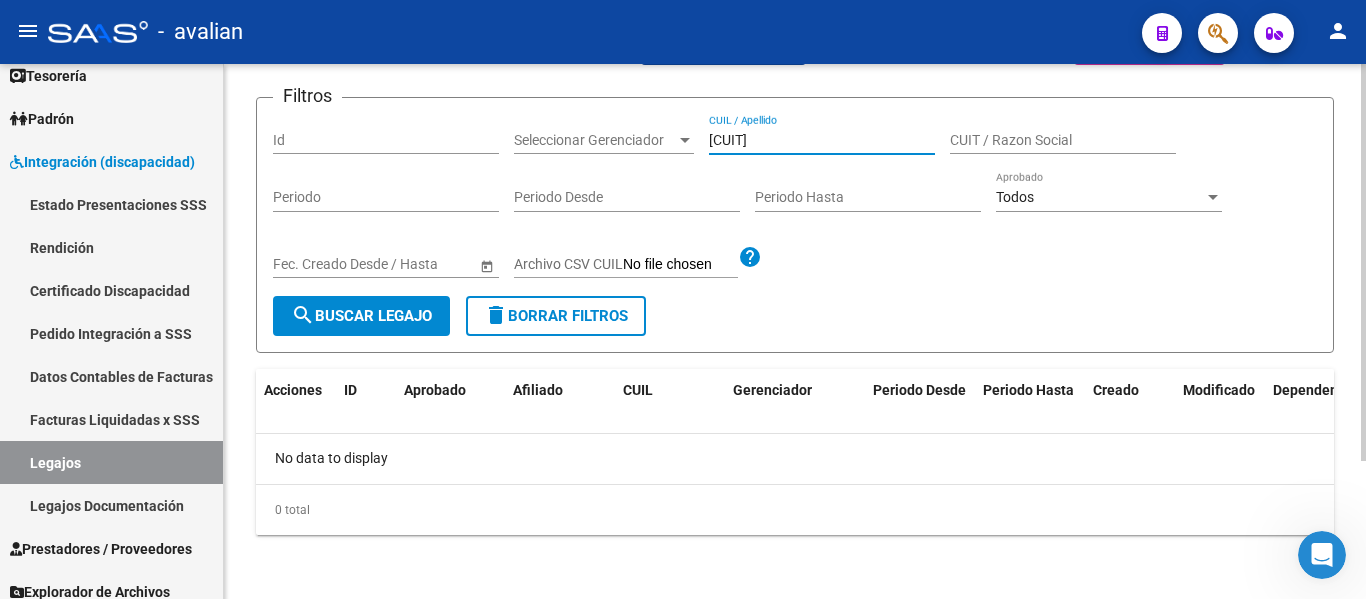 drag, startPoint x: 809, startPoint y: 146, endPoint x: 698, endPoint y: 153, distance: 111.220505 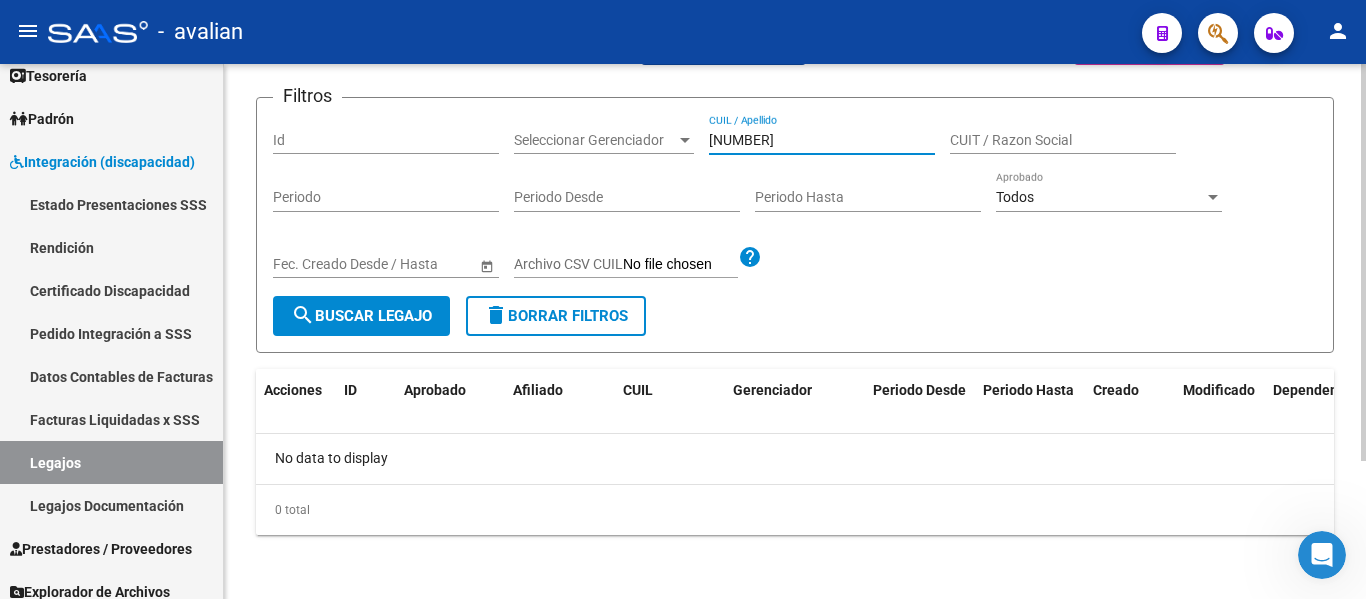 type on "[NUMBER]" 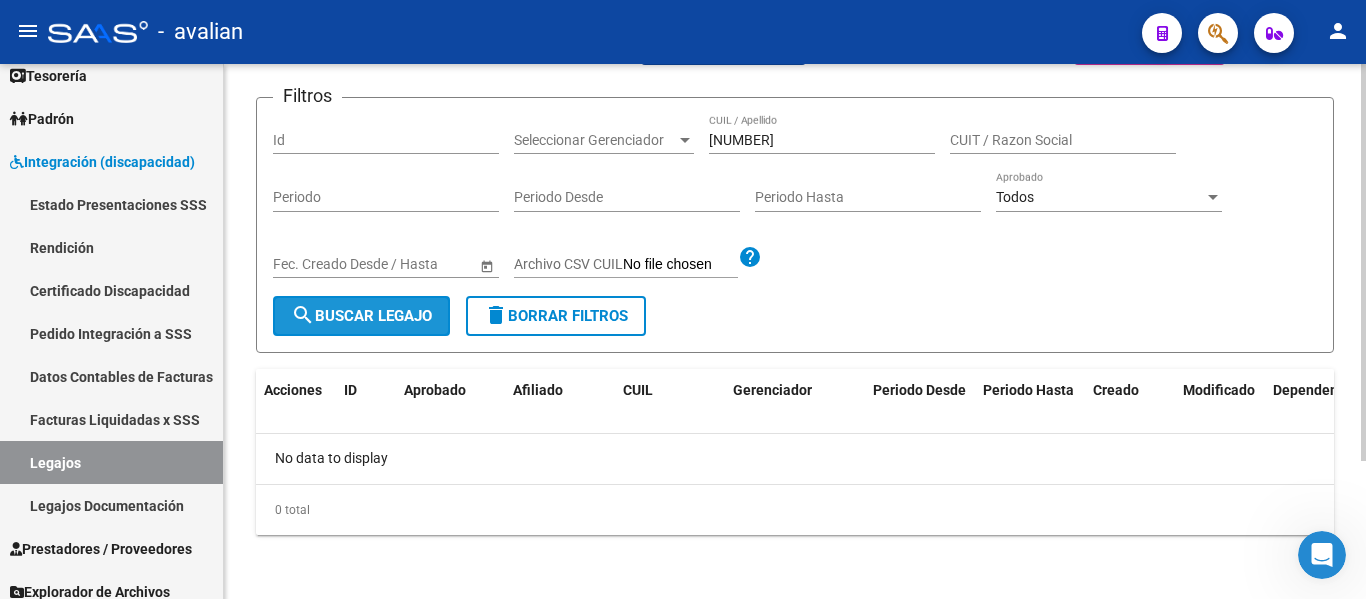 click on "search  Buscar Legajo" 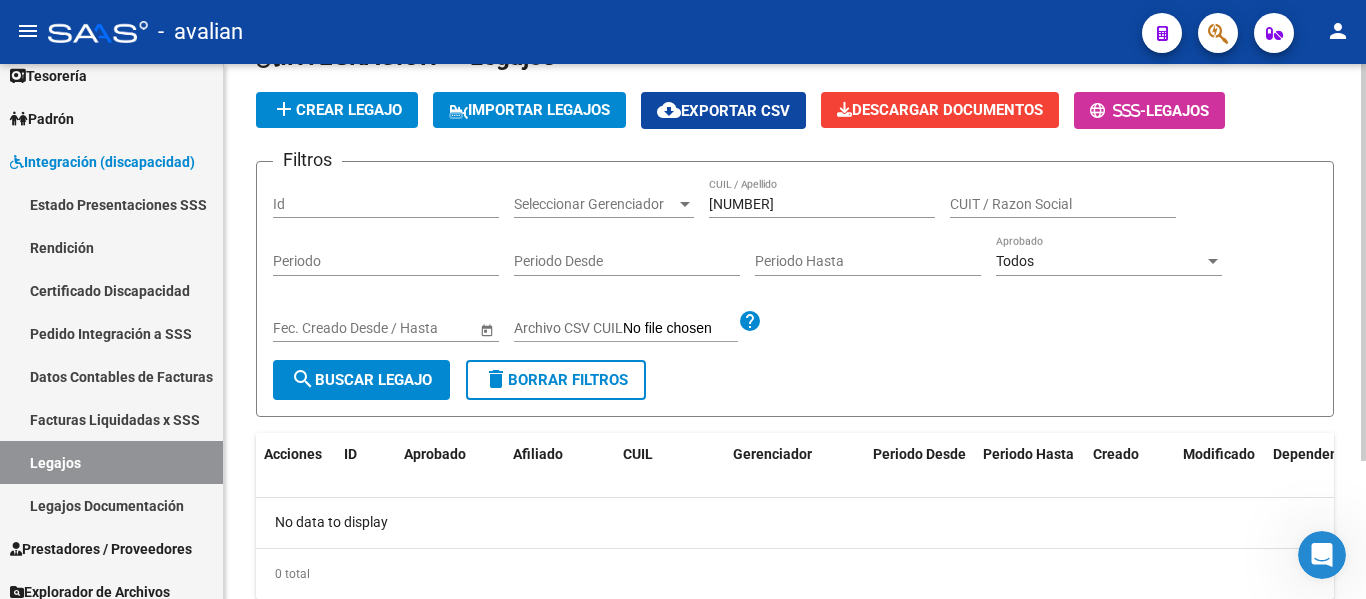 scroll, scrollTop: 86, scrollLeft: 0, axis: vertical 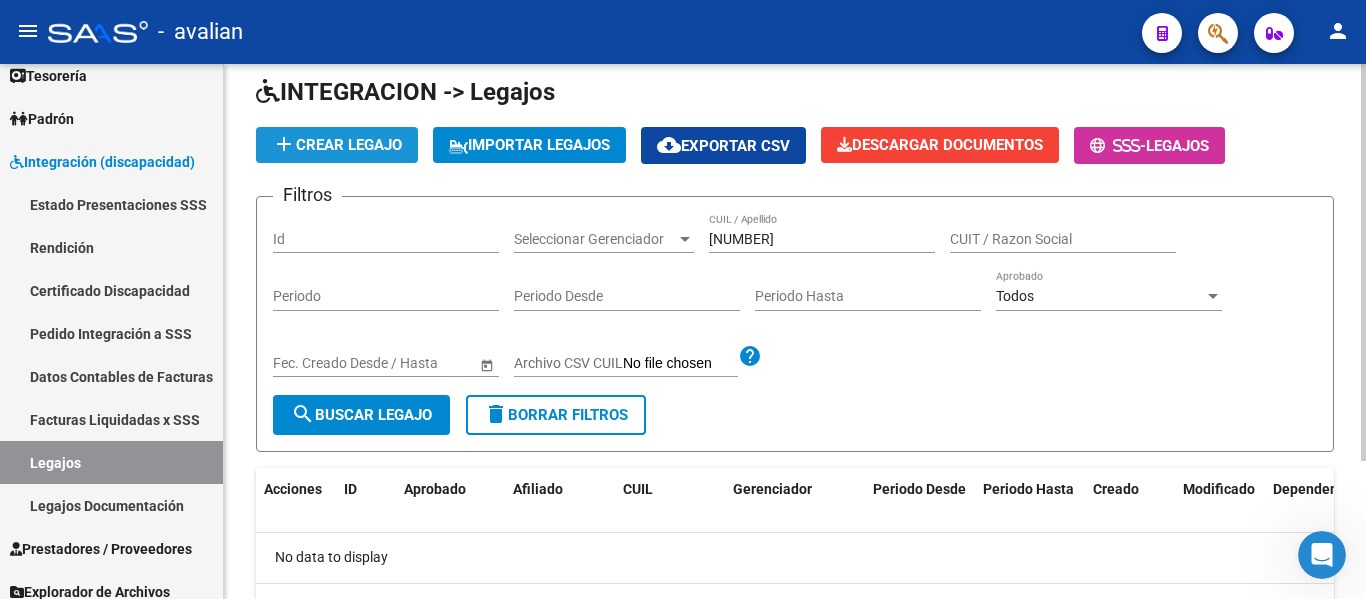 click on "add  Crear Legajo" 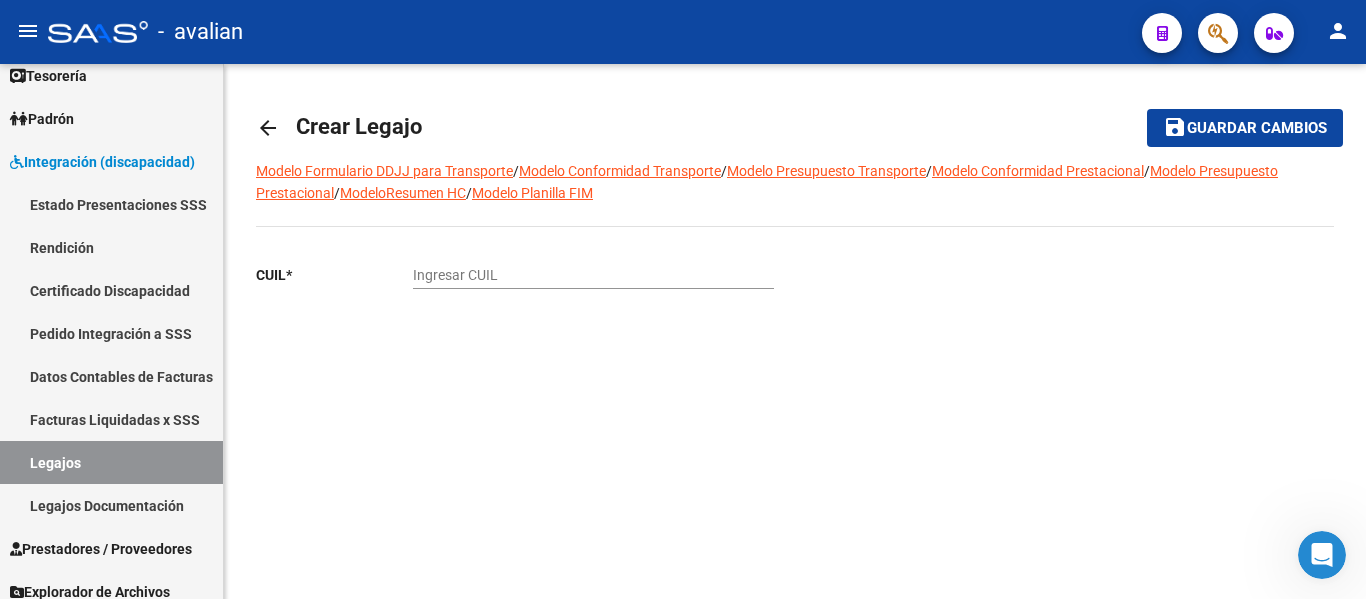 scroll, scrollTop: 0, scrollLeft: 0, axis: both 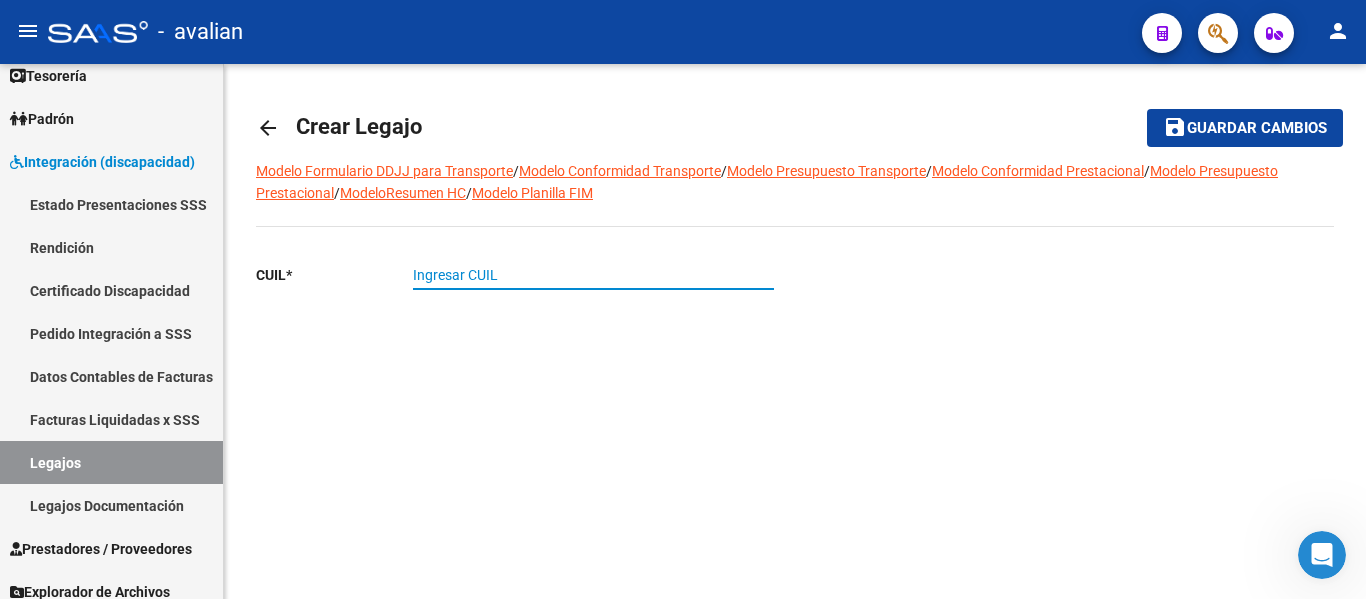 click on "Ingresar CUIL" at bounding box center [593, 275] 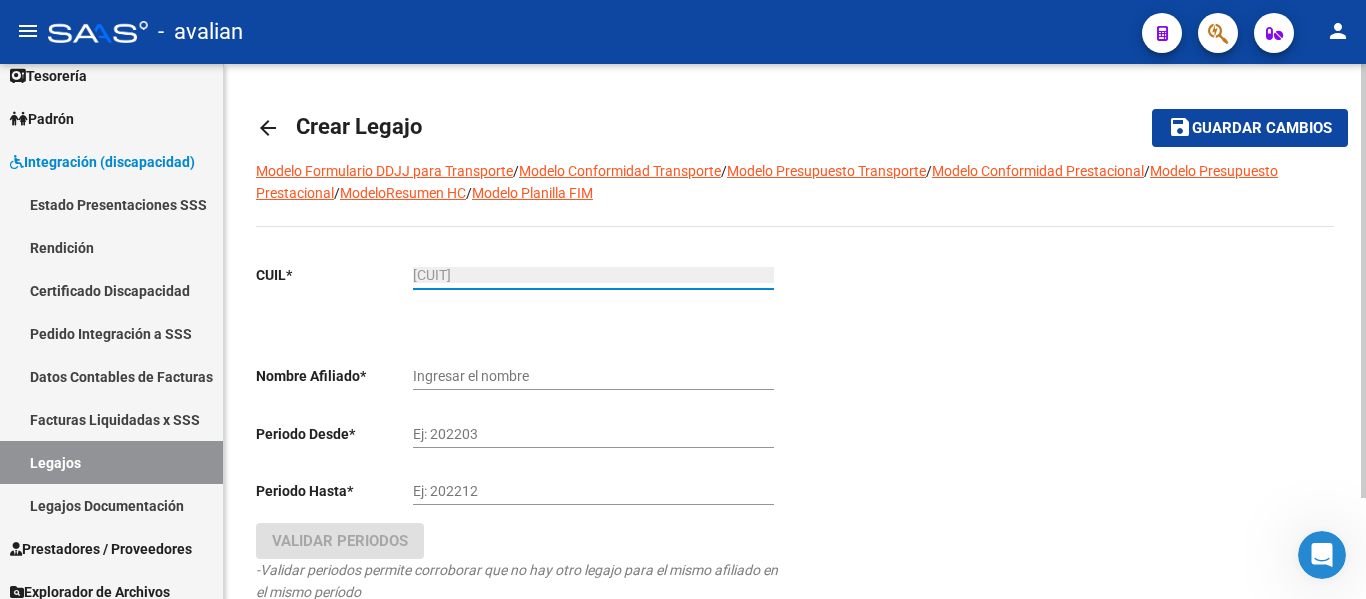 type on "[CUIT]" 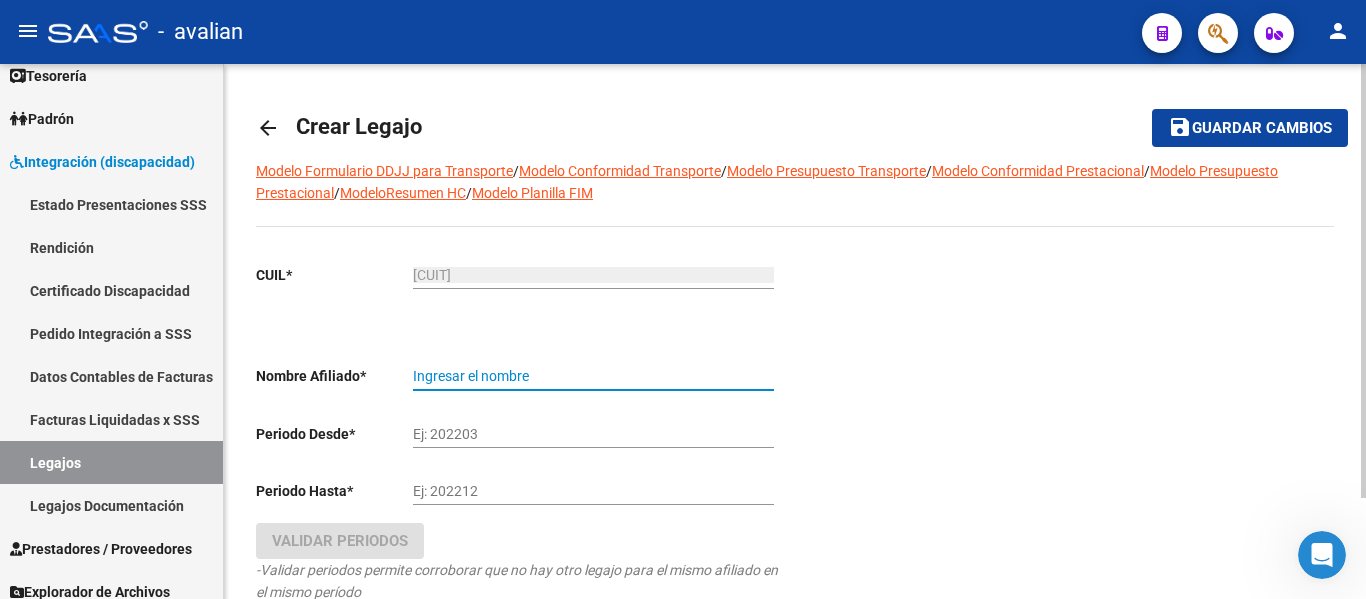 click on "Ingresar el nombre" at bounding box center (593, 376) 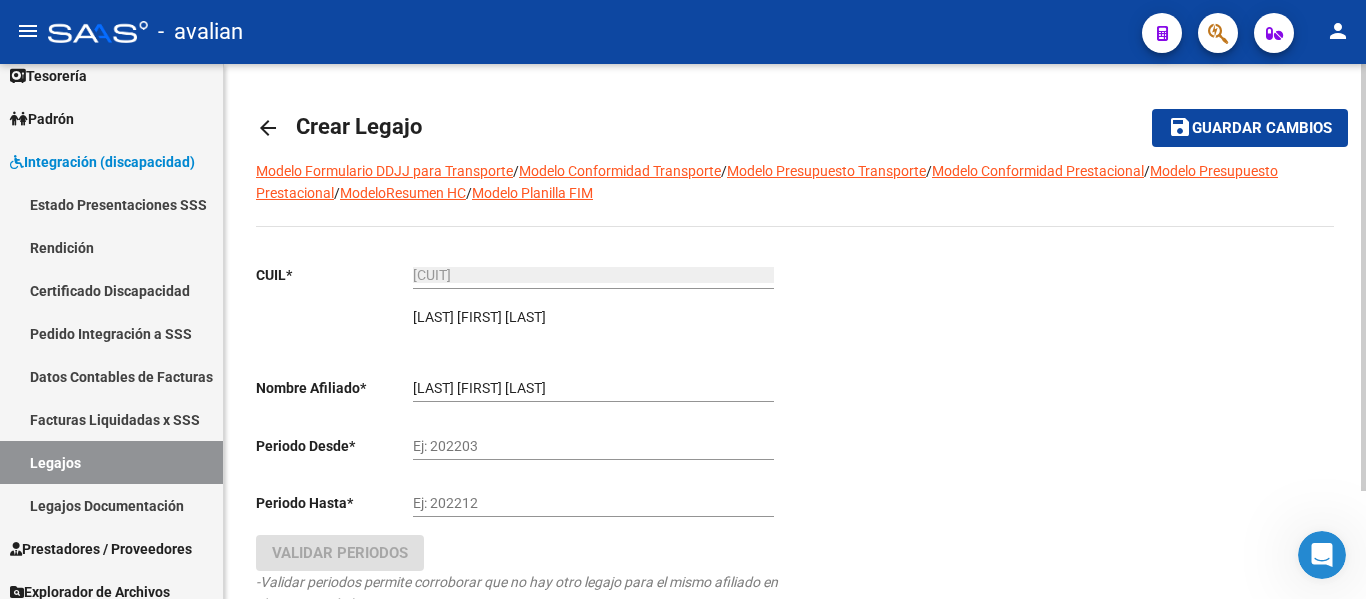 click on "Ej: 202203" 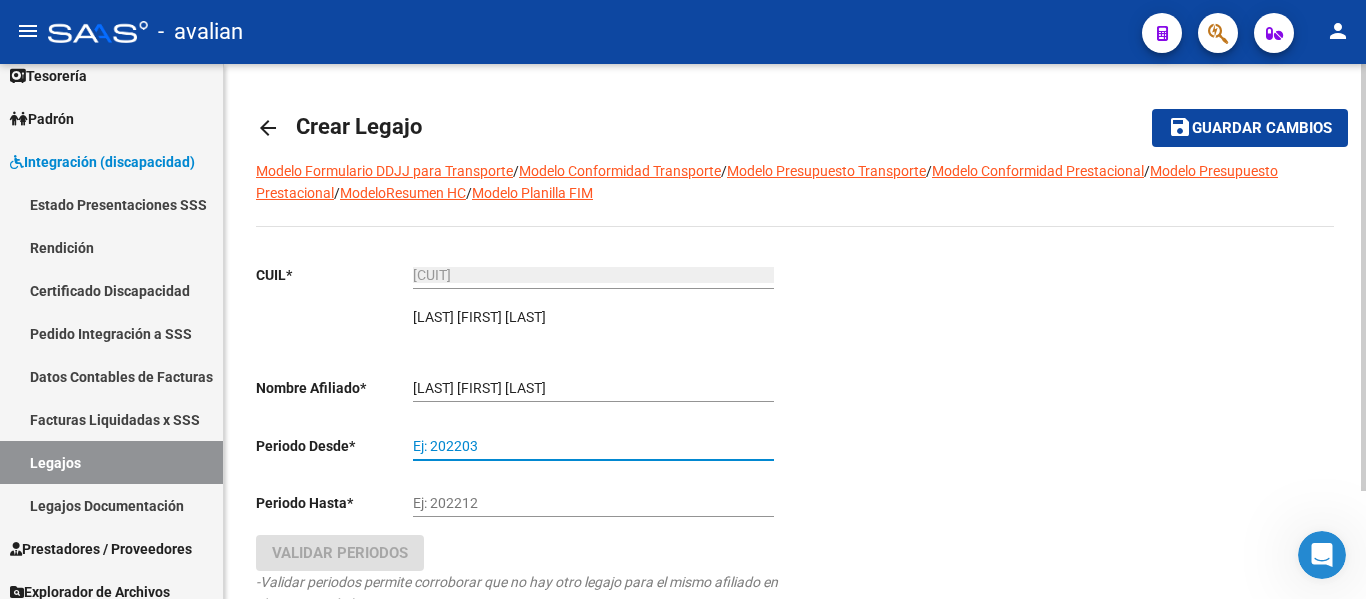 click on "Ej: 202203" at bounding box center (593, 446) 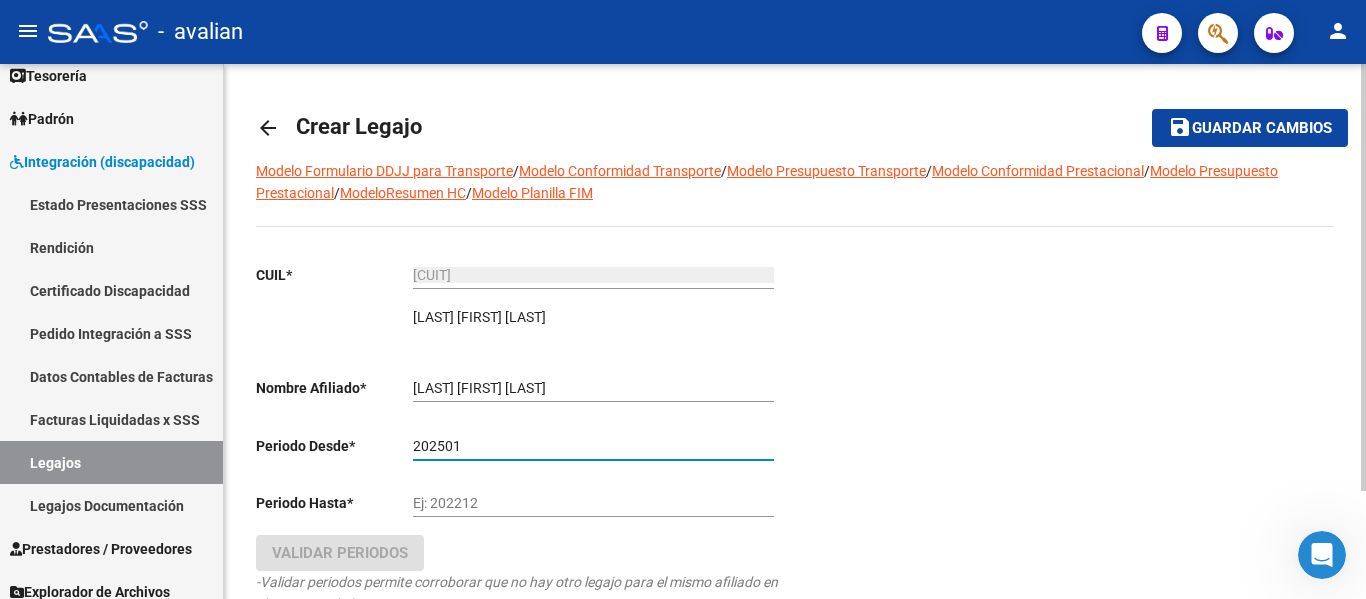 type on "202501" 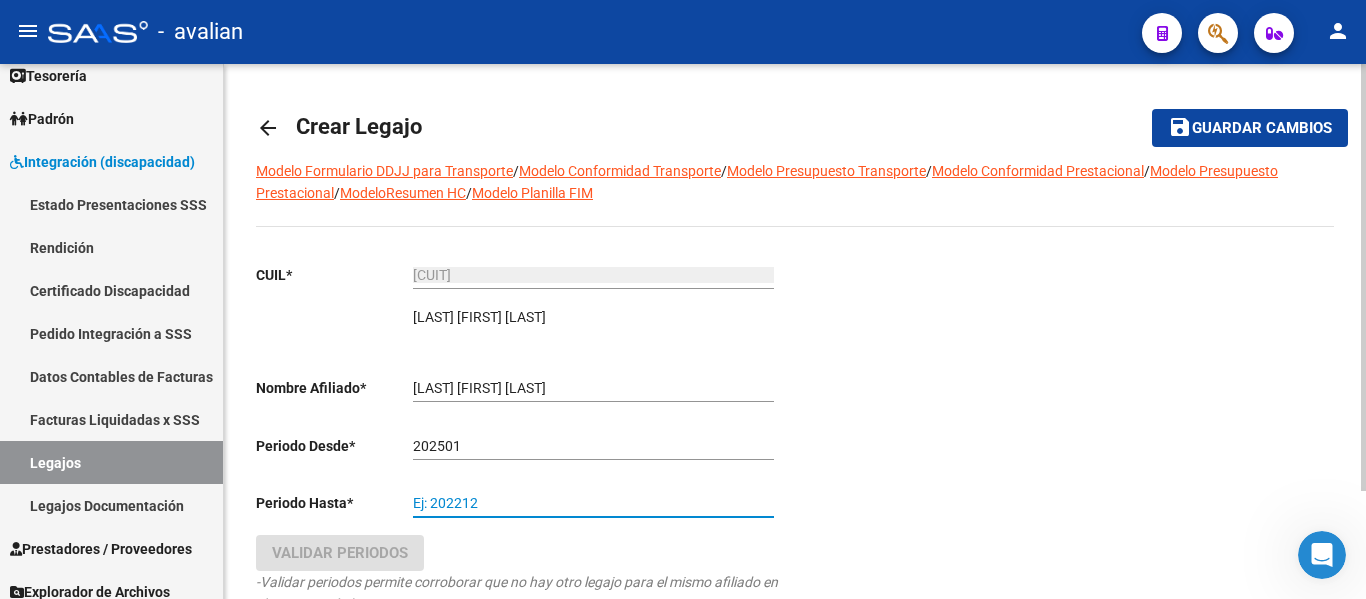 click on "Ej: 202212" at bounding box center (593, 503) 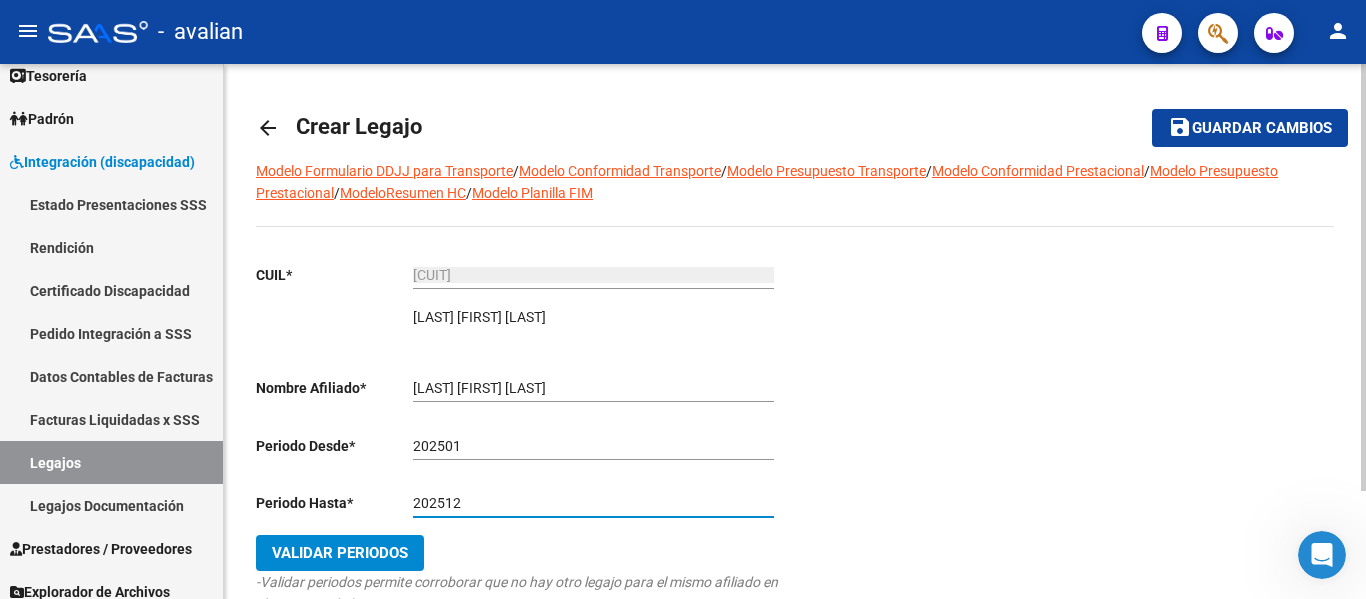 type on "202512" 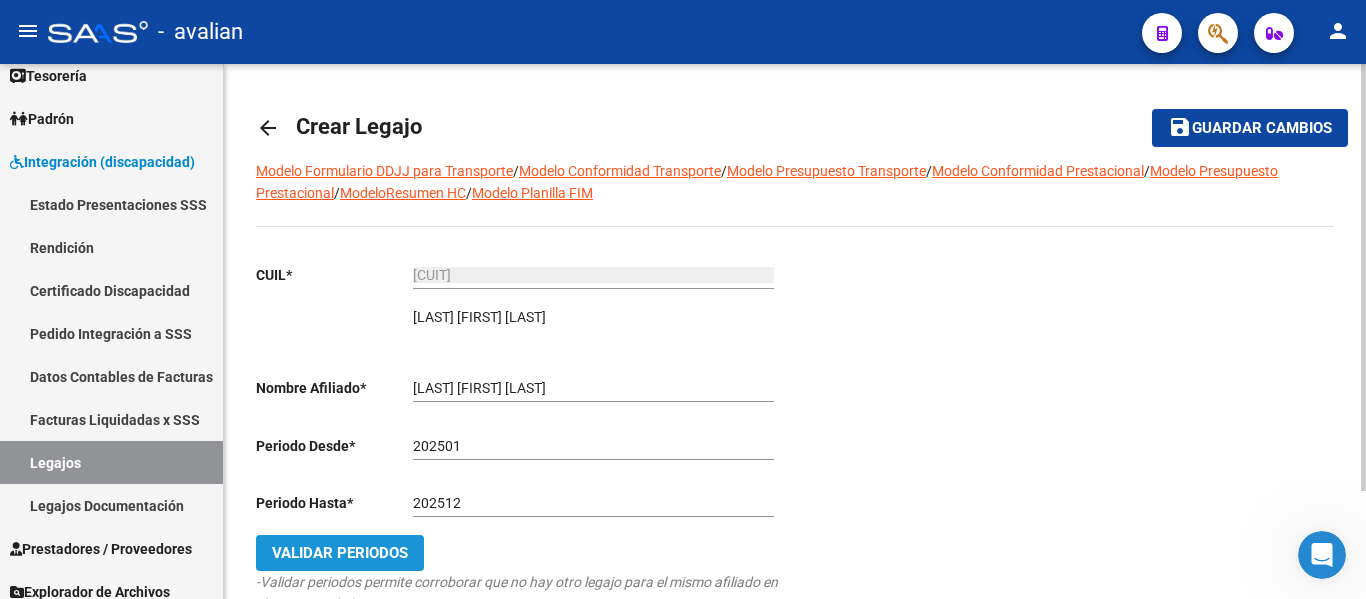 click on "Validar Periodos" 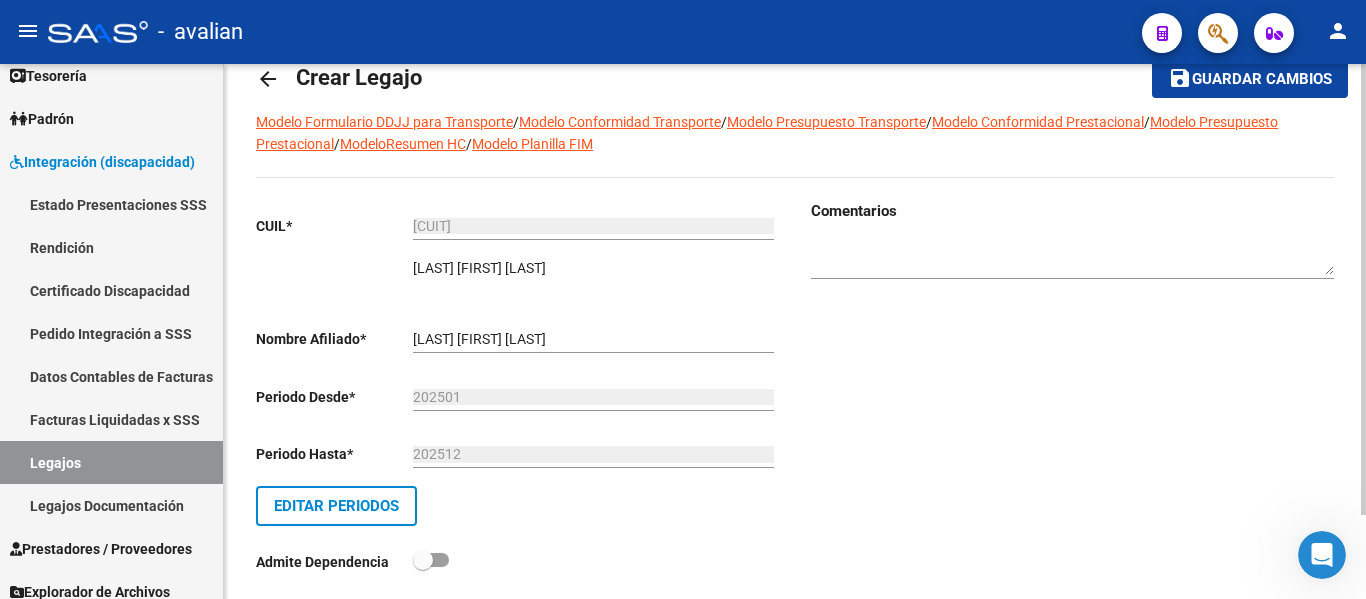 scroll, scrollTop: 0, scrollLeft: 0, axis: both 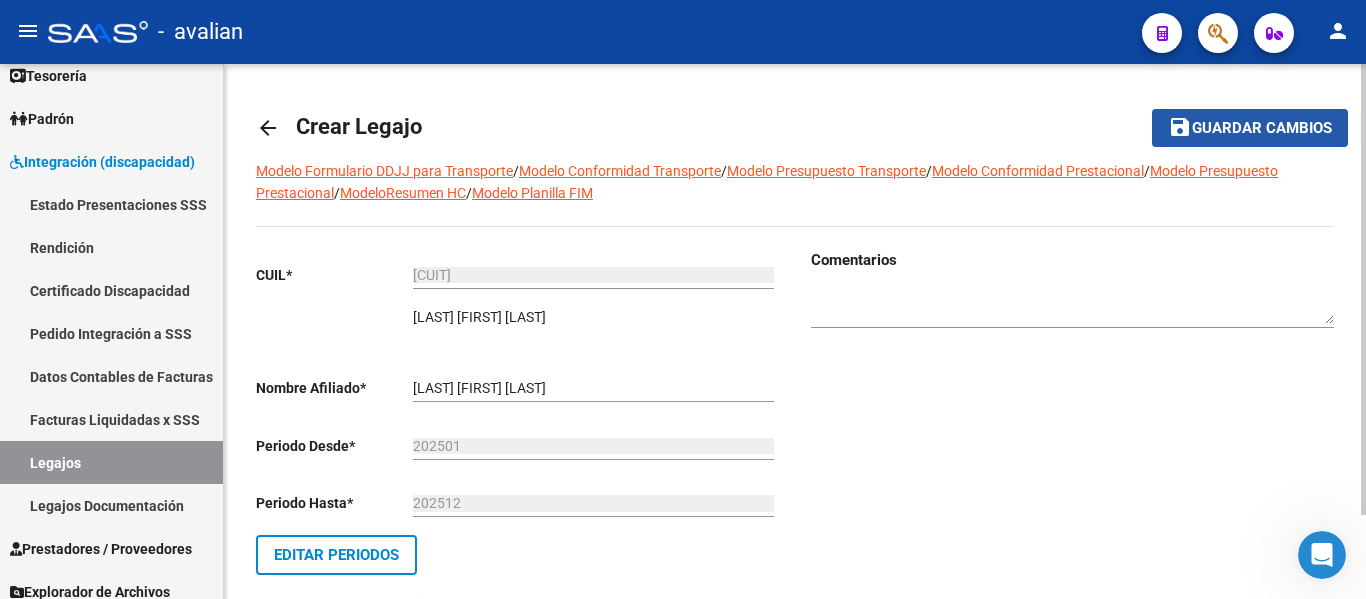 click on "Guardar cambios" 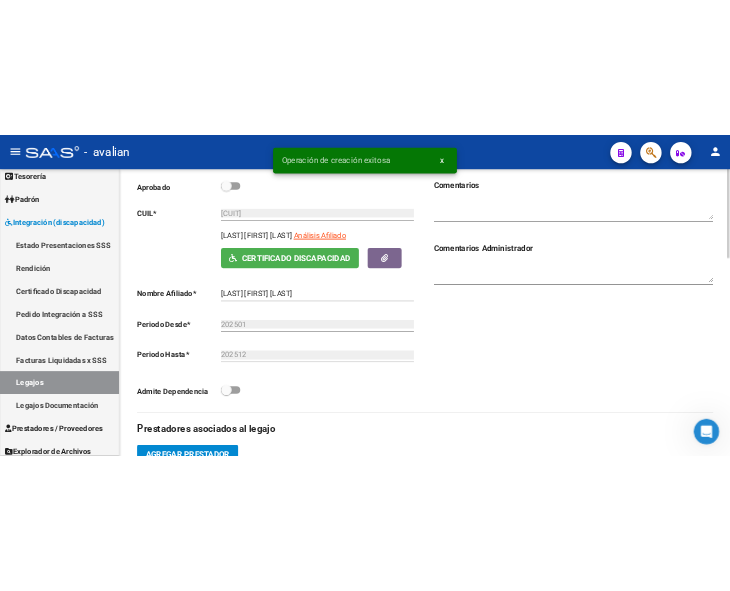 scroll, scrollTop: 500, scrollLeft: 0, axis: vertical 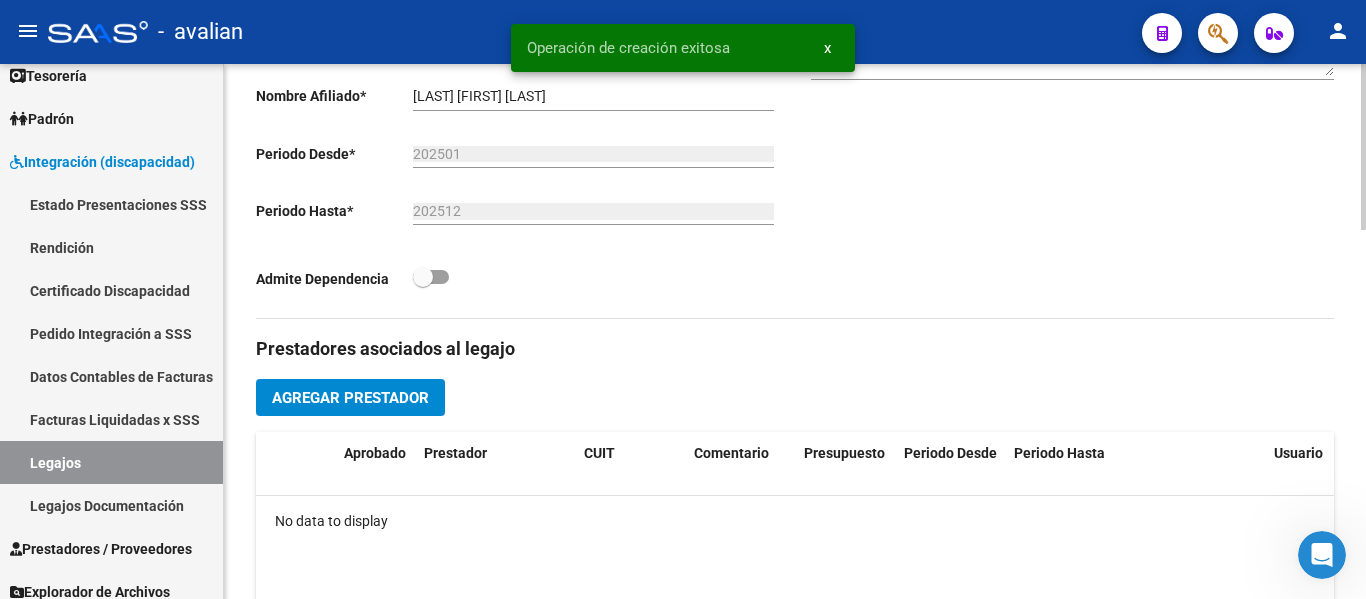 click on "Agregar Prestador" 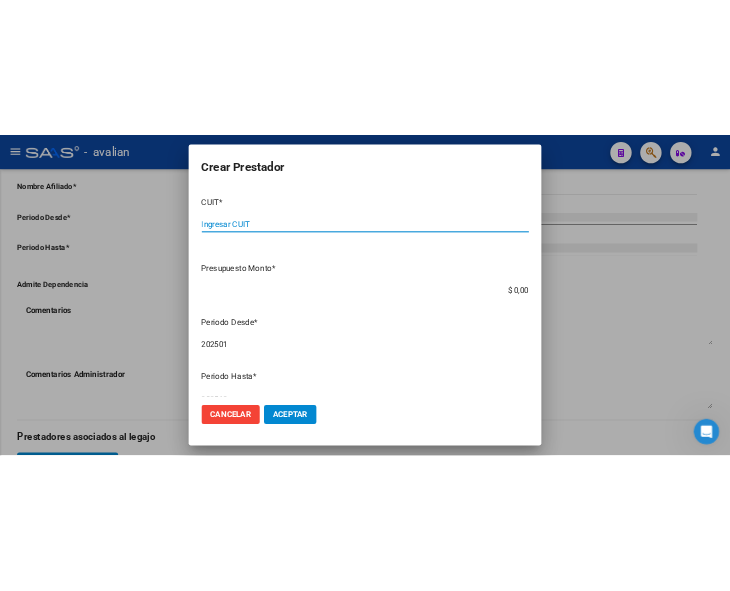 scroll, scrollTop: 665, scrollLeft: 0, axis: vertical 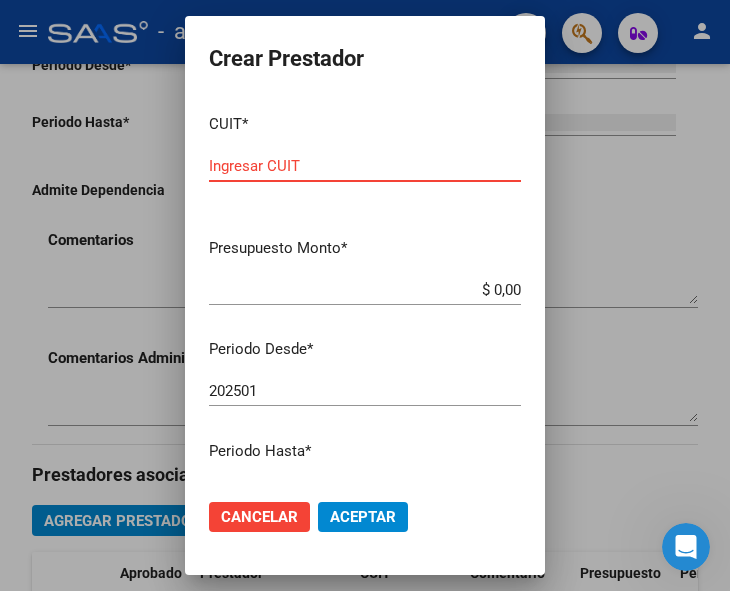 click on "Ingresar CUIT" at bounding box center [365, 166] 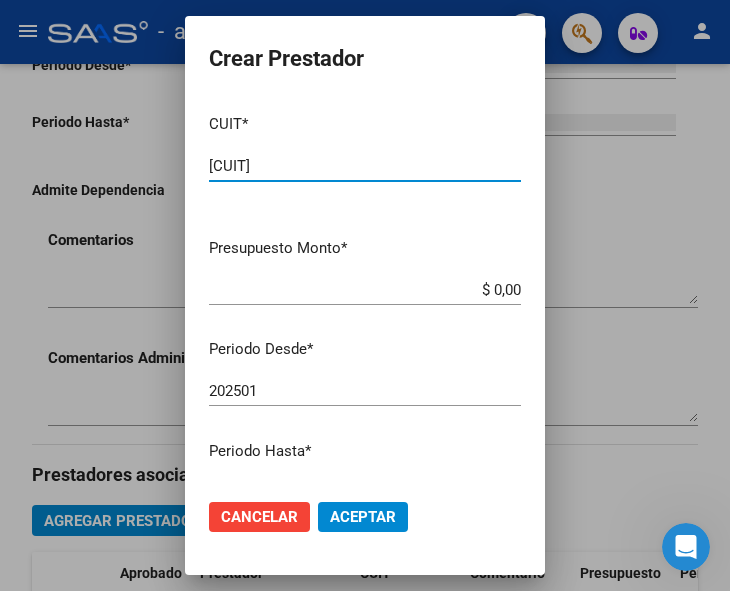 type on "[CUIT]" 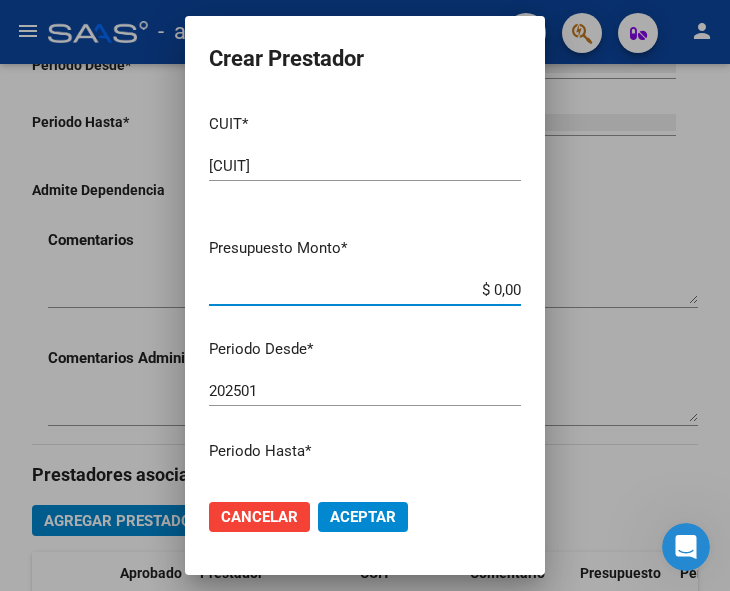 click on "$ 0,00" at bounding box center [365, 290] 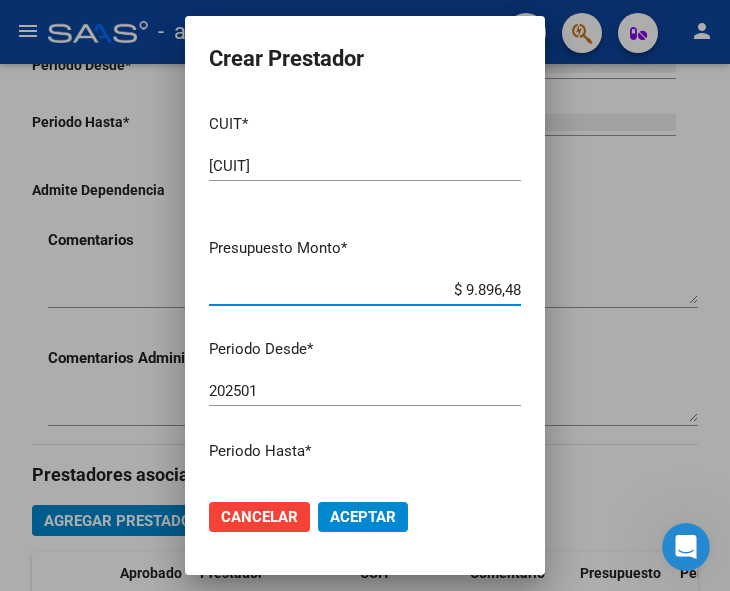 type on "$ 98.964,88" 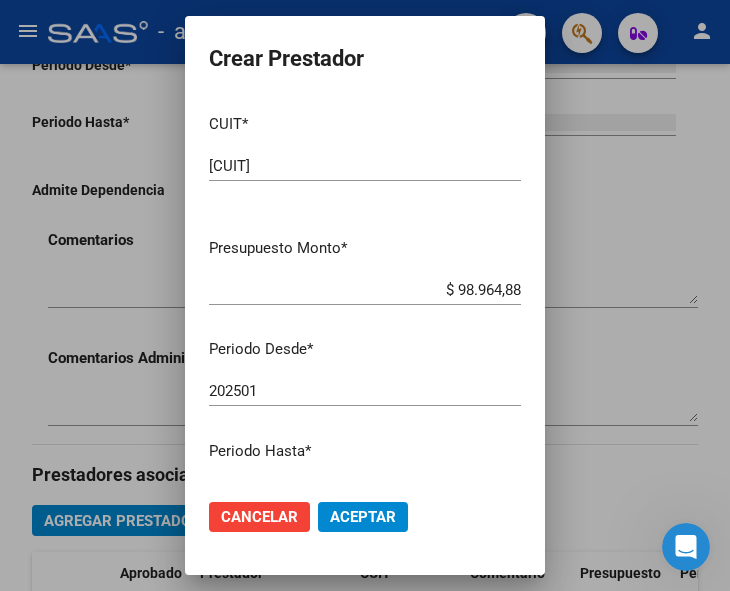 click on "[YYYY][MM] Ingresar el periodo" at bounding box center [365, 391] 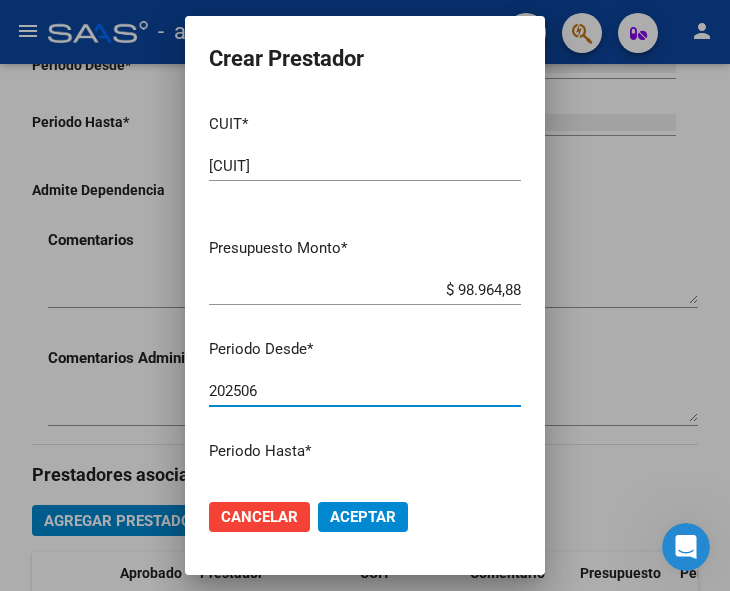 type on "202506" 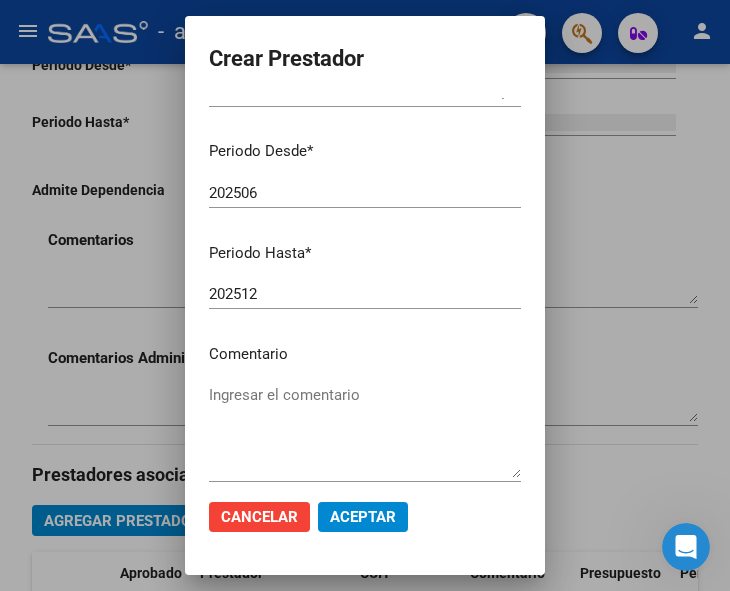 scroll, scrollTop: 200, scrollLeft: 0, axis: vertical 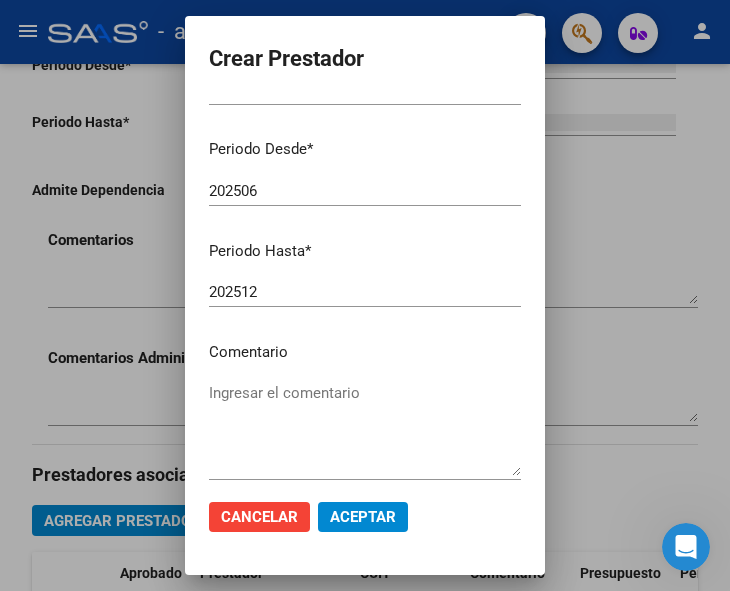 click on "Ingresar el comentario" at bounding box center (365, 429) 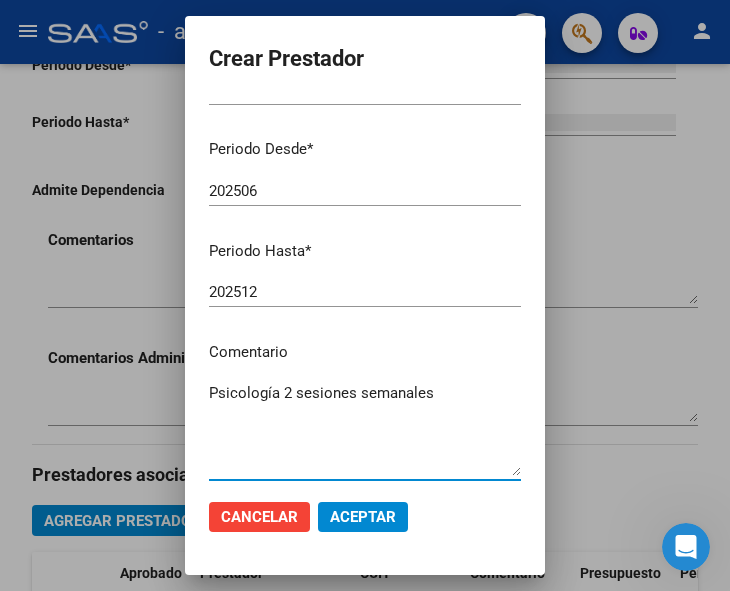 type on "Psicología 2 sesiones semanales" 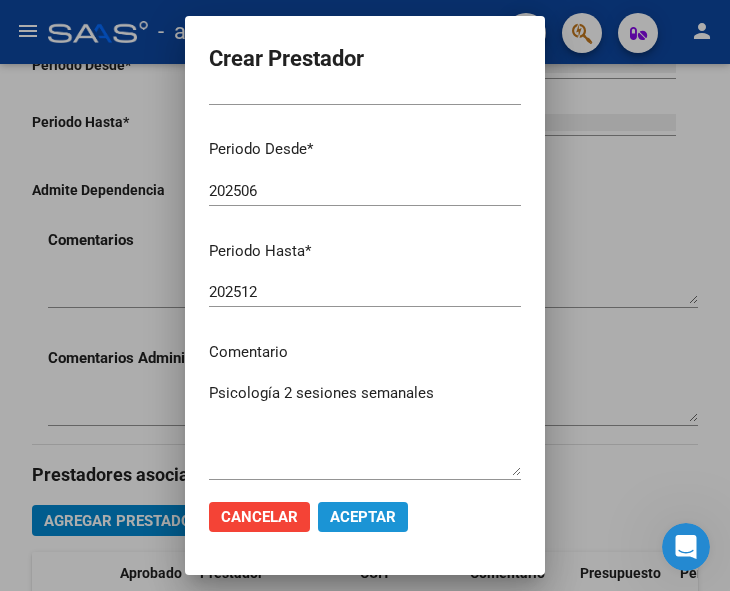 click on "Aceptar" 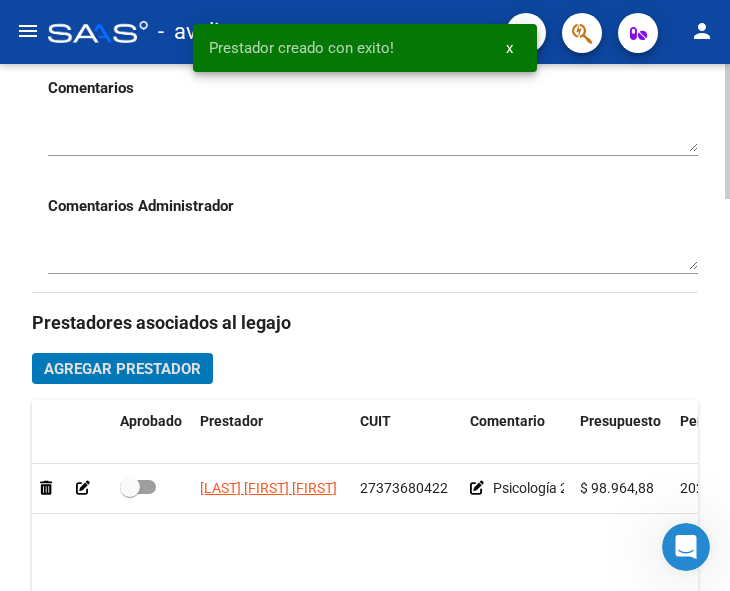 scroll, scrollTop: 865, scrollLeft: 0, axis: vertical 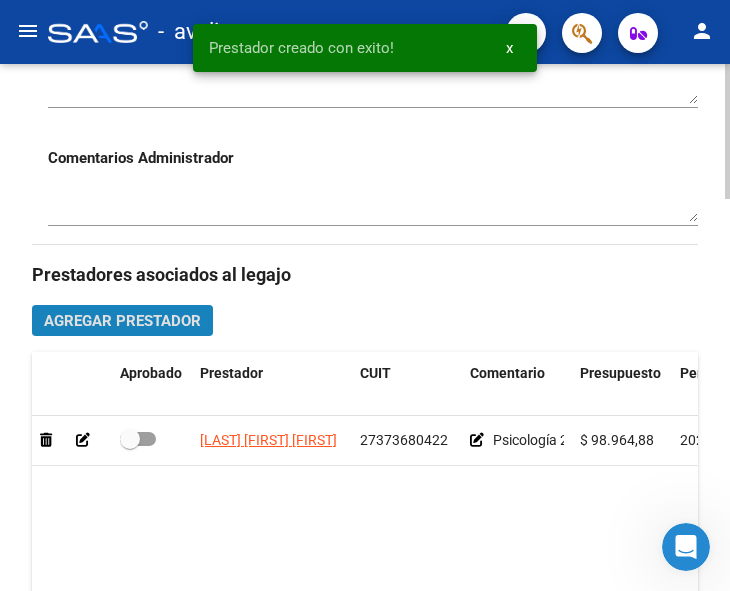 click on "Agregar Prestador" 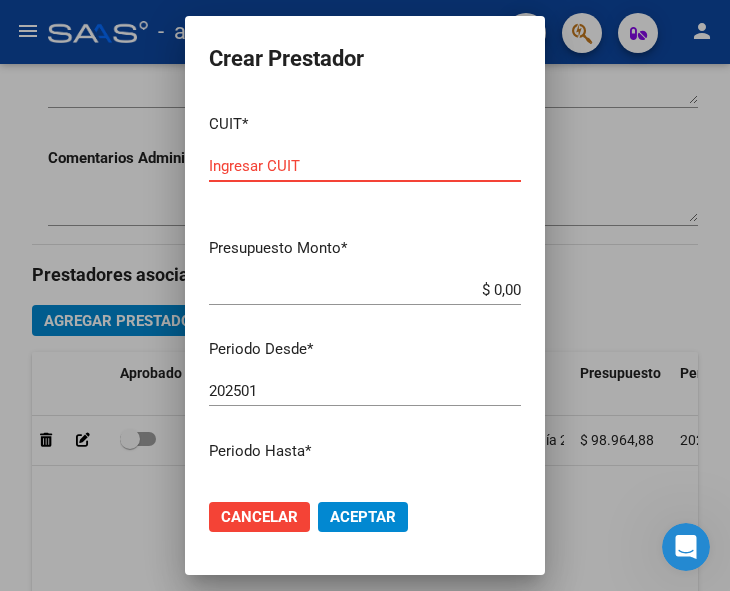 click on "Ingresar CUIT" at bounding box center (365, 166) 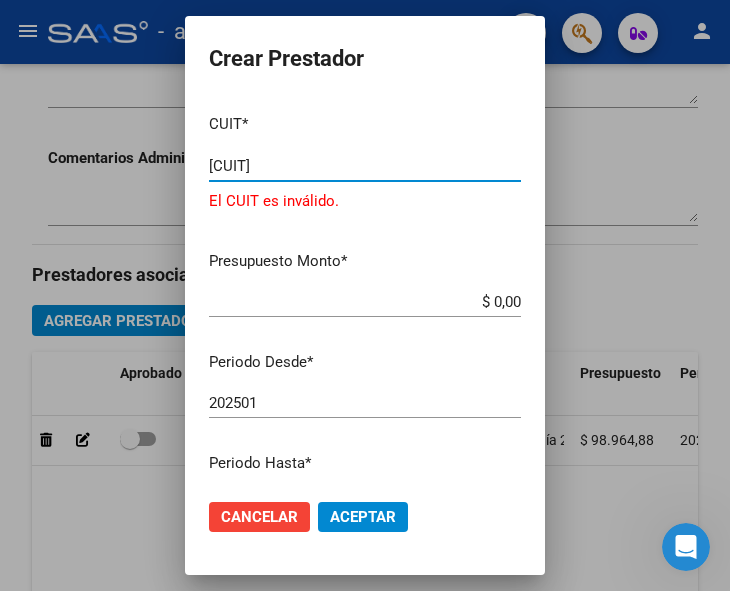 type on "[CUIT]" 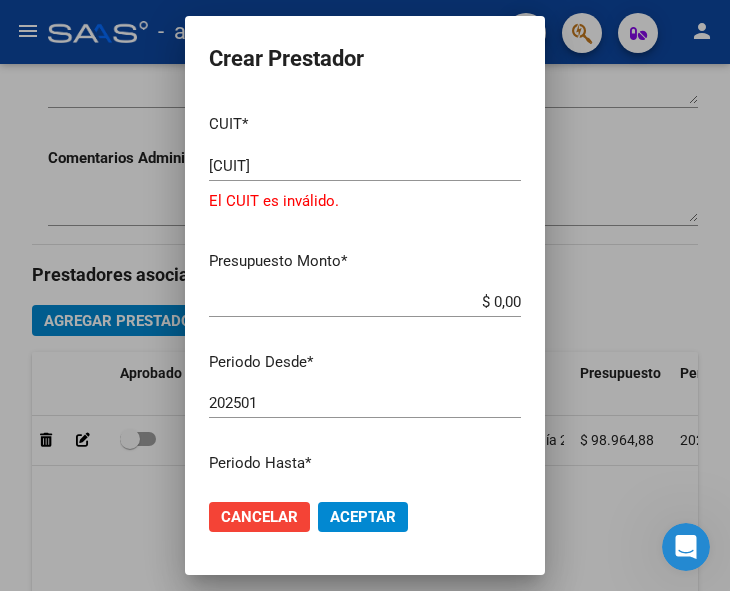 drag, startPoint x: 480, startPoint y: 301, endPoint x: 537, endPoint y: 302, distance: 57.00877 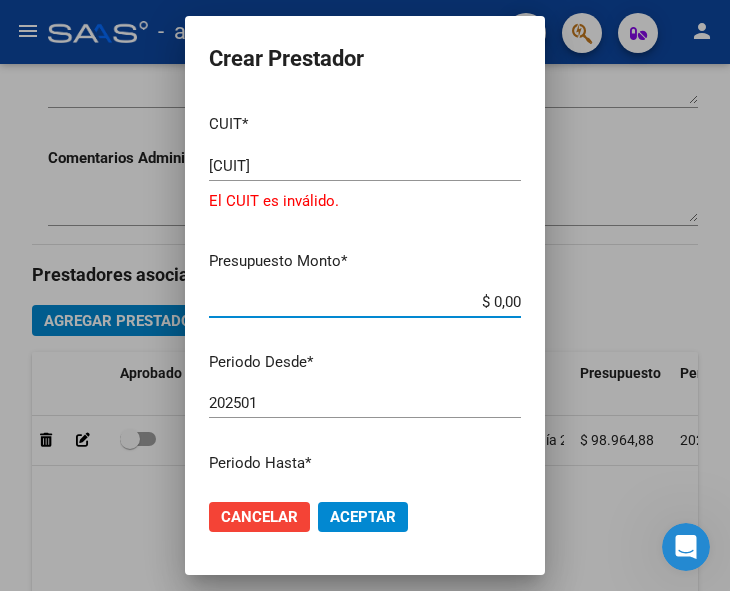 drag, startPoint x: 457, startPoint y: 302, endPoint x: 586, endPoint y: 282, distance: 130.54118 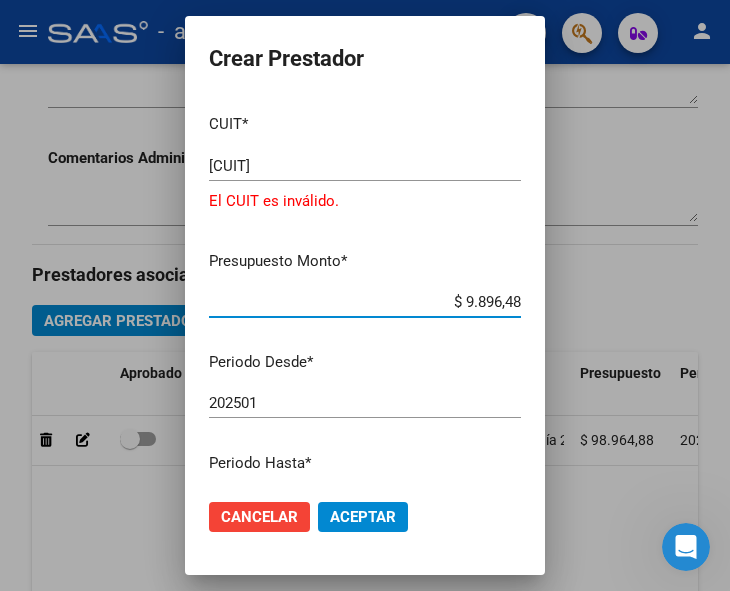 type on "$ 98.964,88" 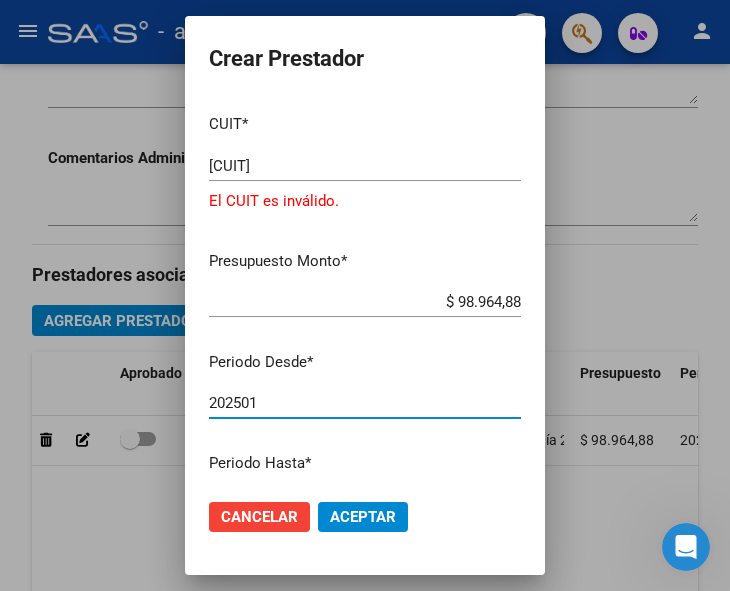 click on "202501" at bounding box center [365, 403] 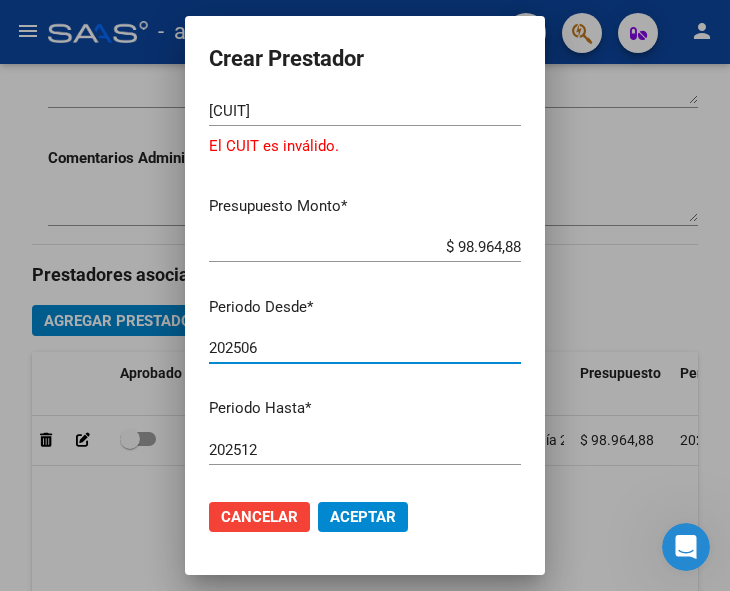 scroll, scrollTop: 100, scrollLeft: 0, axis: vertical 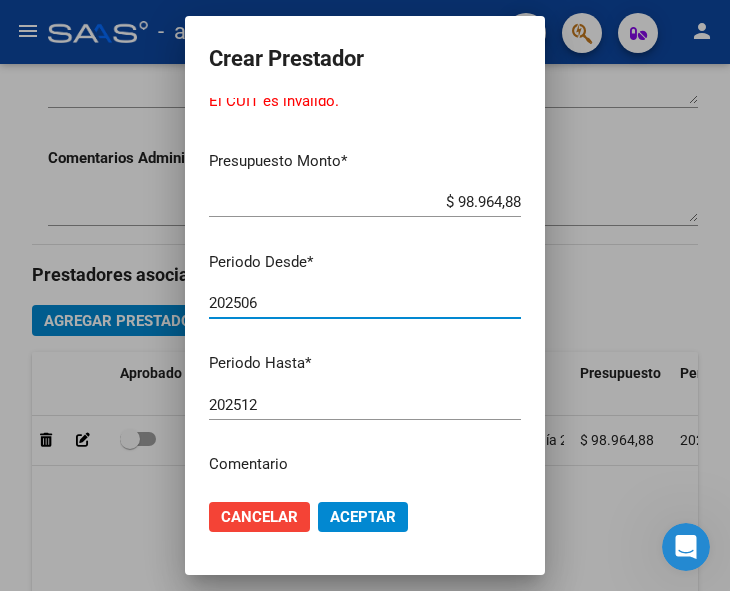 type on "202506" 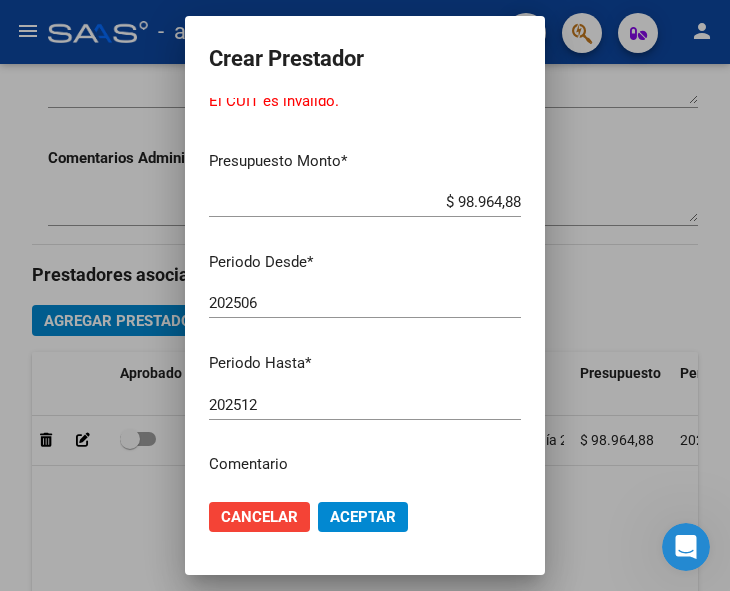 click on "Comentario" at bounding box center [365, 464] 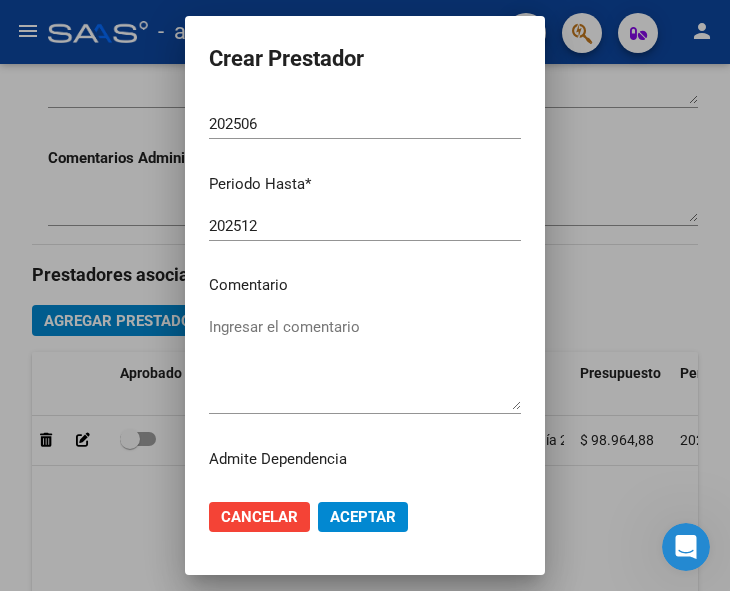 scroll, scrollTop: 300, scrollLeft: 0, axis: vertical 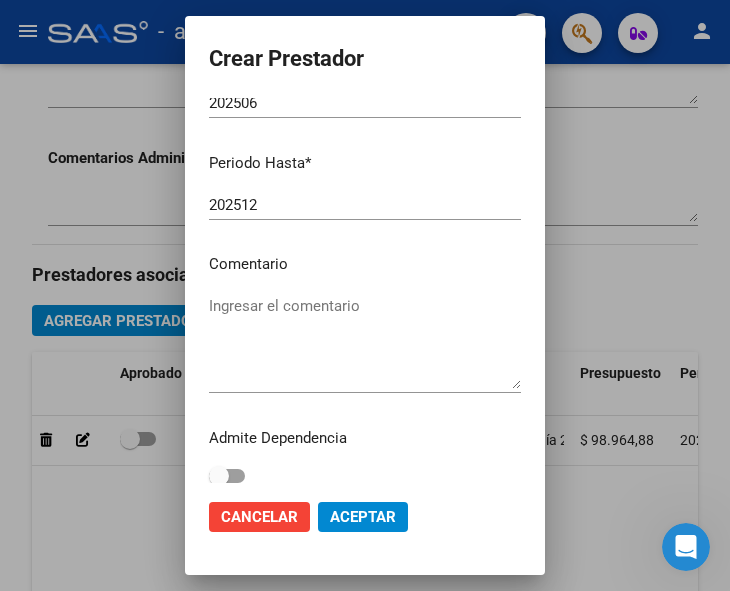 click on "Ingresar el comentario" at bounding box center [365, 342] 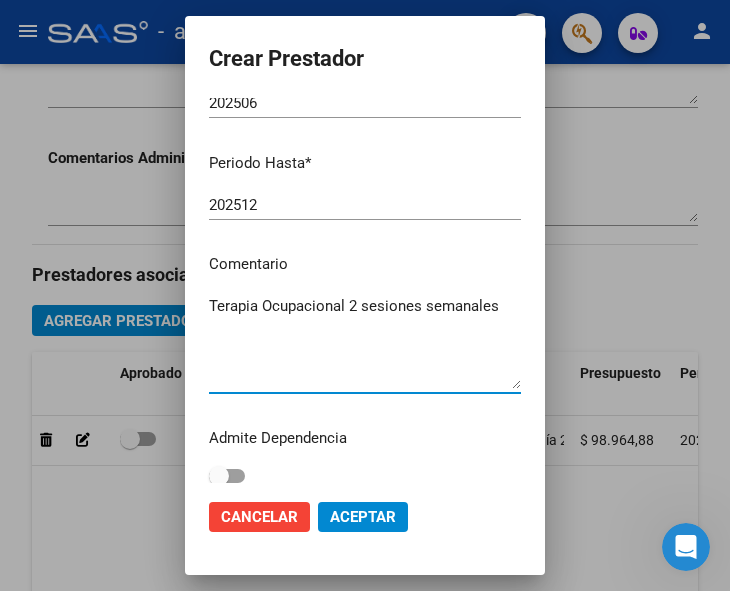 type on "Terapia Ocupacional 2 sesiones semanales" 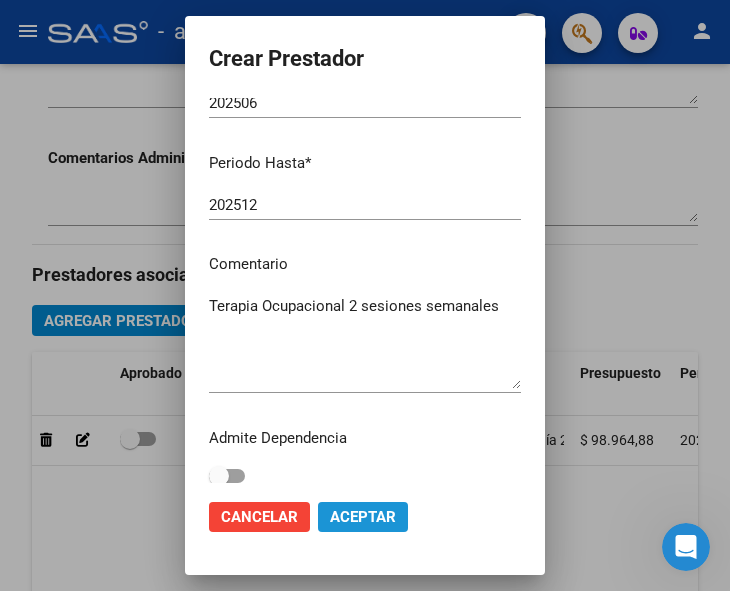 click on "Aceptar" 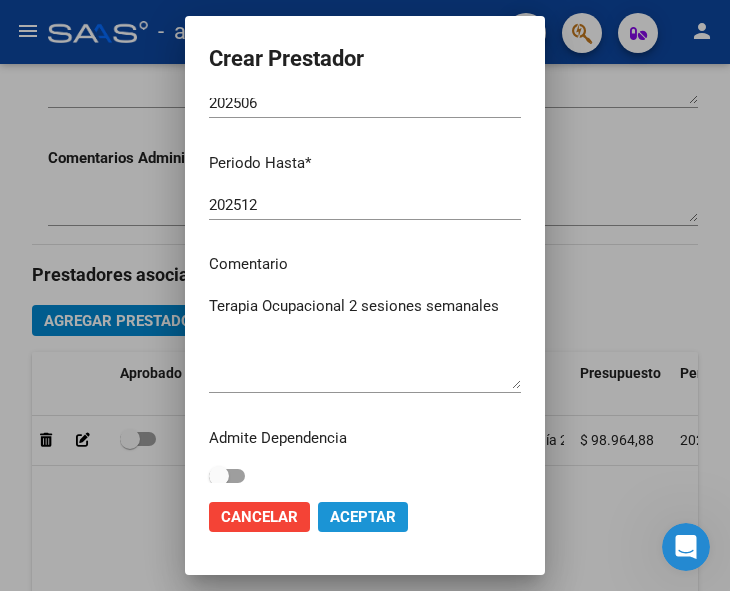 click on "Aceptar" 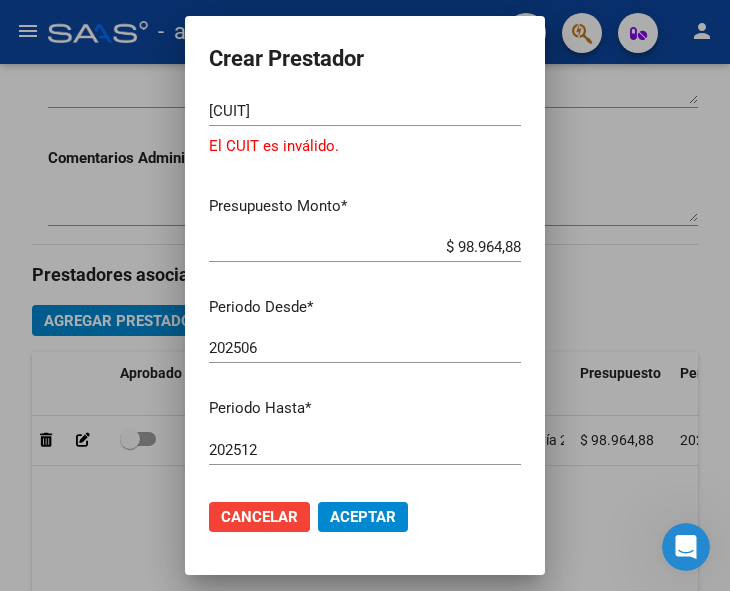 scroll, scrollTop: 0, scrollLeft: 0, axis: both 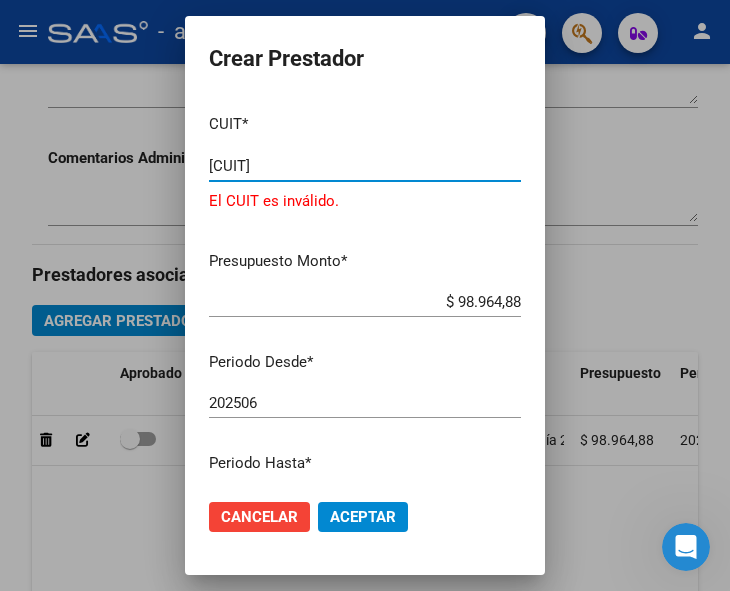 drag, startPoint x: 363, startPoint y: 170, endPoint x: 177, endPoint y: 170, distance: 186 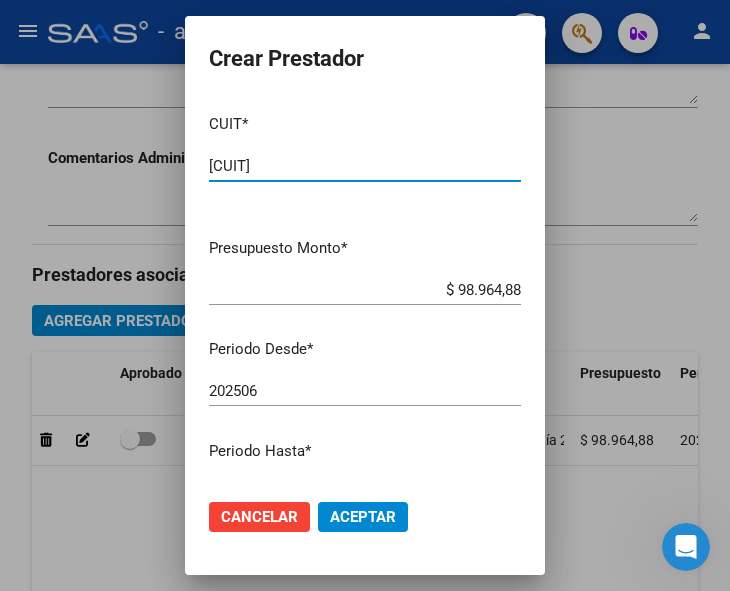type on "[CUIT]" 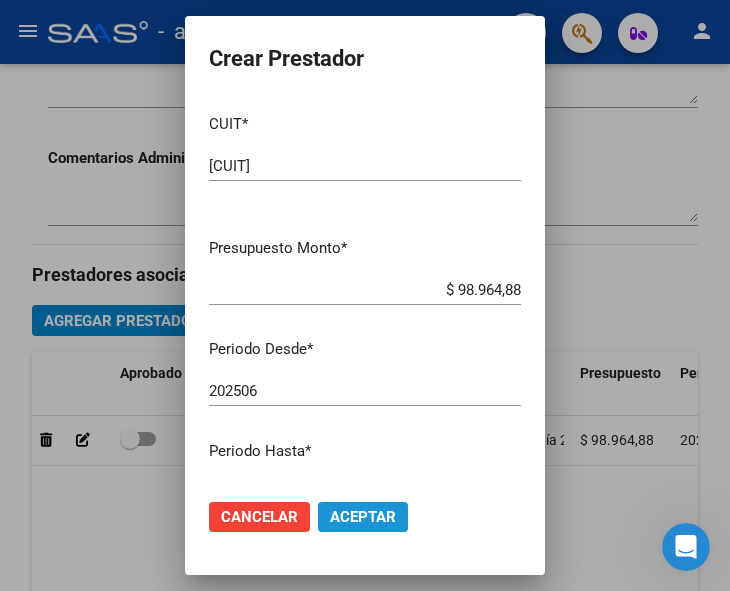 click on "Aceptar" 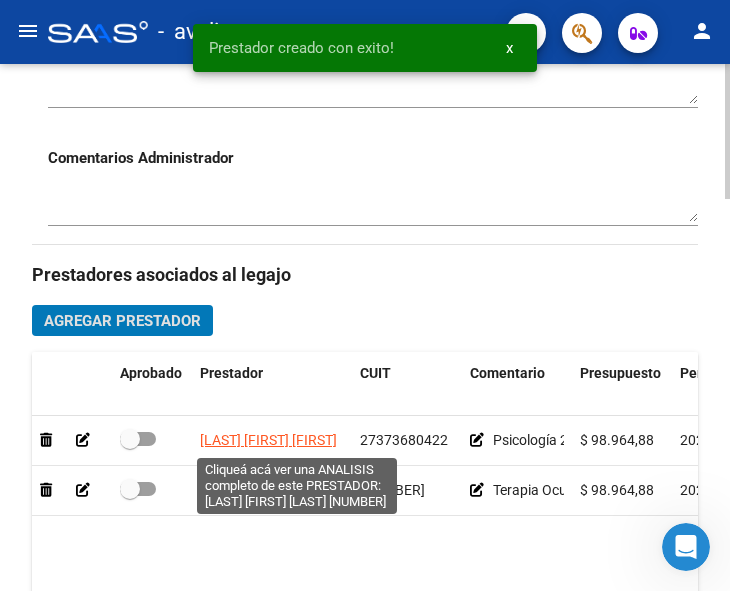 scroll, scrollTop: 965, scrollLeft: 0, axis: vertical 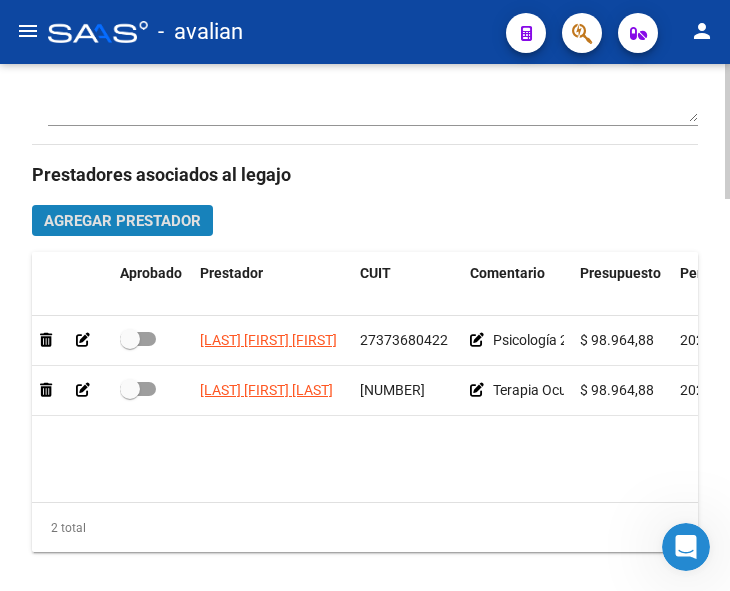 click on "Agregar Prestador" 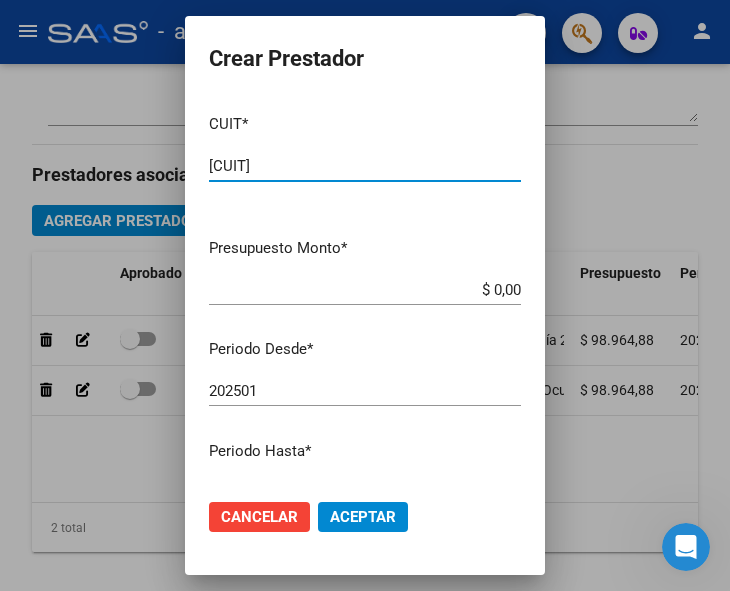 type on "[CUIT]" 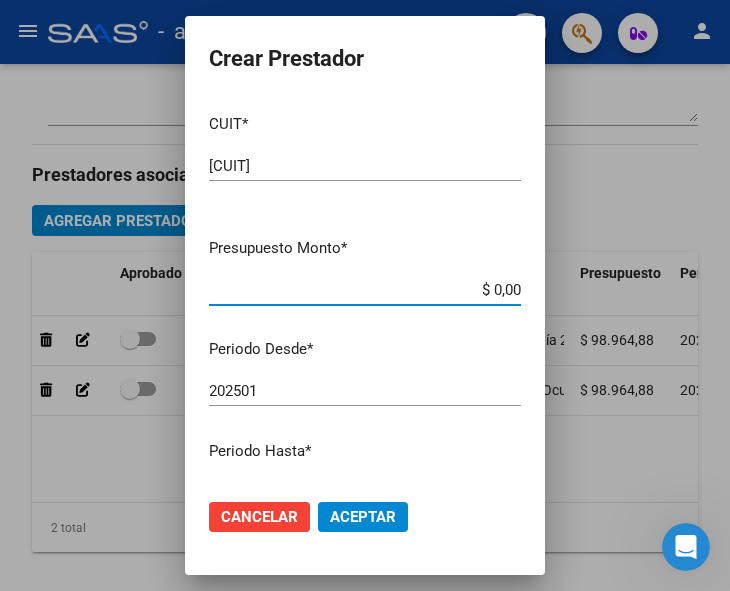 drag, startPoint x: 452, startPoint y: 293, endPoint x: 543, endPoint y: 280, distance: 91.92388 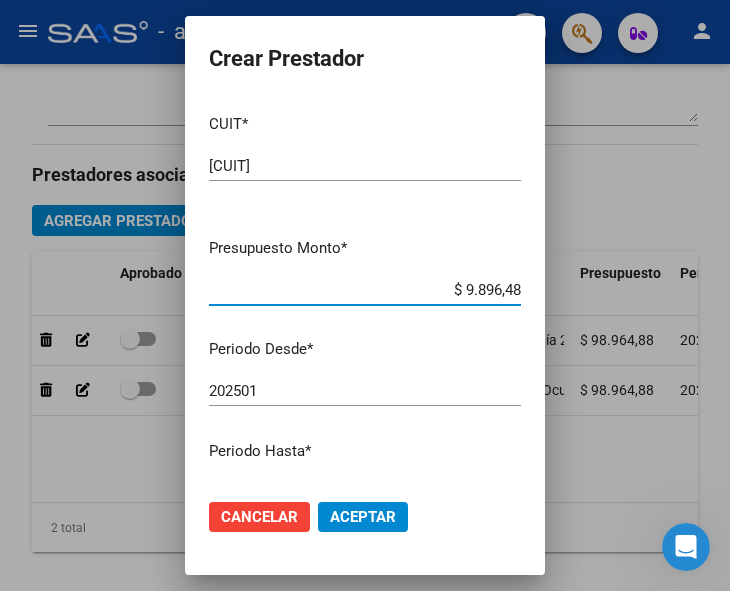 type on "$ 98.964,88" 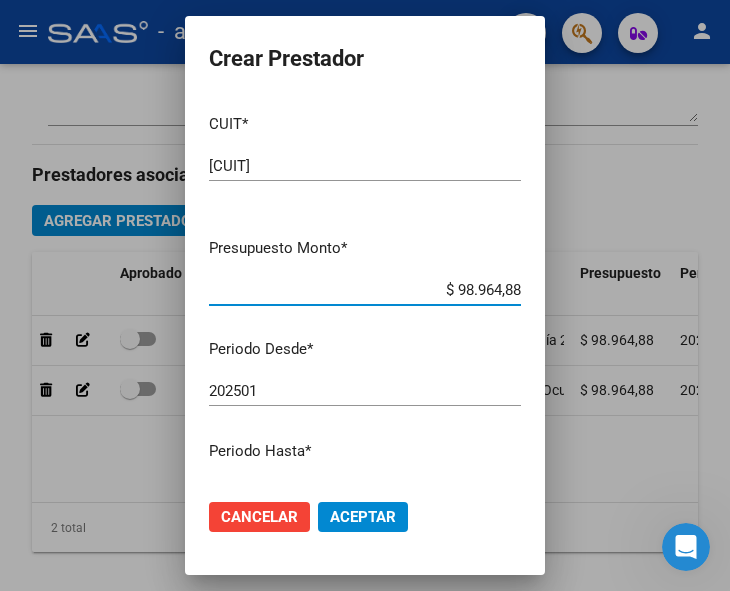 click on "[YYYY][MM] Ingresar el periodo" at bounding box center [365, 391] 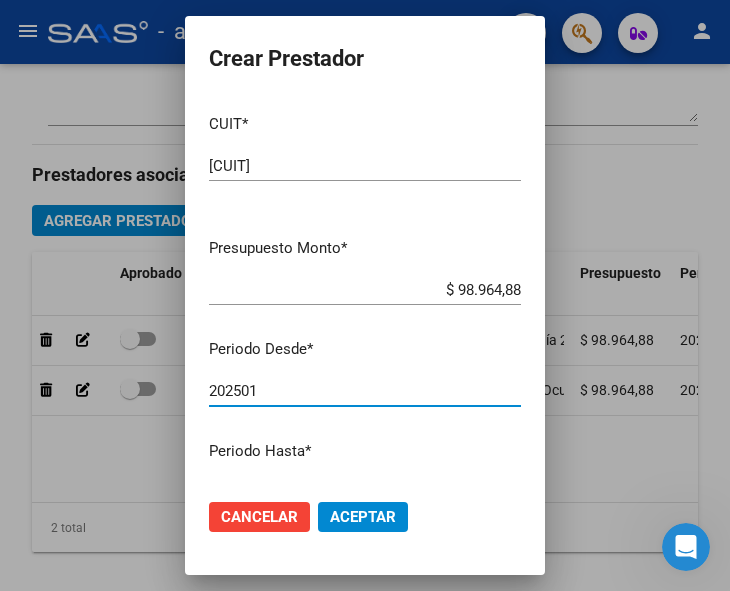 click on "202501" at bounding box center (365, 391) 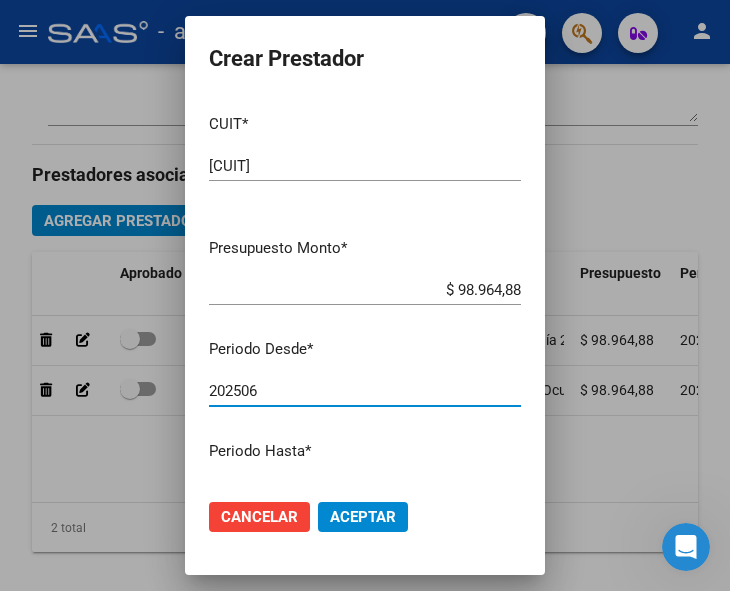 type on "202506" 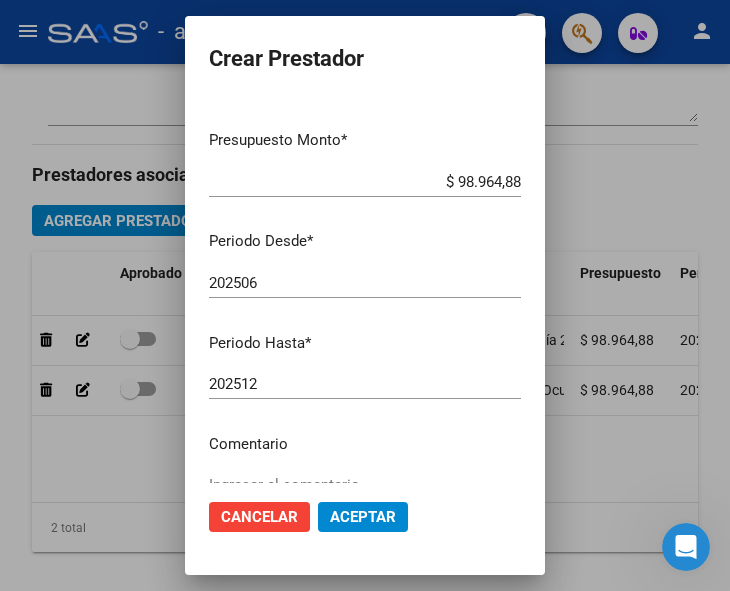scroll, scrollTop: 200, scrollLeft: 0, axis: vertical 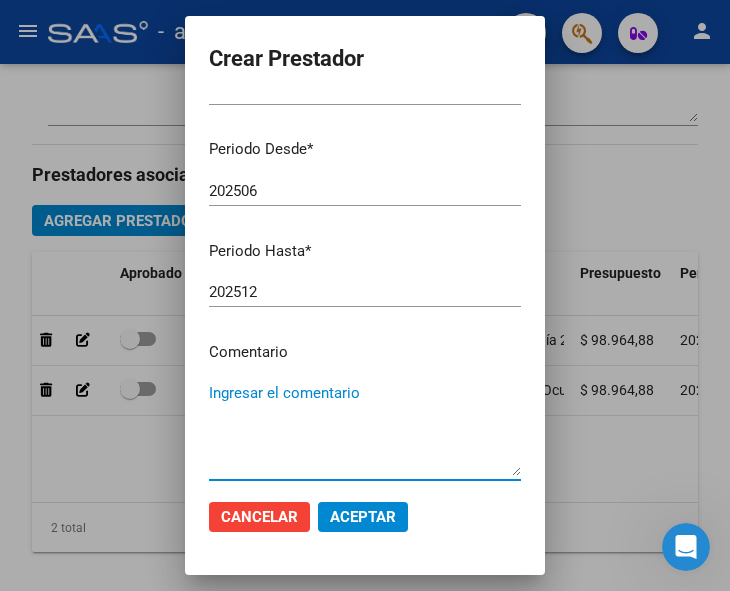 click on "Ingresar el comentario" at bounding box center [365, 429] 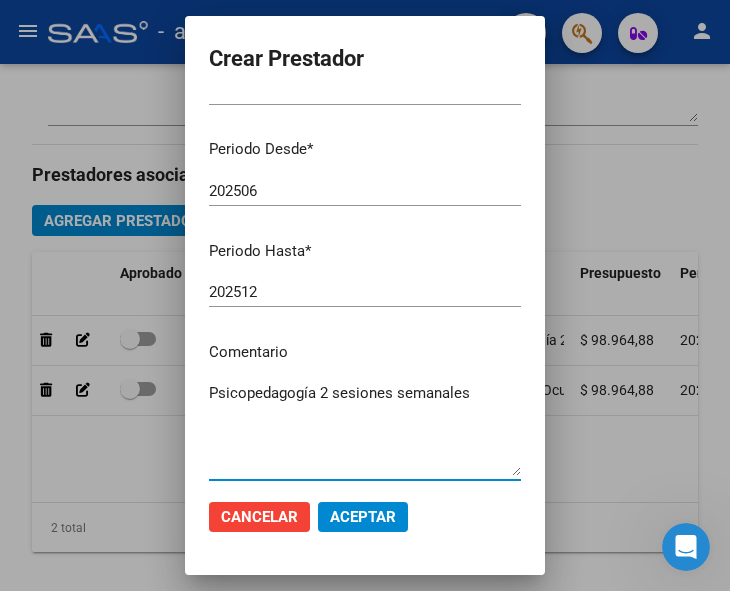 type on "Psicopedagogía 2 sesiones semanales" 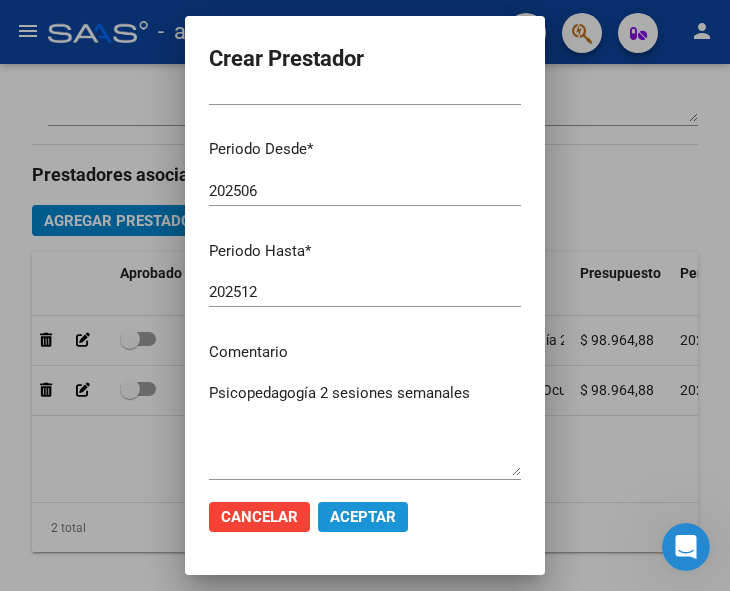 click on "Aceptar" 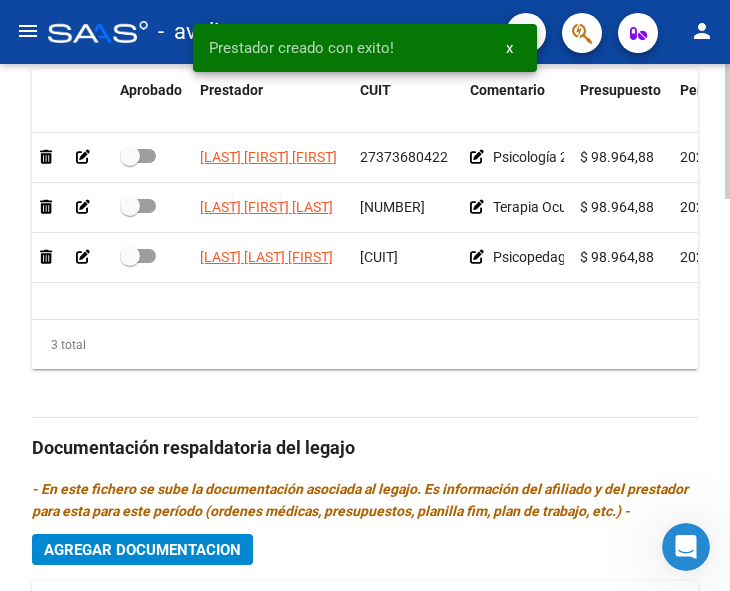 scroll, scrollTop: 1165, scrollLeft: 0, axis: vertical 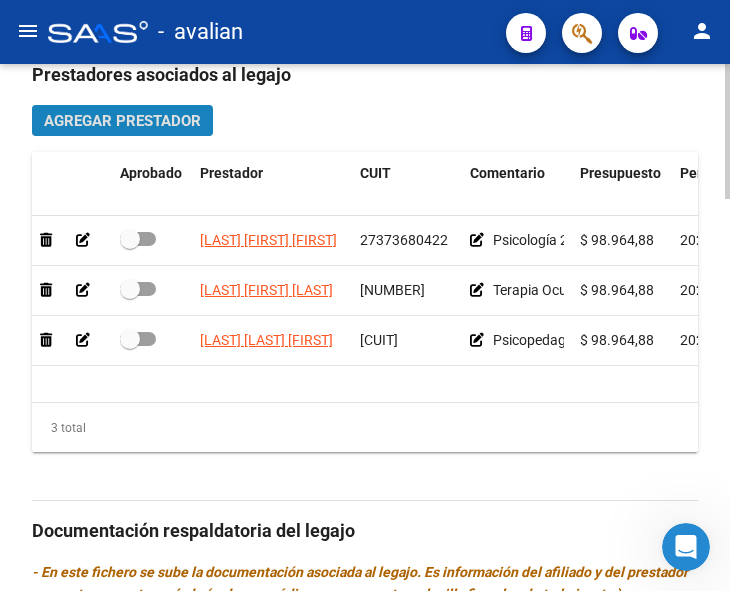 click on "Agregar Prestador" 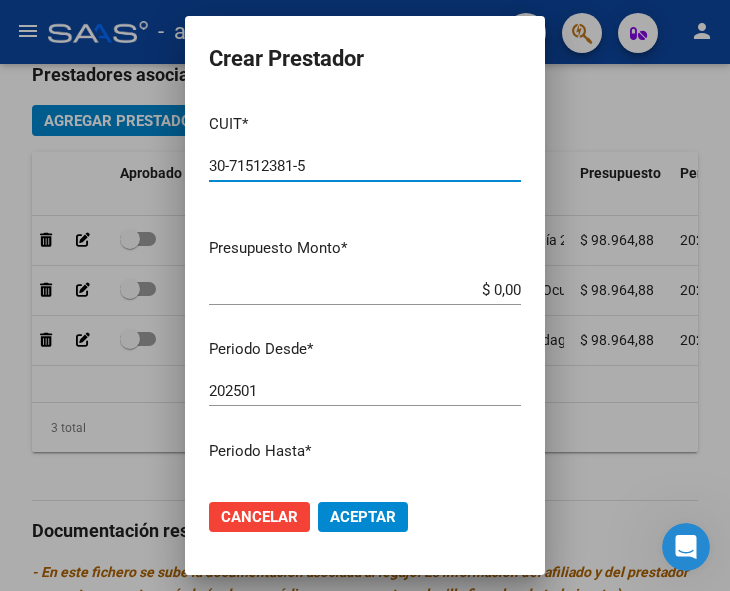 type on "30-71512381-5" 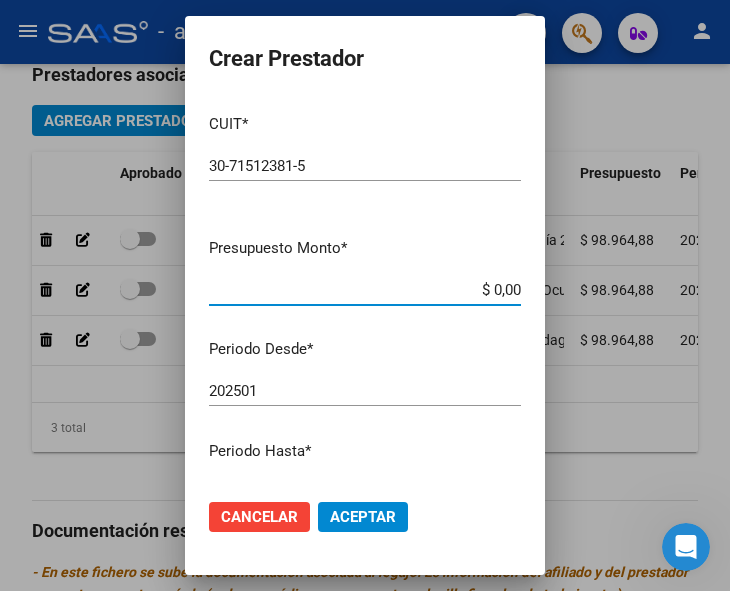 drag, startPoint x: 434, startPoint y: 286, endPoint x: 563, endPoint y: 279, distance: 129.18979 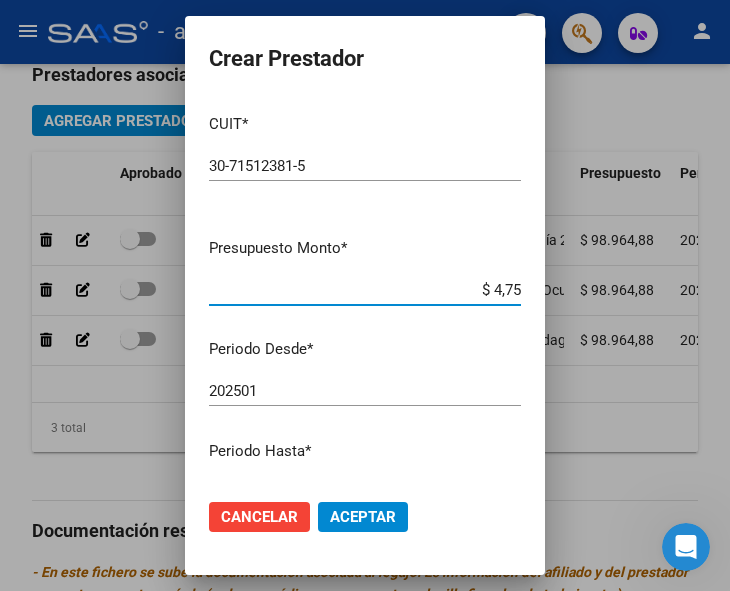 drag, startPoint x: 438, startPoint y: 303, endPoint x: 531, endPoint y: 283, distance: 95.12623 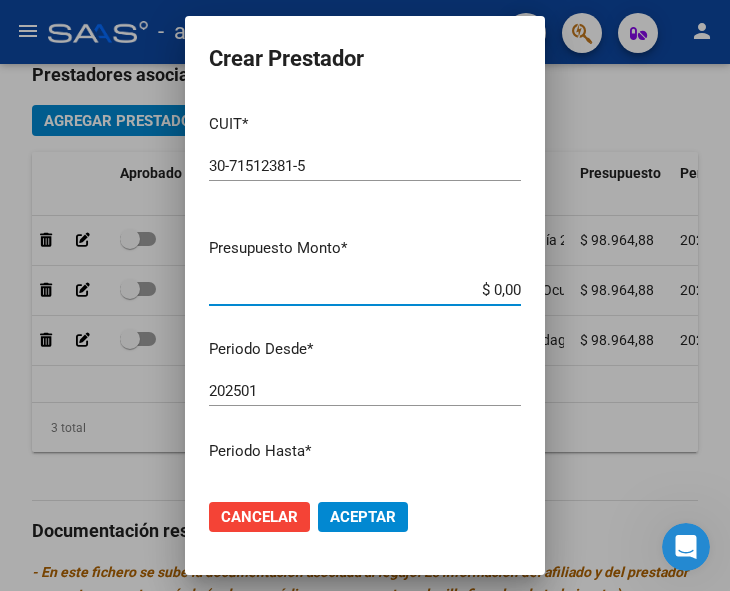 paste on "475.830,36" 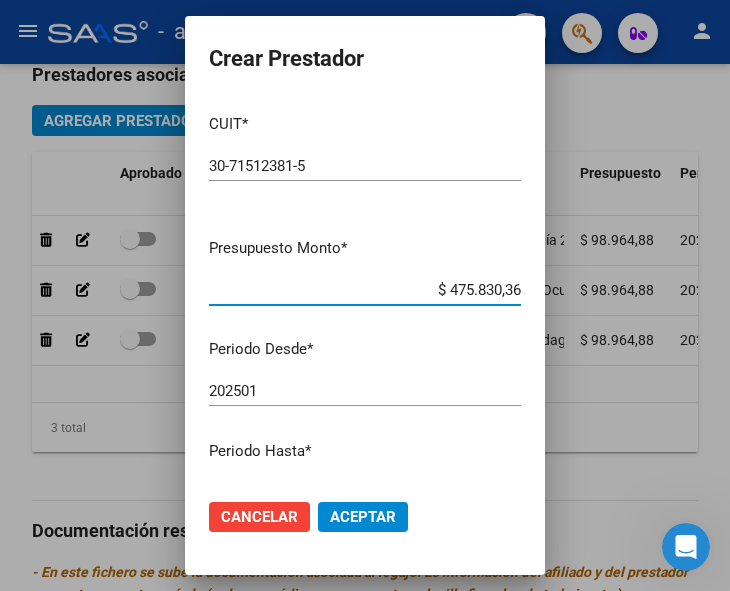 type on "$ 475.830,36" 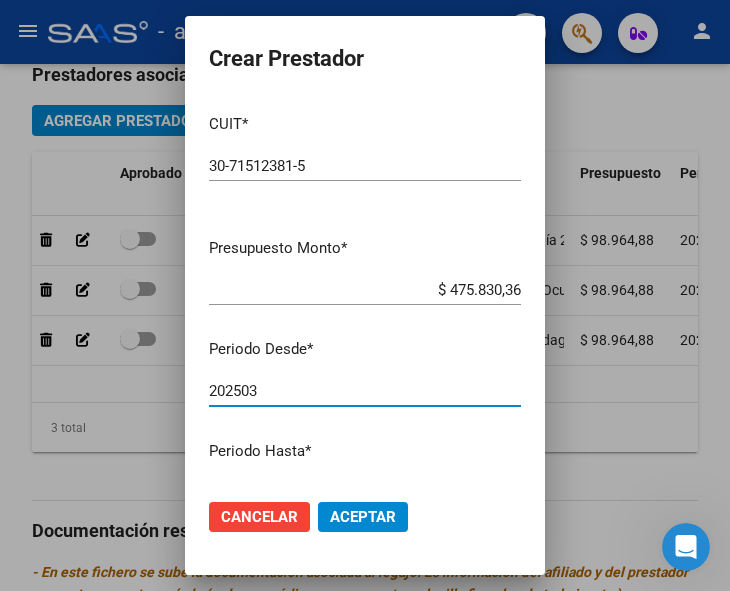 type on "202503" 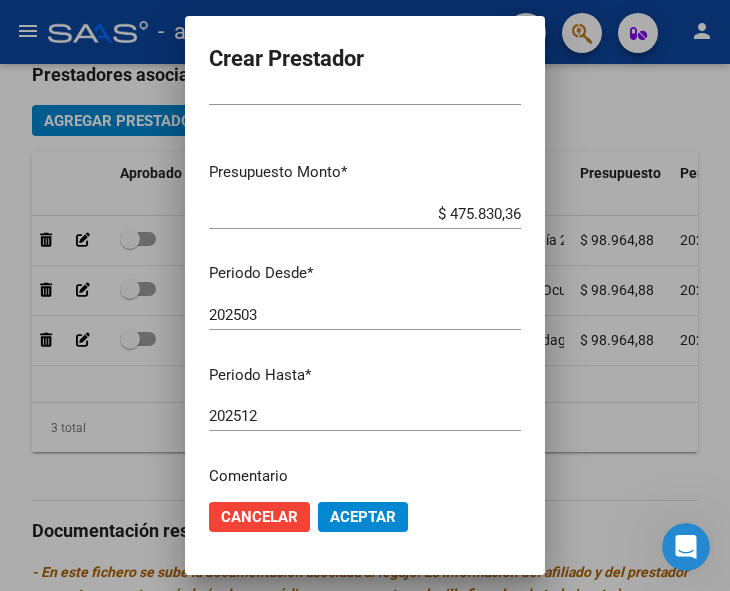 scroll, scrollTop: 100, scrollLeft: 0, axis: vertical 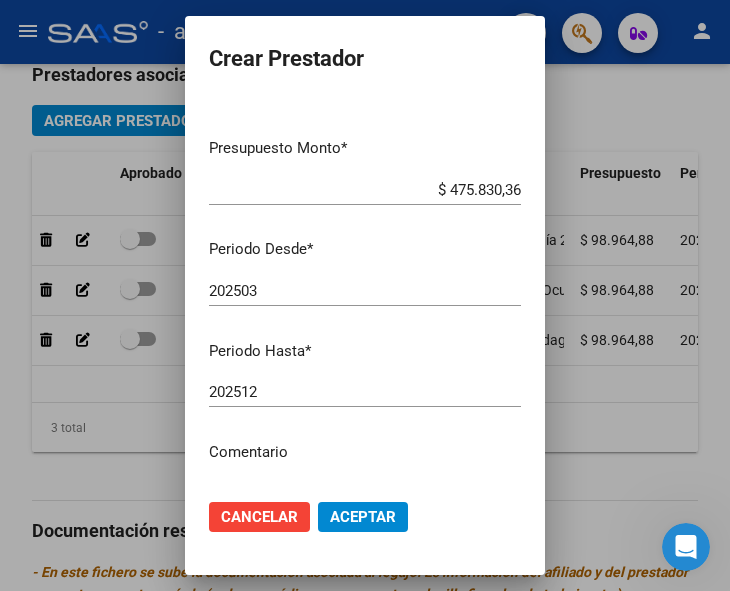 click on "Comentario" at bounding box center [365, 452] 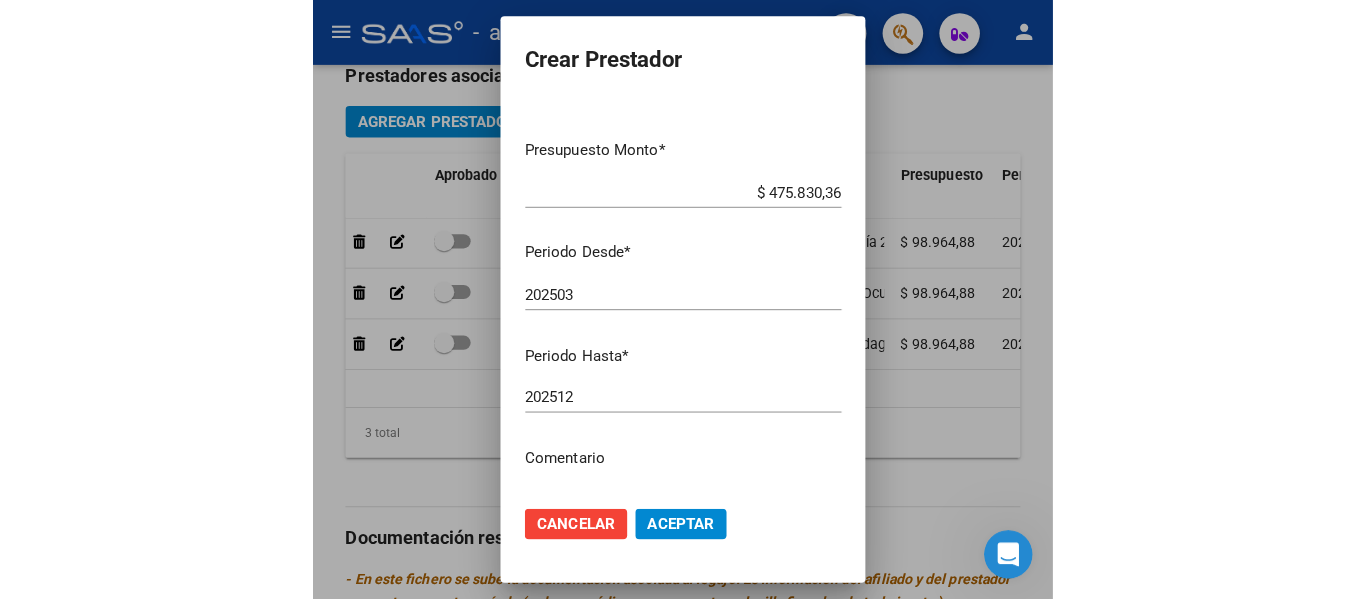 scroll, scrollTop: 200, scrollLeft: 0, axis: vertical 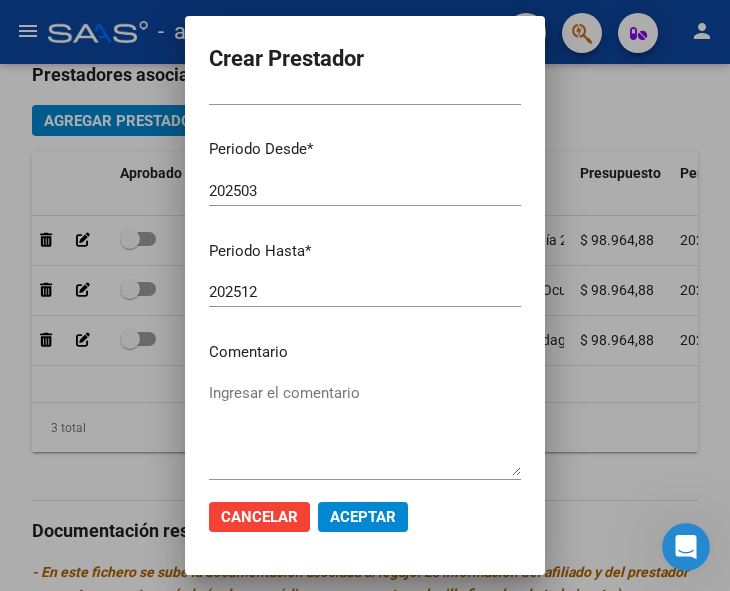 click on "Ingresar el comentario" at bounding box center [365, 429] 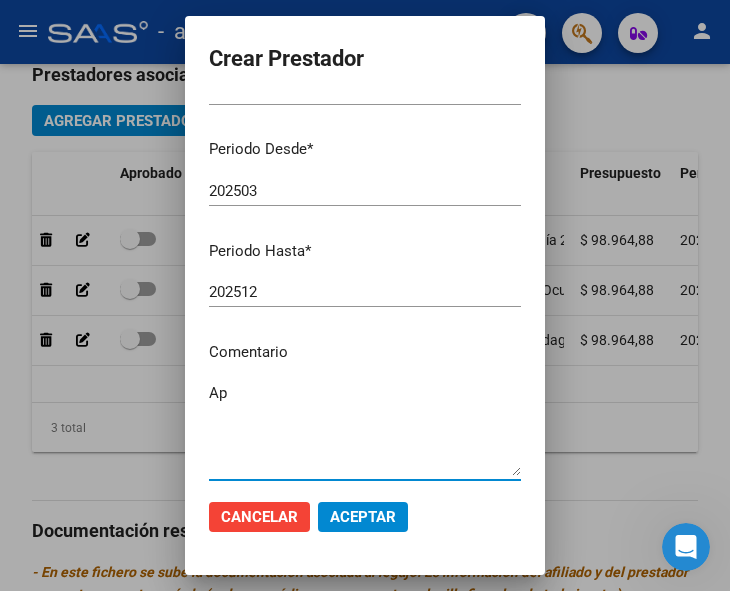 type on "A" 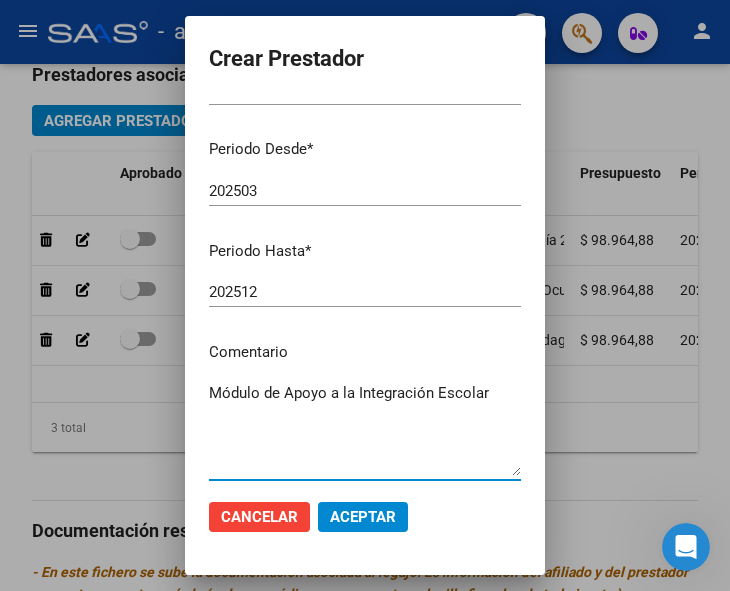 type on "Módulo de Apoyo a la Integración Escolar" 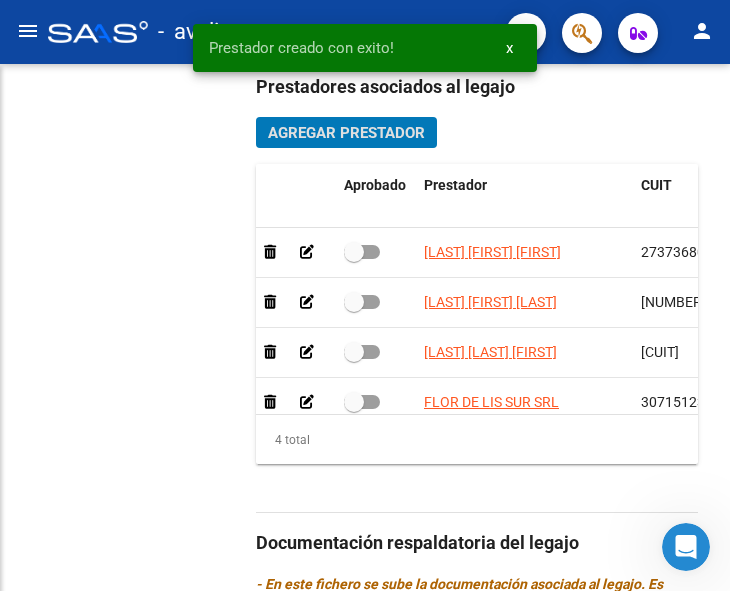 scroll, scrollTop: 774, scrollLeft: 0, axis: vertical 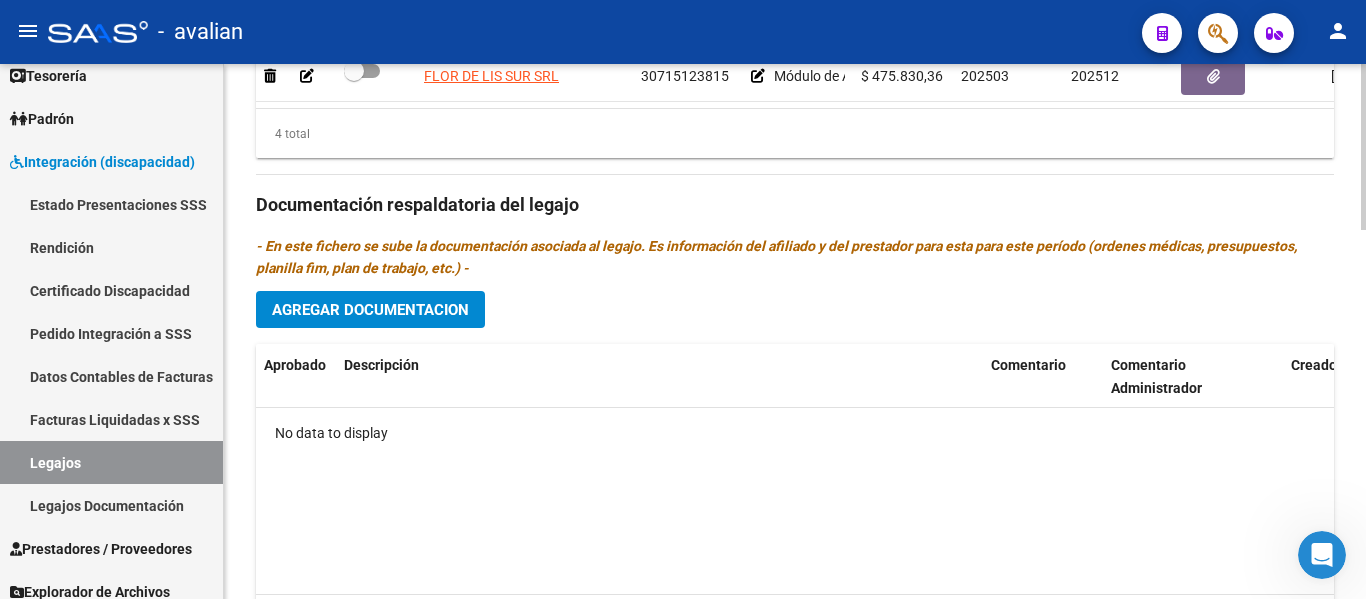 click on "Agregar Documentacion" 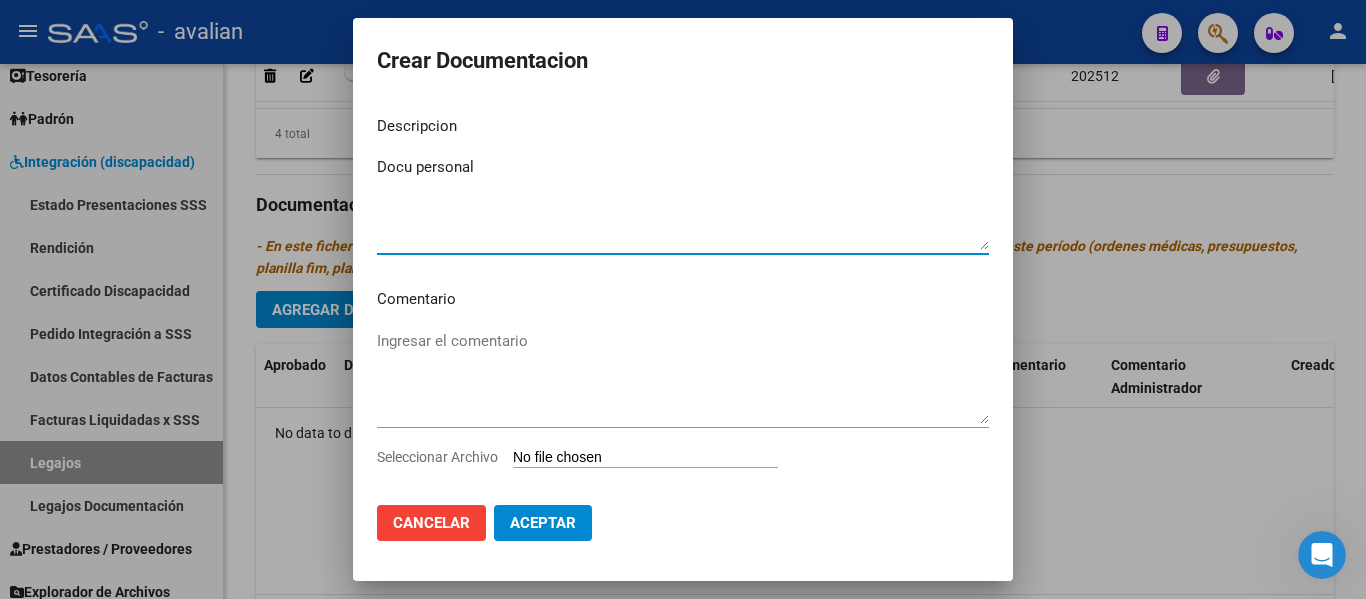 type on "Docu personal" 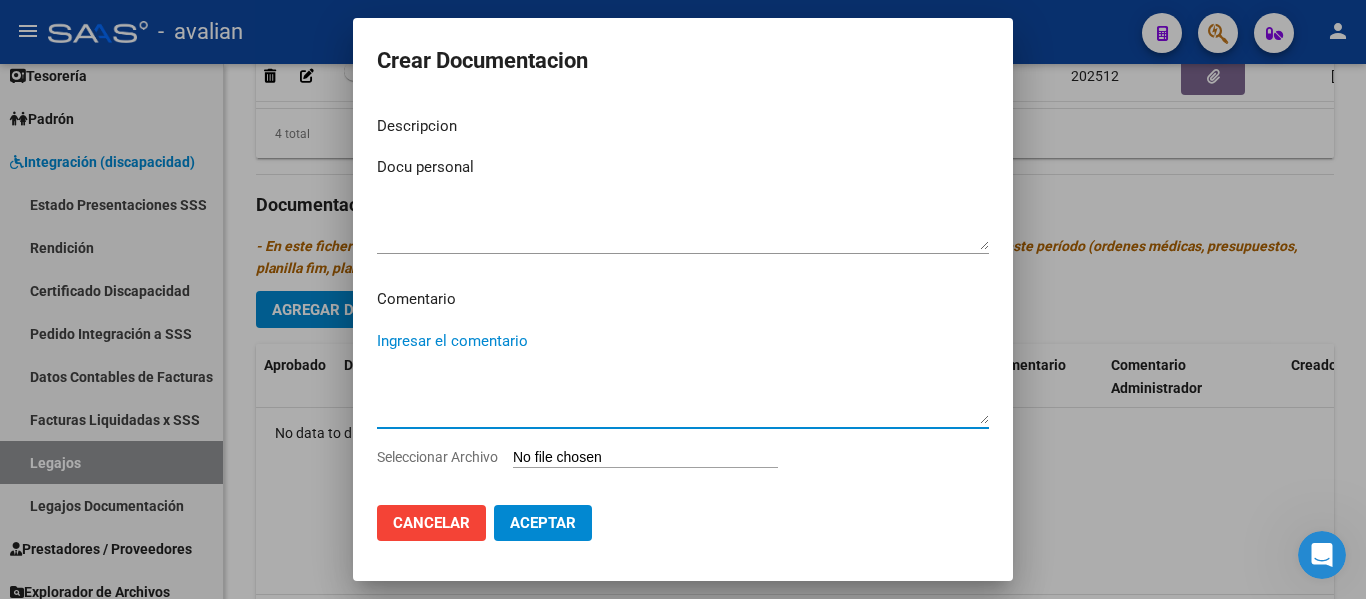 paste on "De [MONTH] a [MONTH] [YEAR]:
- Psicopedagogía: 1 sesiones semanal Lic. [LAST] [FIRST] - Valor resol. vigente
- Psicología: 1 sesiones semanal (lunes) Lic. [LAST] [FIRST] - Valor resol. vigente
- TO: 1 sesiones semanal (lunes) Lic. [LAST] [FIRST] - Valor resol. vigente
De [MONTH] (según acta de acuerdo y fecha de presentación de la documentación) a [MONTH]:
- Módulo de apoyo a la integración escolar - Flor de Lis - Valor resol. vigente" 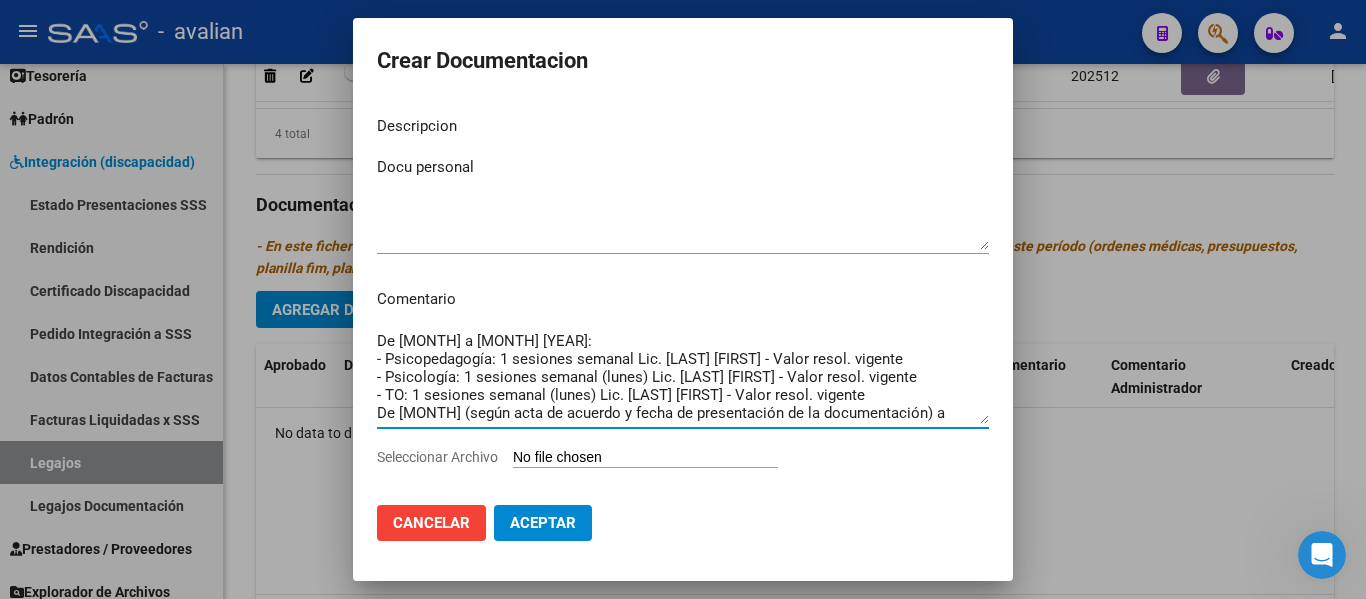 scroll, scrollTop: 34, scrollLeft: 0, axis: vertical 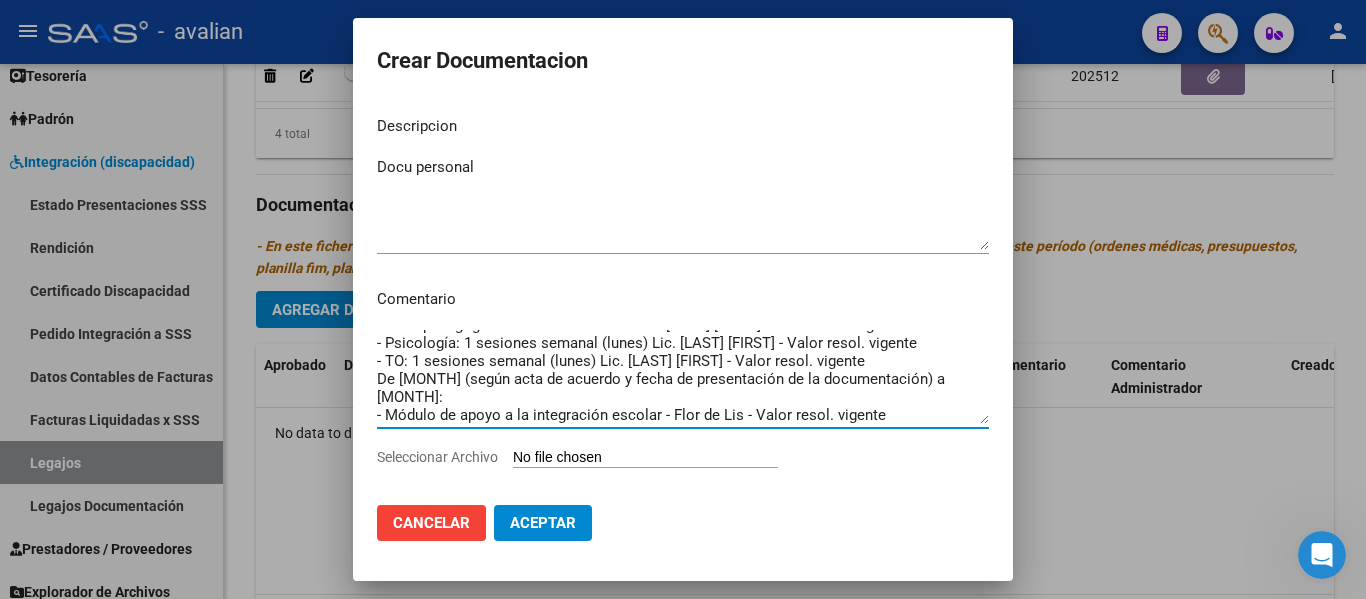 type on "De [MONTH] a [MONTH] [YEAR]:
- Psicopedagogía: 1 sesiones semanal Lic. [LAST] [FIRST] - Valor resol. vigente
- Psicología: 1 sesiones semanal (lunes) Lic. [LAST] [FIRST] - Valor resol. vigente
- TO: 1 sesiones semanal (lunes) Lic. [LAST] [FIRST] - Valor resol. vigente
De [MONTH] (según acta de acuerdo y fecha de presentación de la documentación) a [MONTH]:
- Módulo de apoyo a la integración escolar - Flor de Lis - Valor resol. vigente" 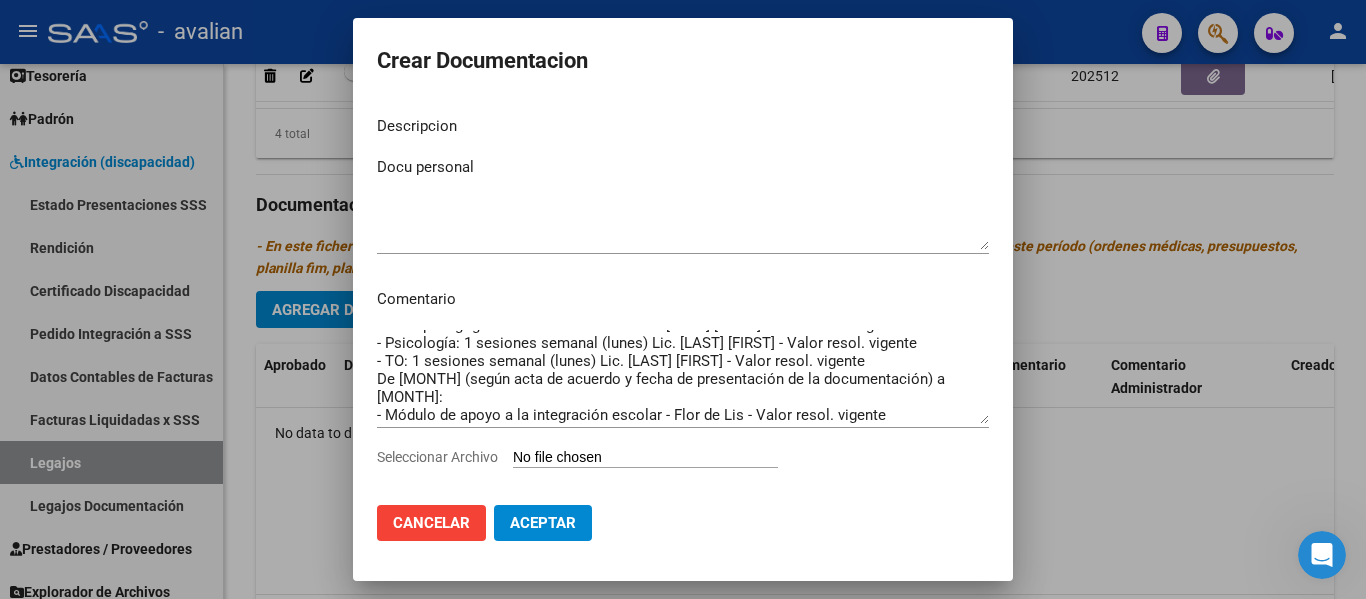 type on "C:\fakepath\Docu personal (11).pdf" 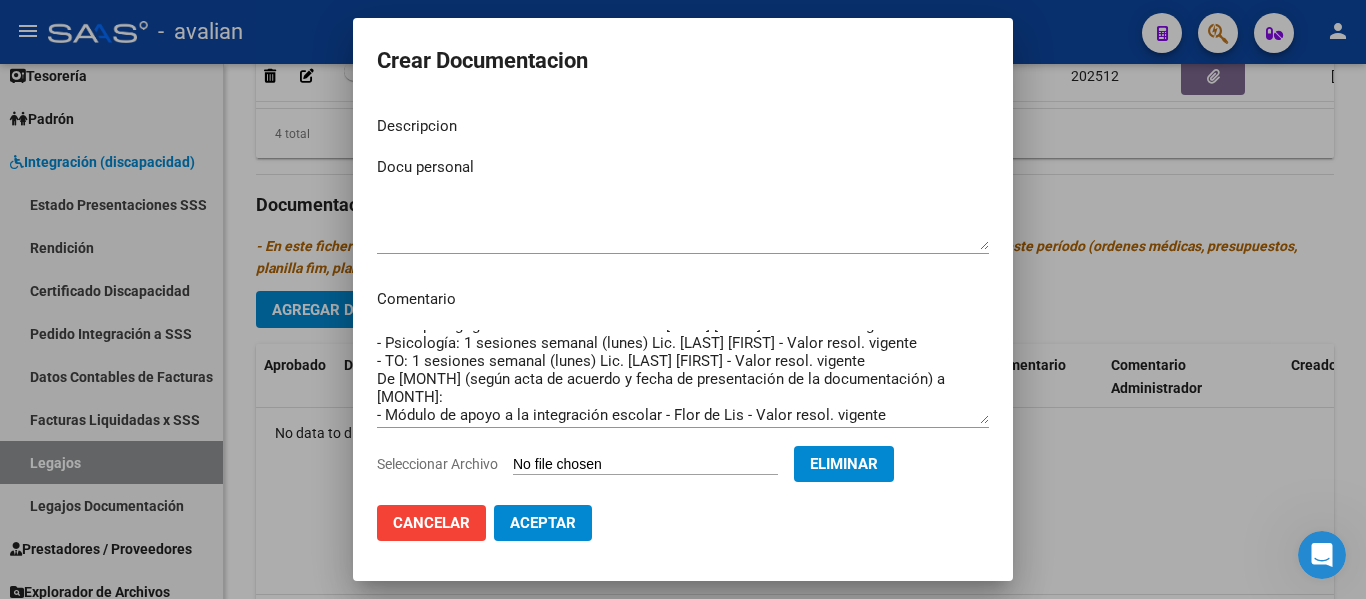 scroll, scrollTop: 0, scrollLeft: 0, axis: both 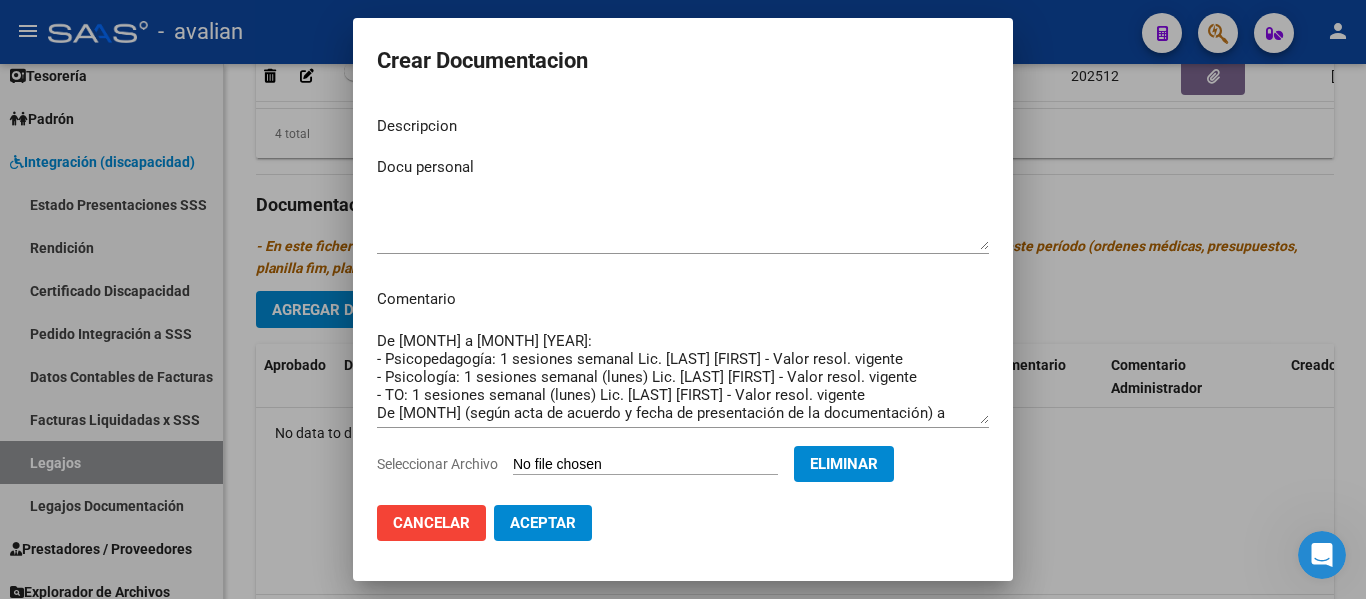 click on "Aceptar" 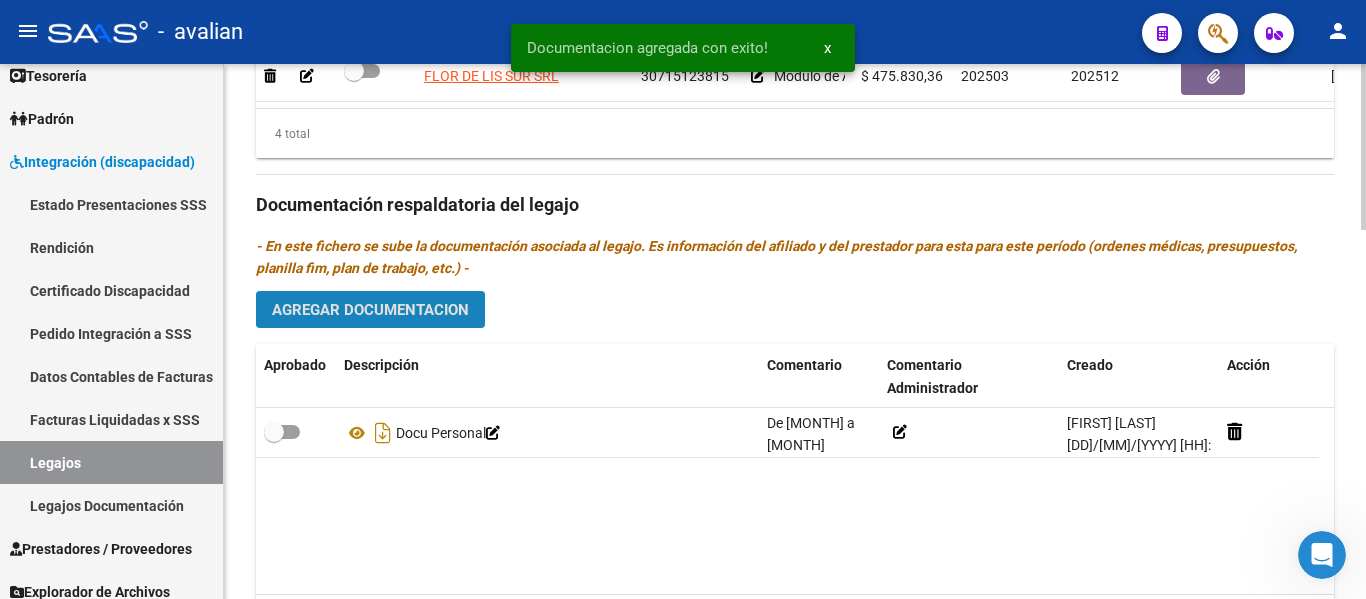 click on "Agregar Documentacion" 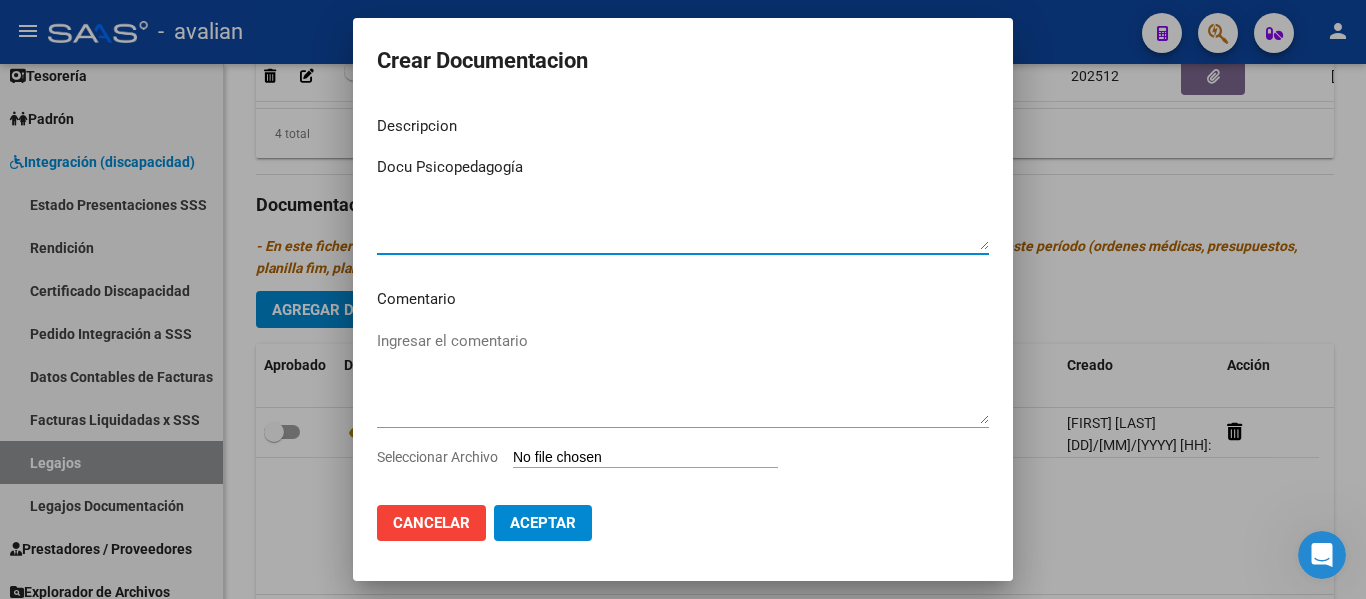 type on "Docu Psicopedagogía" 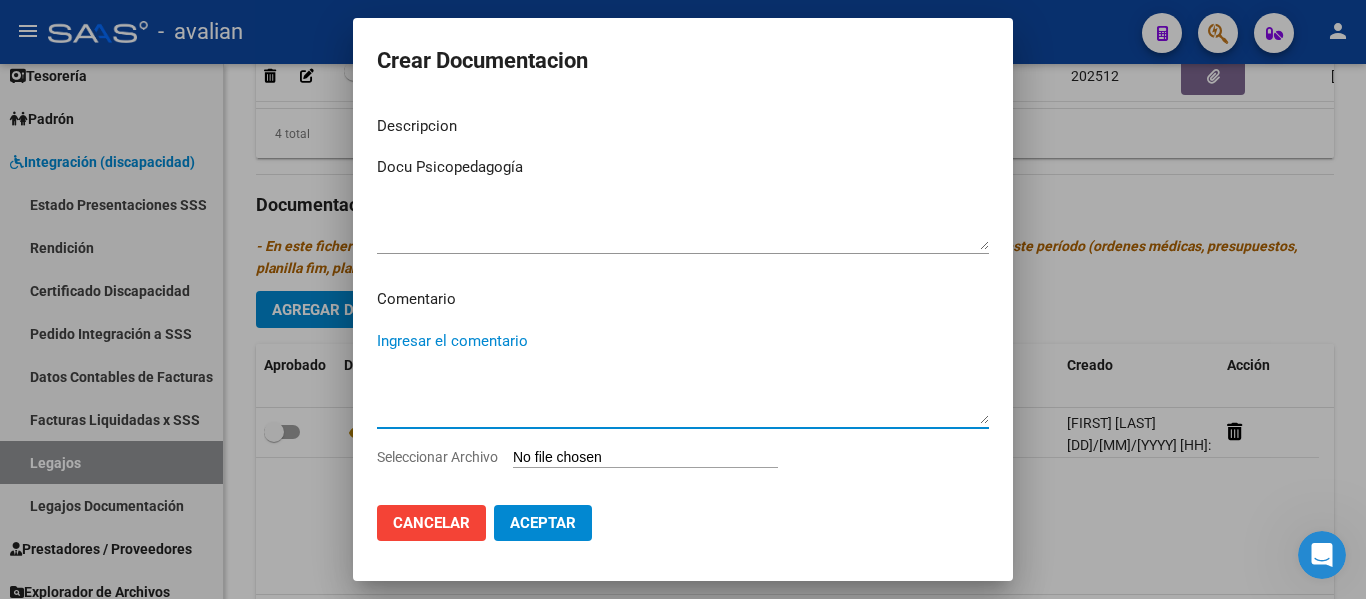 click on "Ingresar el comentario" at bounding box center (683, 377) 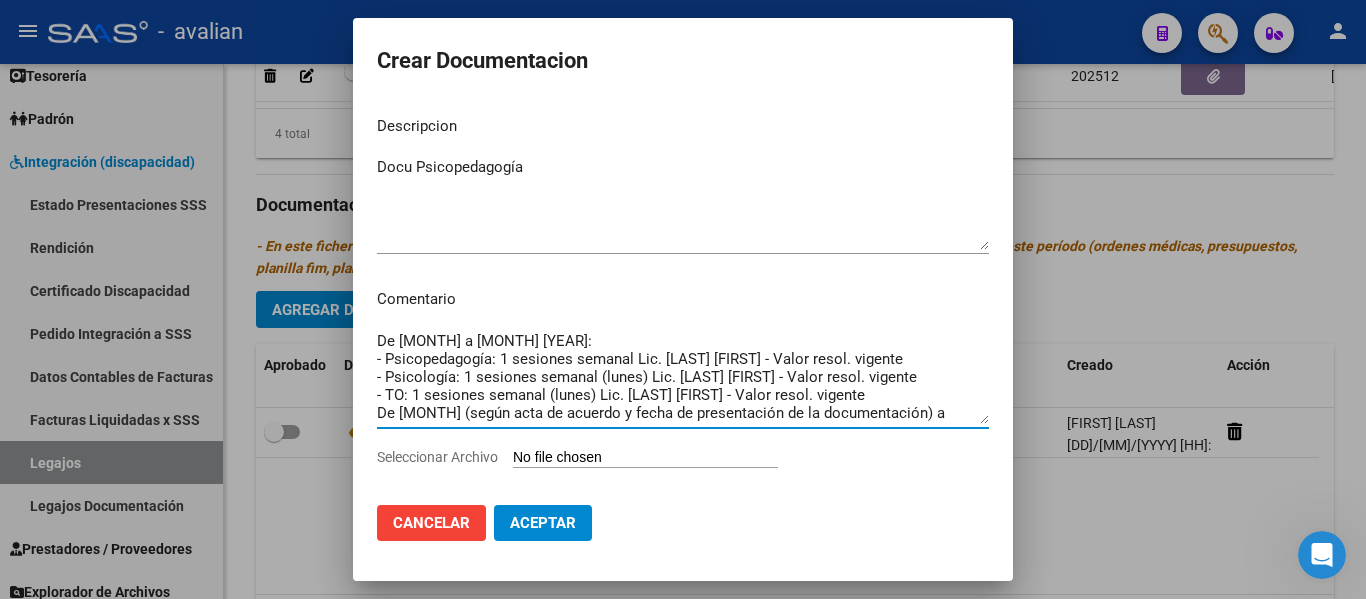 scroll, scrollTop: 34, scrollLeft: 0, axis: vertical 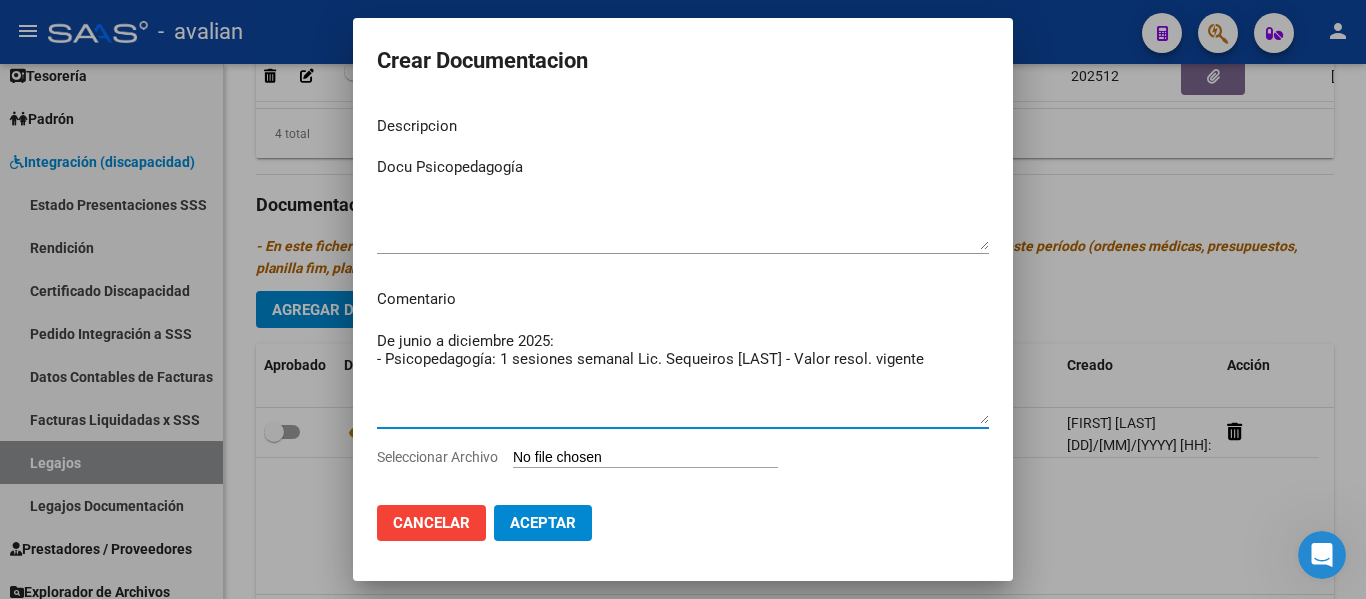 type on "De junio a diciembre 2025:
- Psicopedagogía: 1 sesiones semanal Lic. Sequeiros [LAST] - Valor resol. vigente" 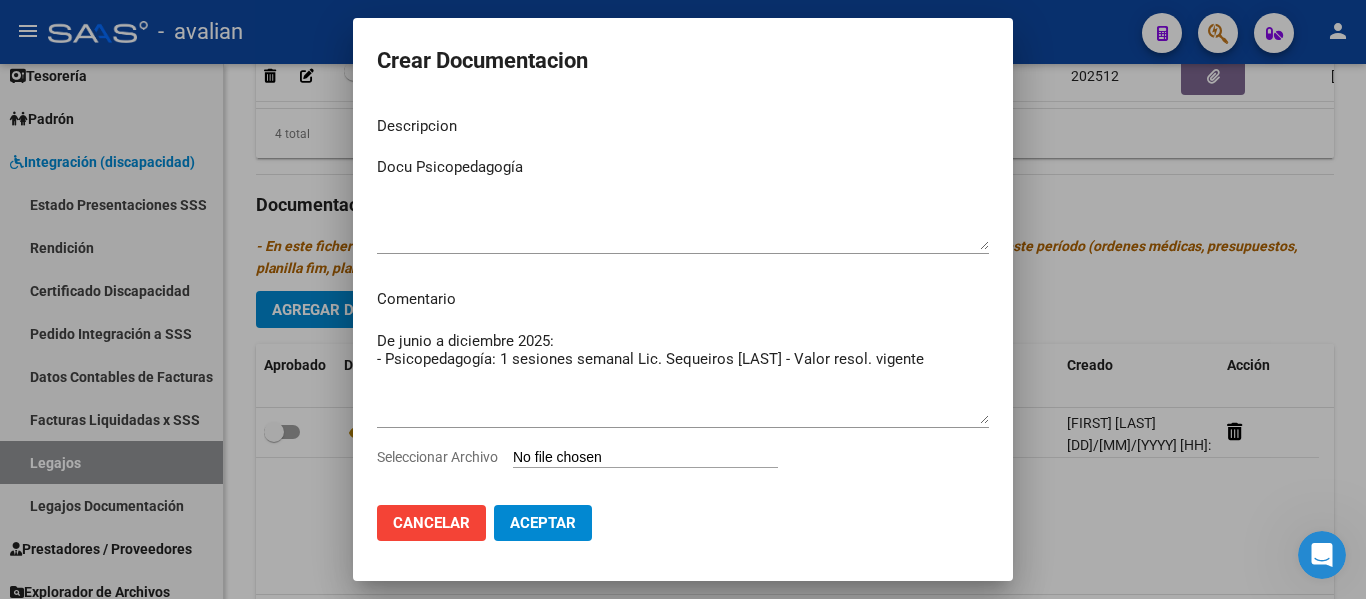 type on "C:\fakepath\Docu PSP.pdf" 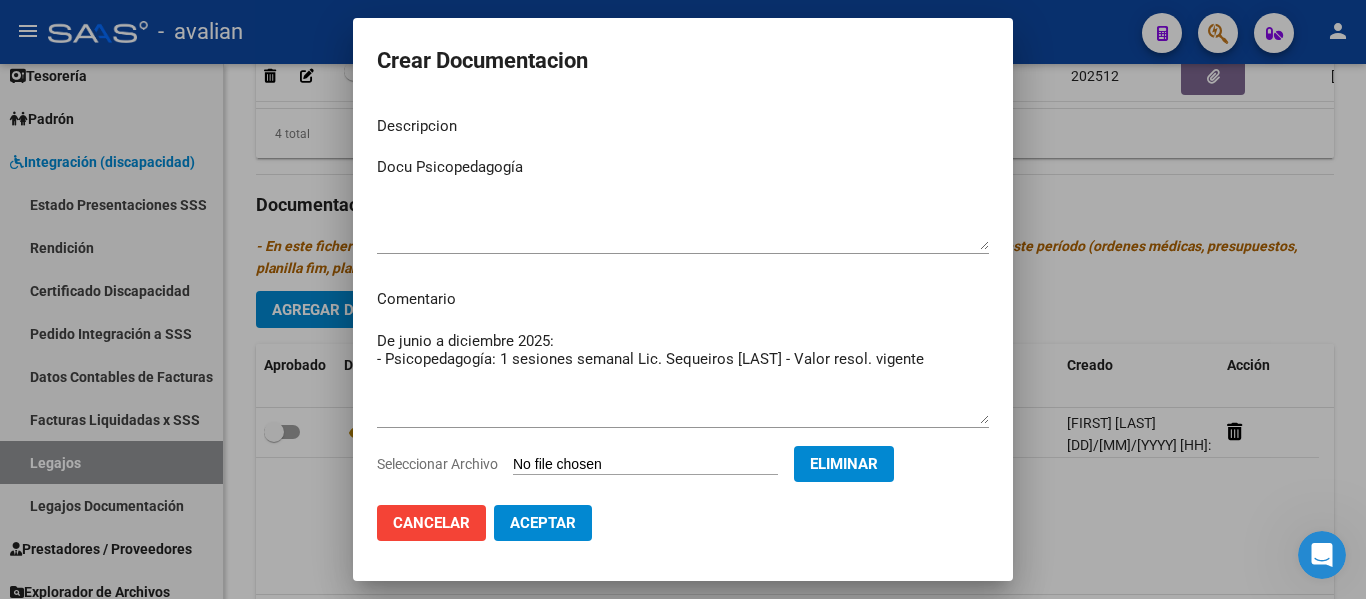 click on "Aceptar" 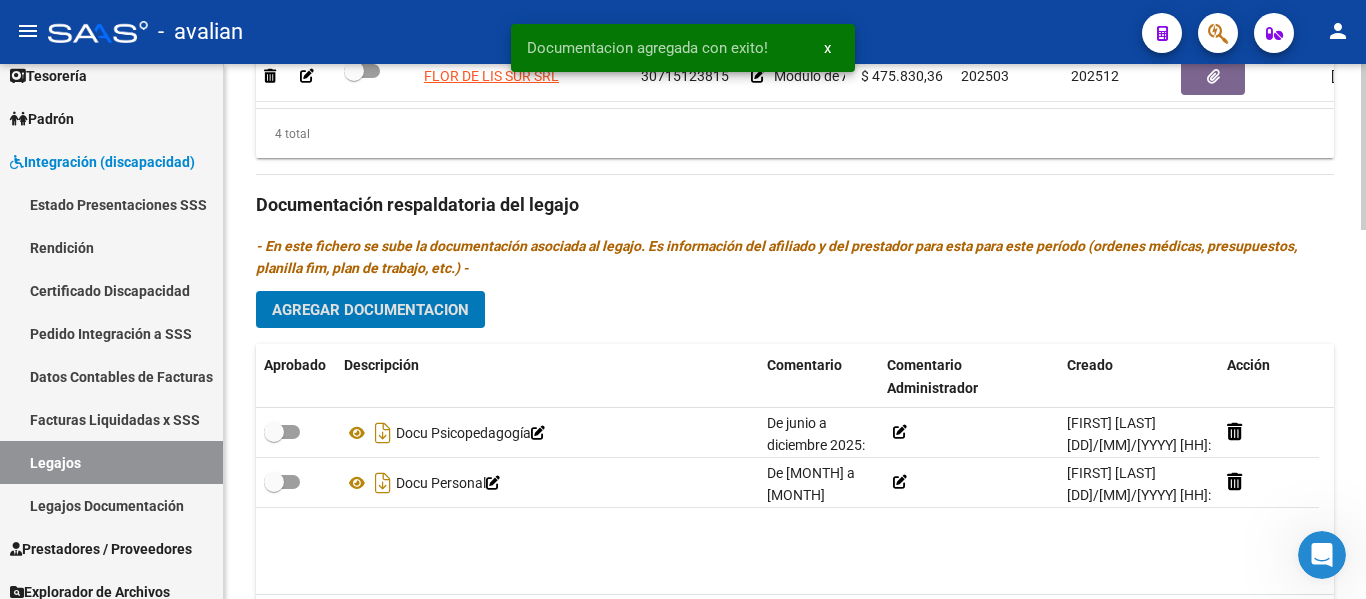click on "Agregar Documentacion" 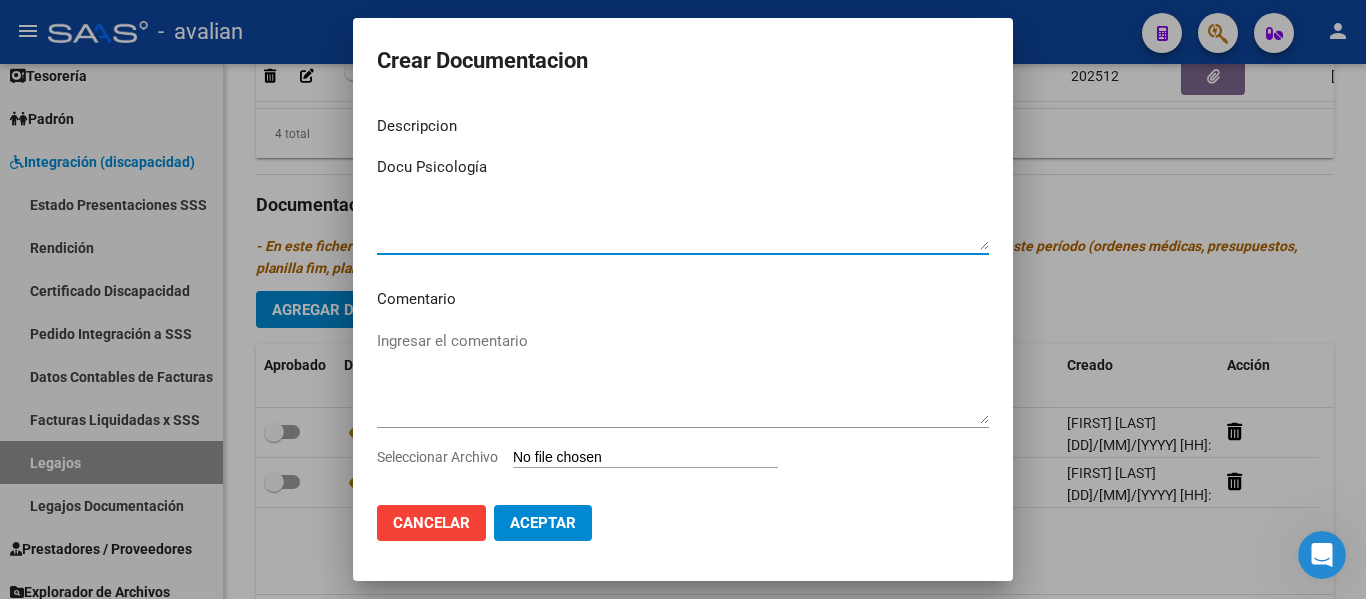 type on "Docu Psicología" 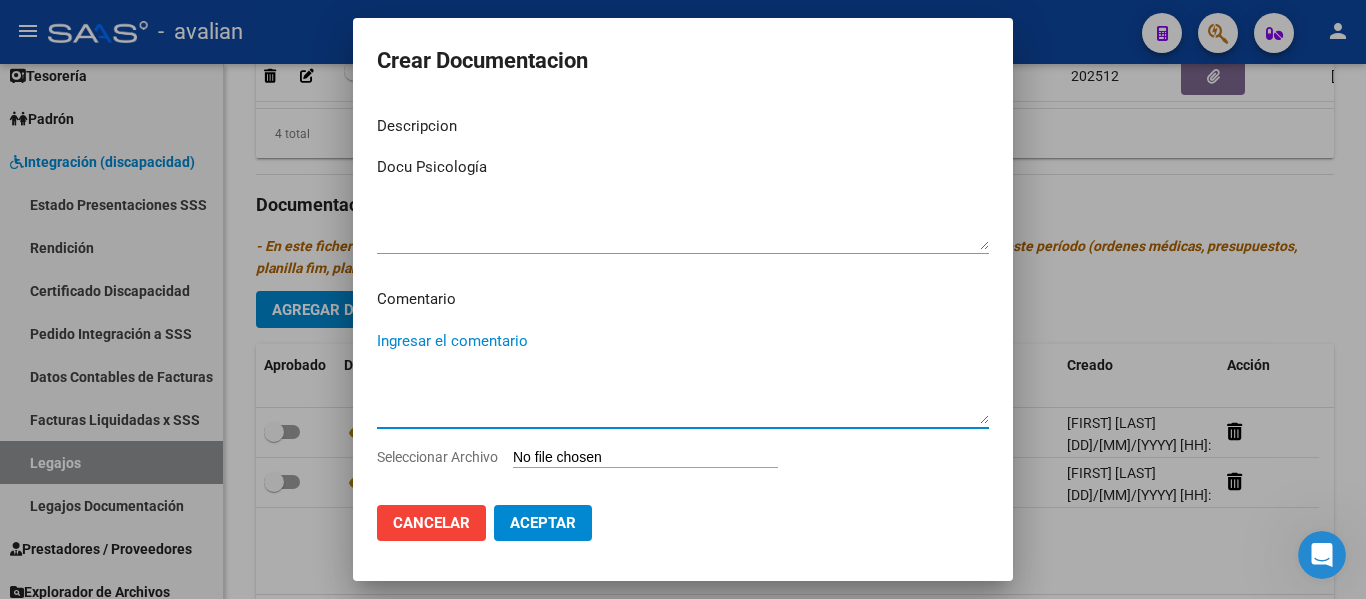 paste on "De [MONTH] a [MONTH] [YEAR]:
- Psicopedagogía: 1 sesiones semanal Lic. [LAST] [FIRST] - Valor resol. vigente
- Psicología: 1 sesiones semanal (lunes) Lic. [LAST] [FIRST] - Valor resol. vigente
- TO: 1 sesiones semanal (lunes) Lic. [LAST] [FIRST] - Valor resol. vigente
De [MONTH] (según acta de acuerdo y fecha de presentación de la documentación) a [MONTH]:
- Módulo de apoyo a la integración escolar - Flor de Lis - Valor resol. vigente" 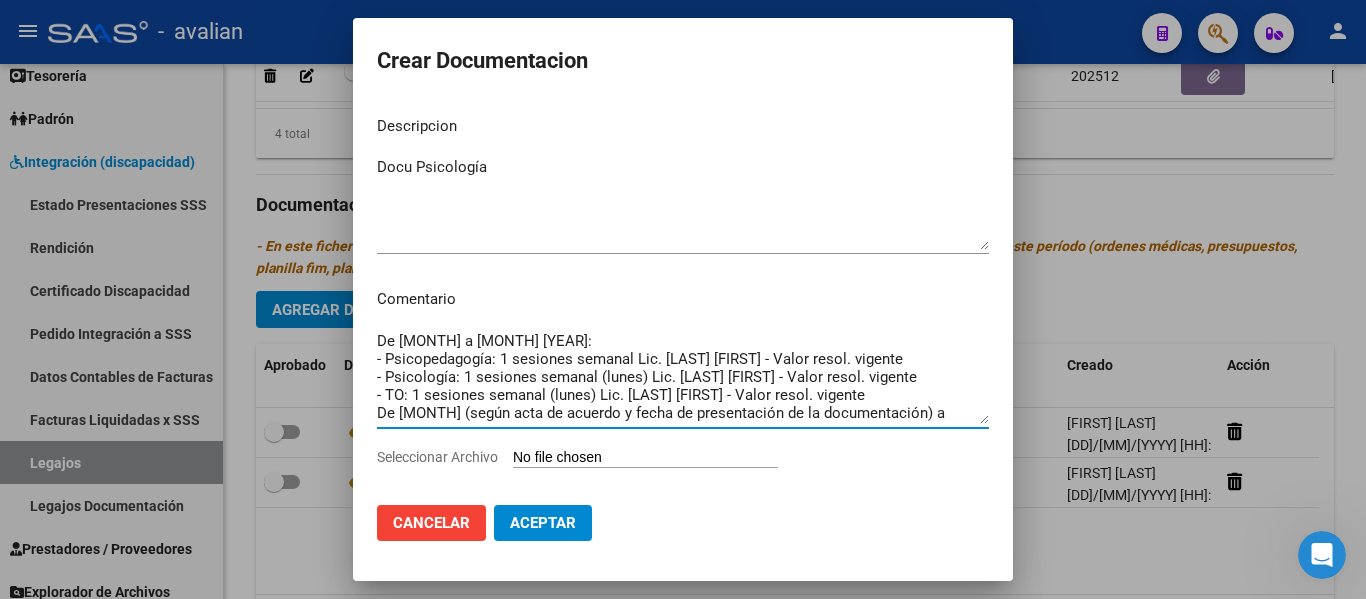 scroll, scrollTop: 34, scrollLeft: 0, axis: vertical 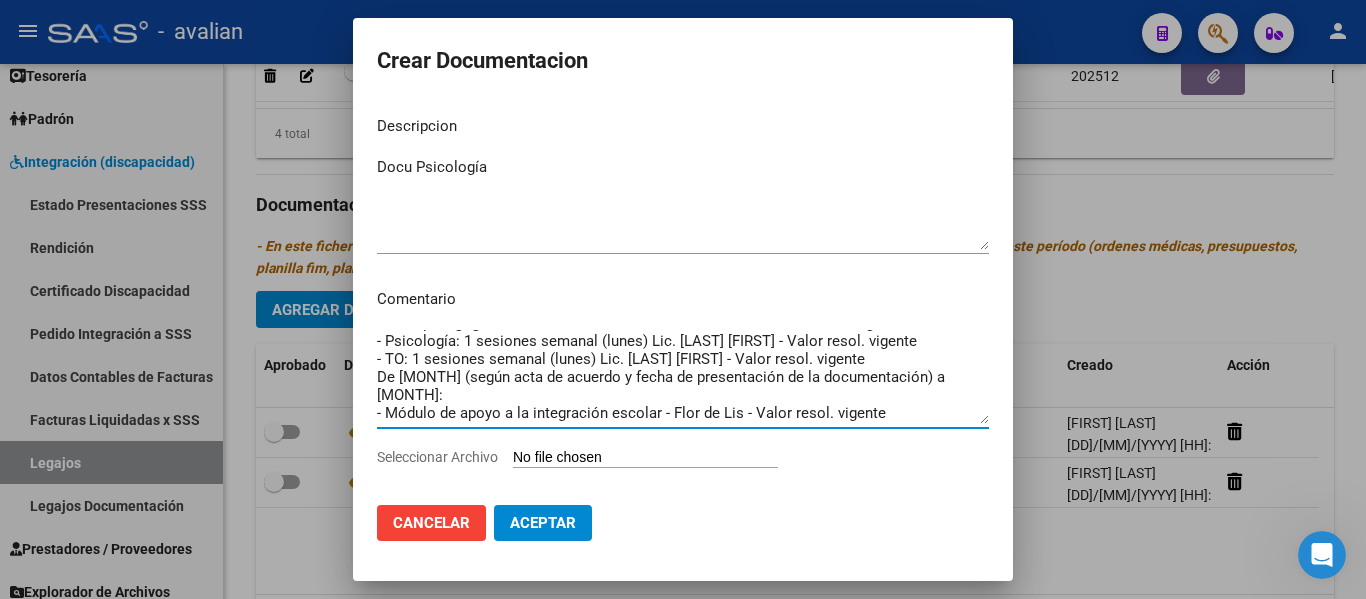 drag, startPoint x: 860, startPoint y: 415, endPoint x: 256, endPoint y: 360, distance: 606.49896 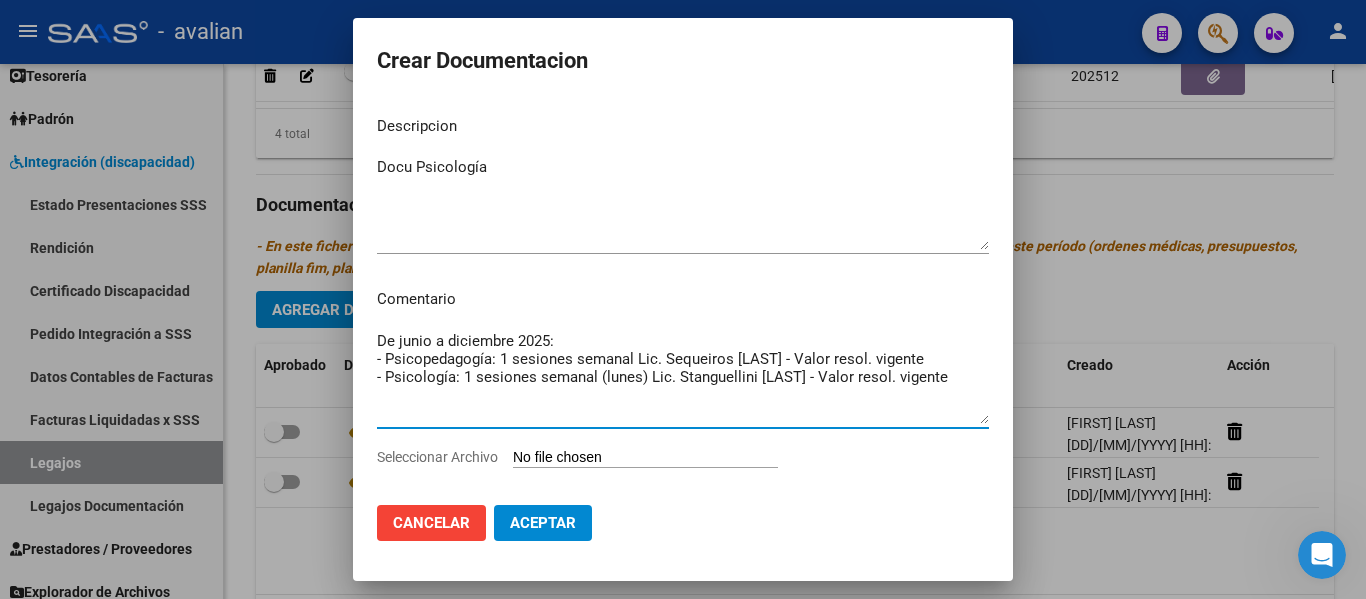 scroll, scrollTop: 0, scrollLeft: 0, axis: both 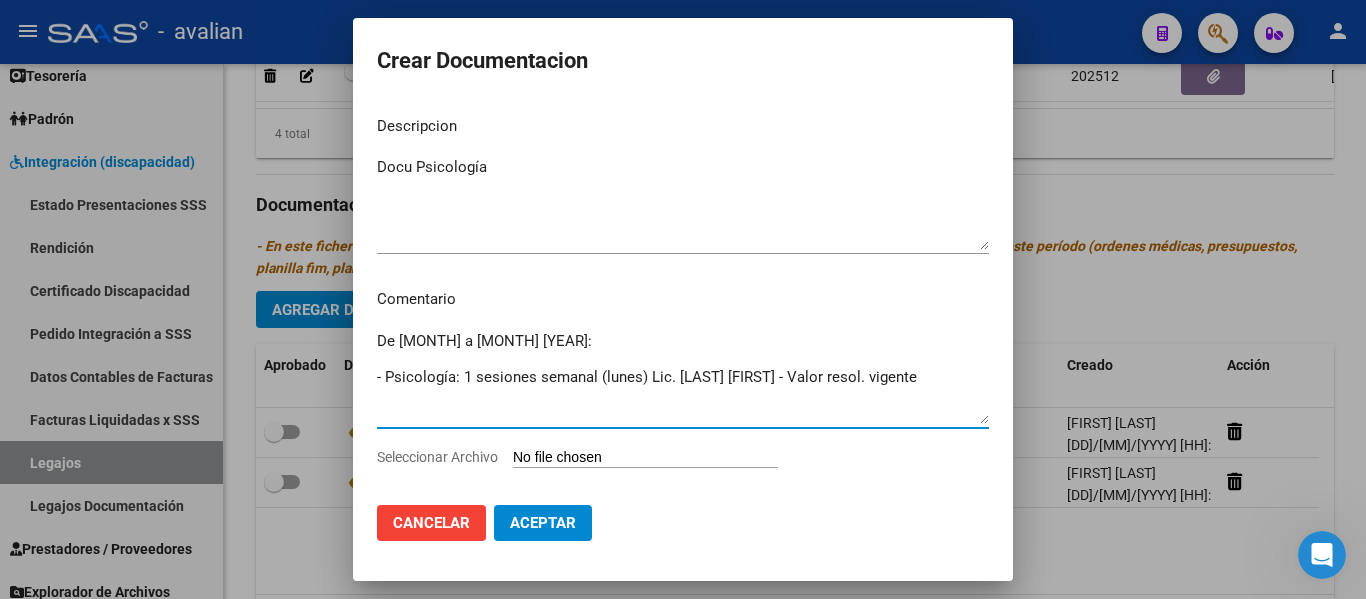 type on "De [MONTH] a [MONTH] [YEAR]:
- Psicología: 1 sesiones semanal (lunes) Lic. [LAST] [FIRST] - Valor resol. vigente" 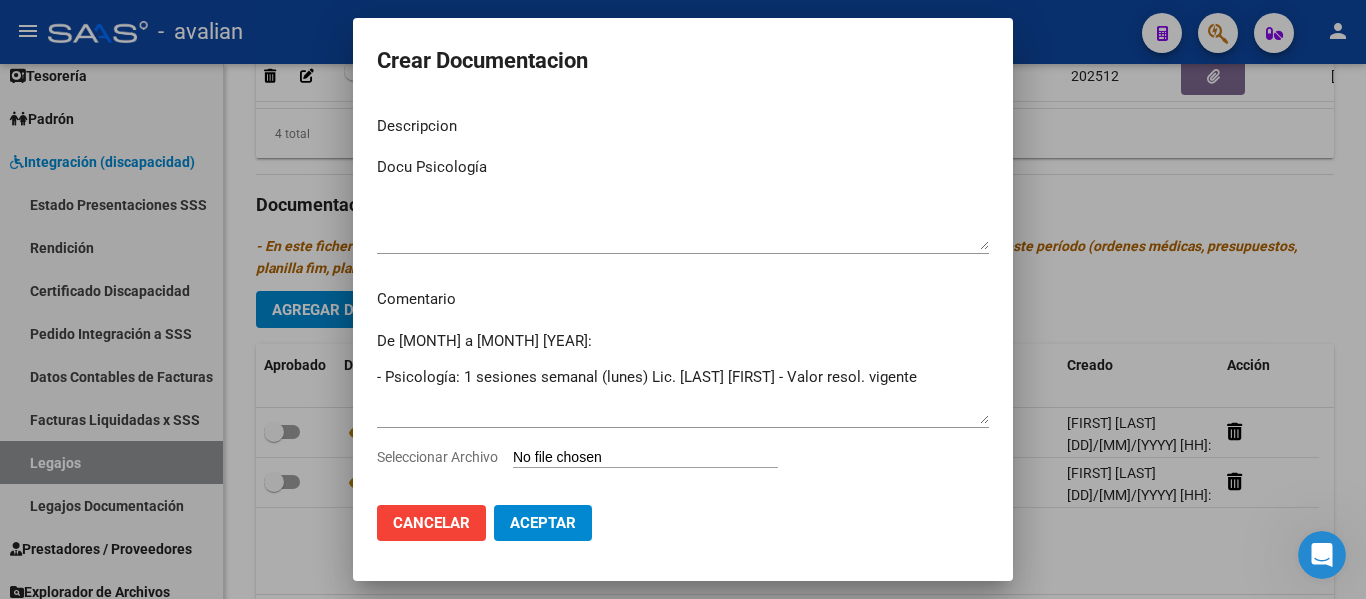 click on "Seleccionar Archivo" at bounding box center [645, 458] 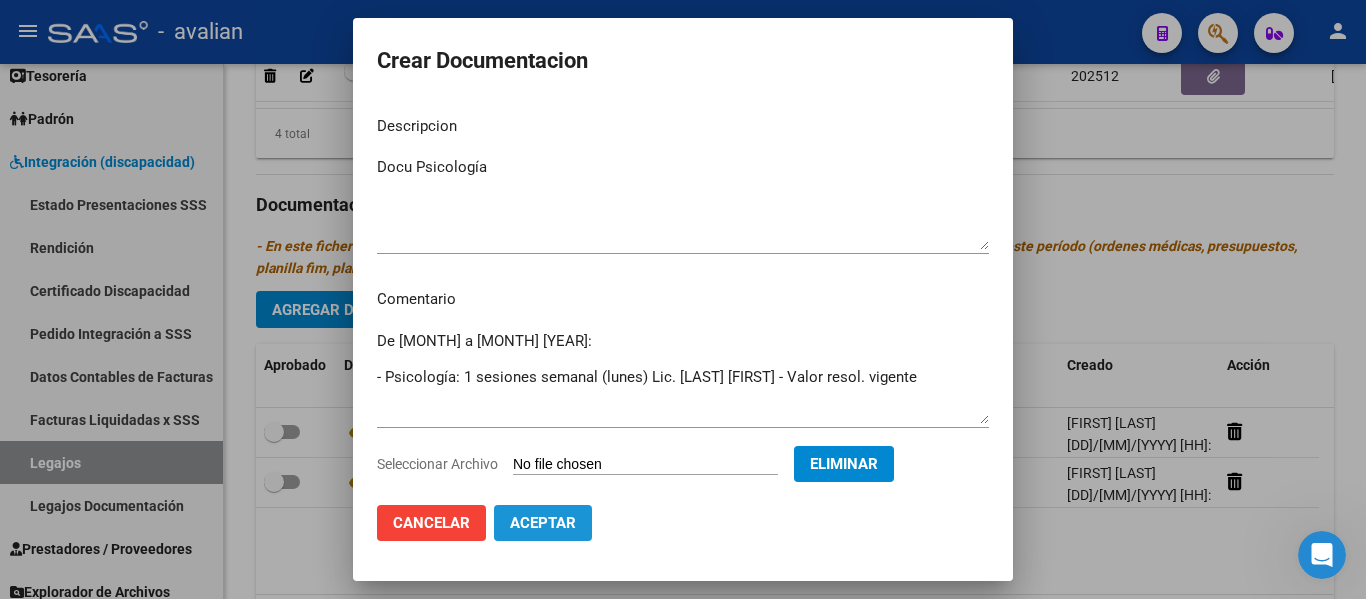 click on "Aceptar" 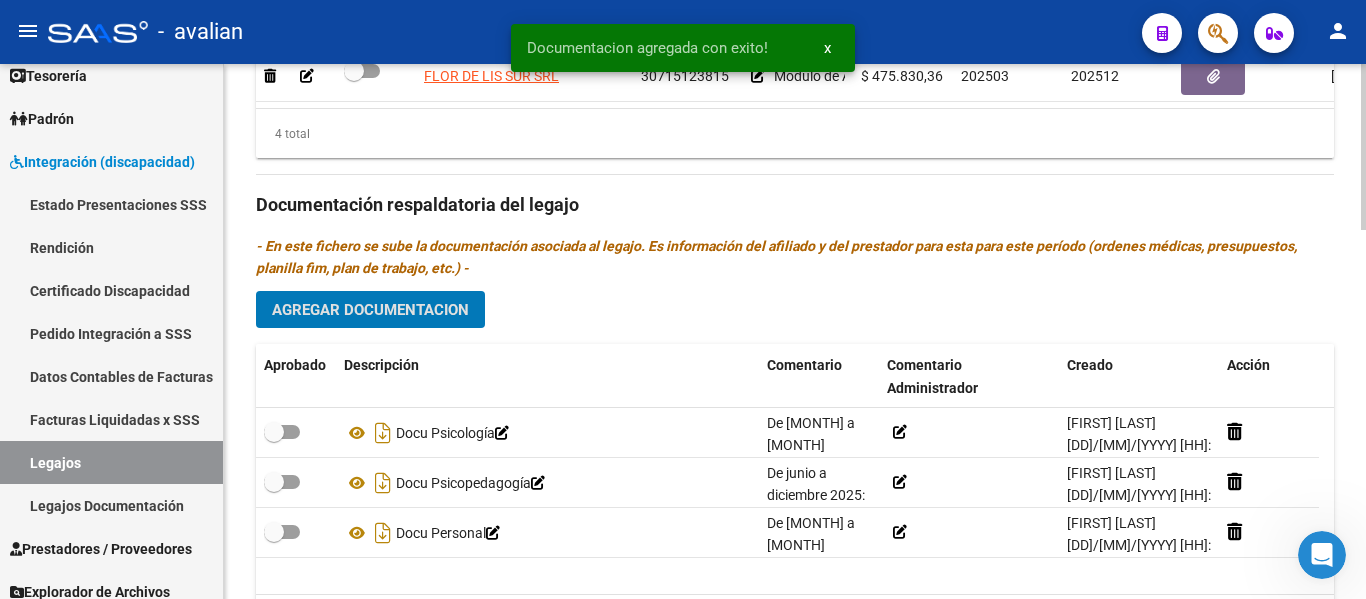 click on "Agregar Documentacion" 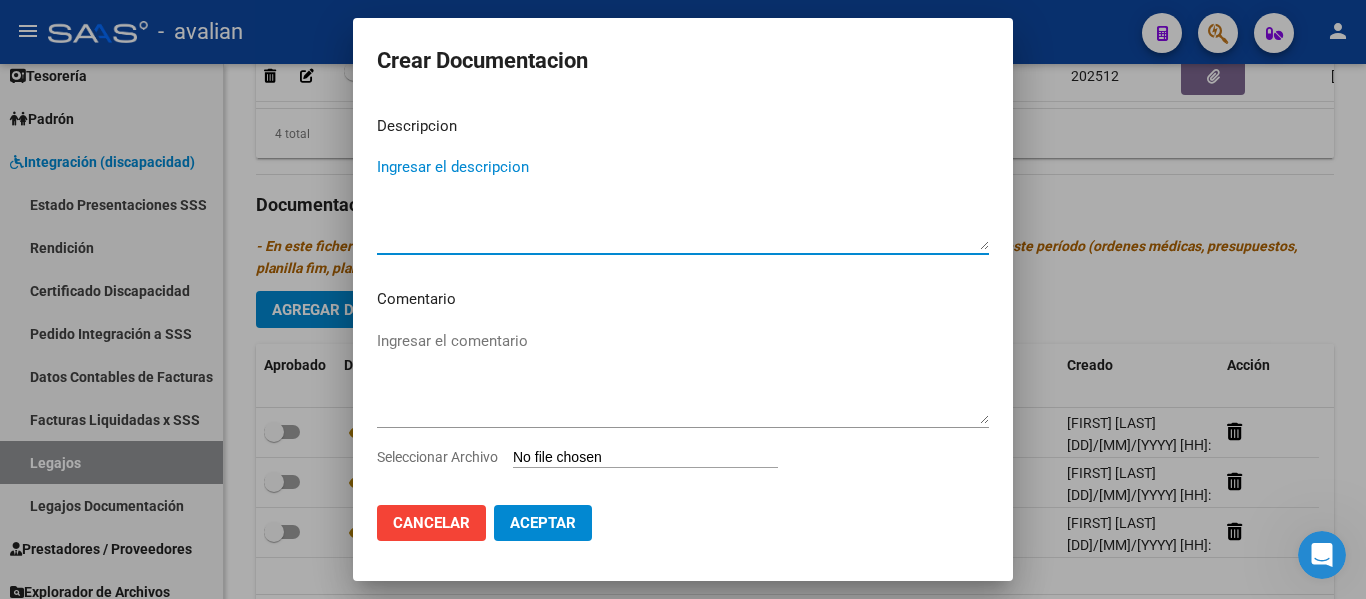 paste on "De [MONTH] a [MONTH] [YEAR]:
- Psicopedagogía: 1 sesiones semanal Lic. [LAST] [FIRST] - Valor resol. vigente
- Psicología: 1 sesiones semanal (lunes) Lic. [LAST] [FIRST] - Valor resol. vigente
- TO: 1 sesiones semanal (lunes) Lic. [LAST] [FIRST] - Valor resol. vigente
De [MONTH] (según acta de acuerdo y fecha de presentación de la documentación) a [MONTH]:
- Módulo de apoyo a la integración escolar - Flor de Lis - Valor resol. vigente" 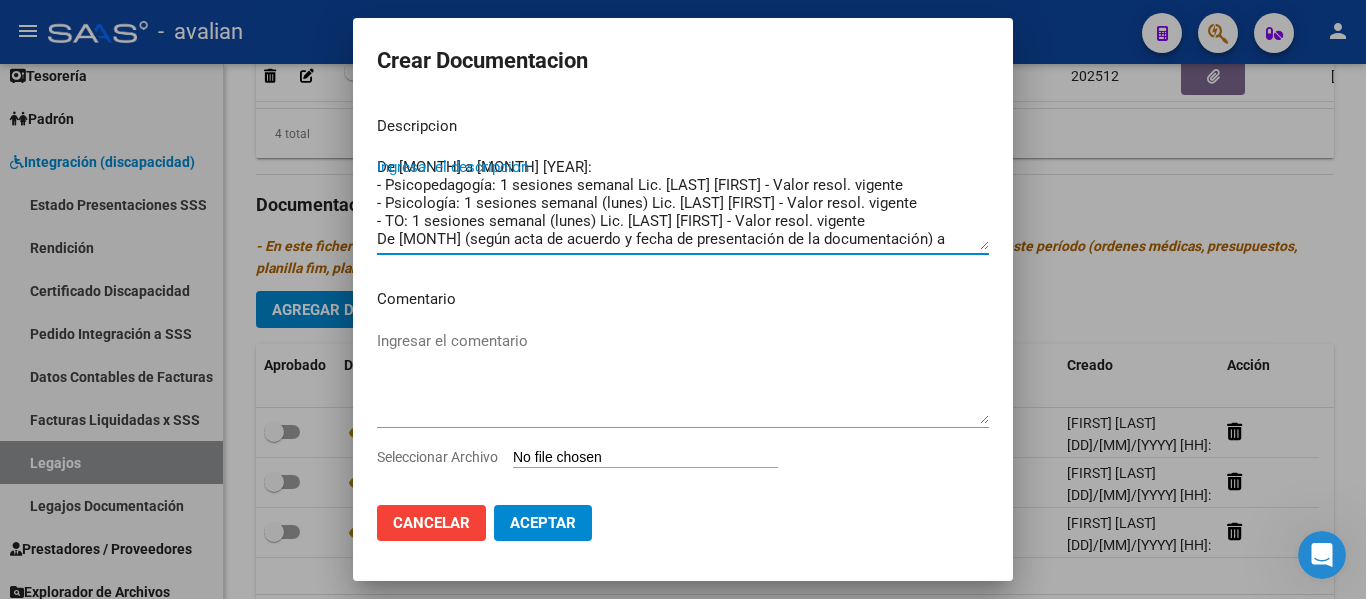 scroll, scrollTop: 35, scrollLeft: 0, axis: vertical 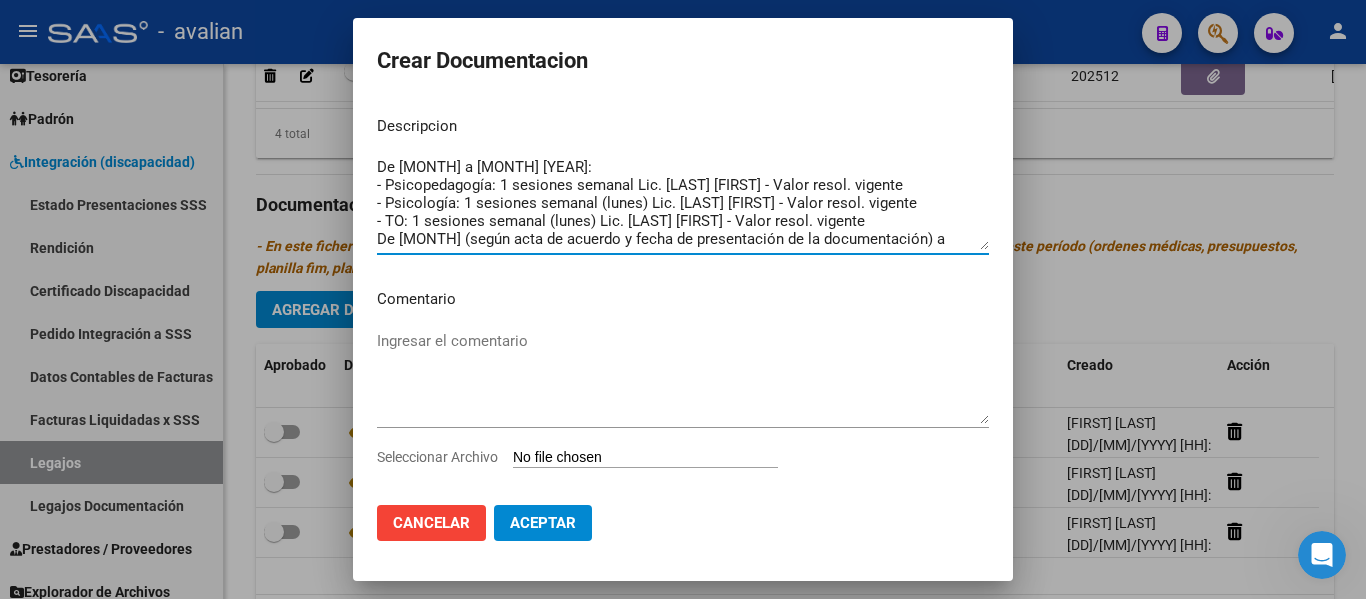 drag, startPoint x: 884, startPoint y: 242, endPoint x: 242, endPoint y: 103, distance: 656.8752 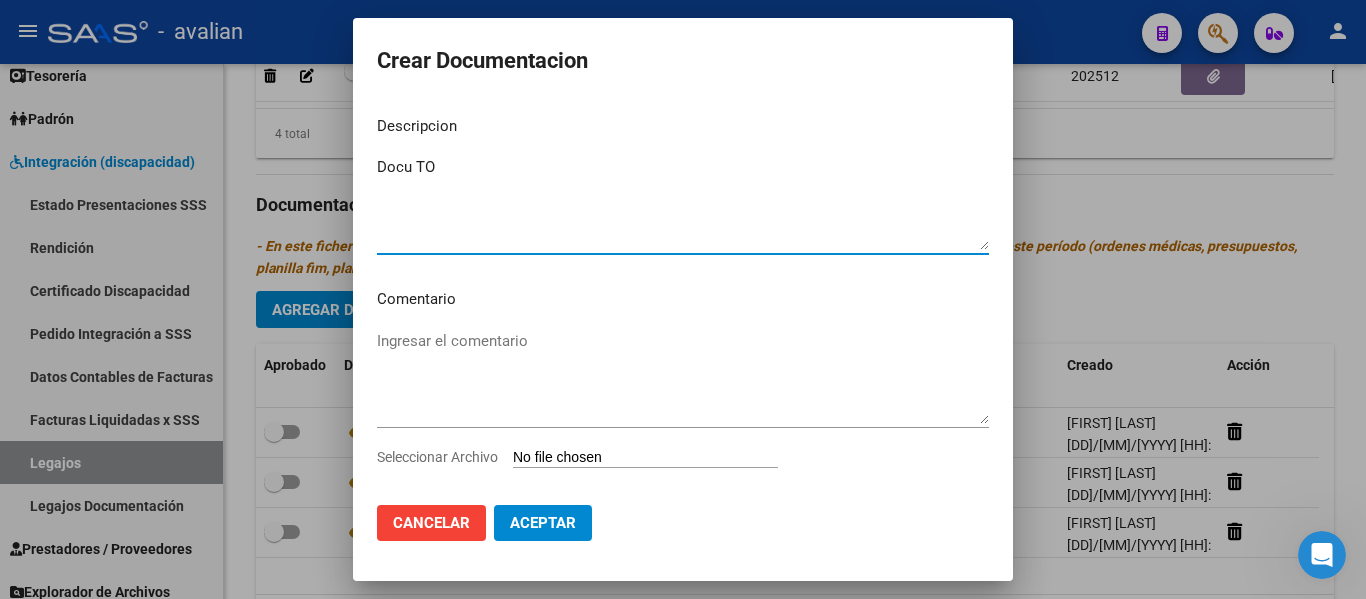 type on "Docu TO" 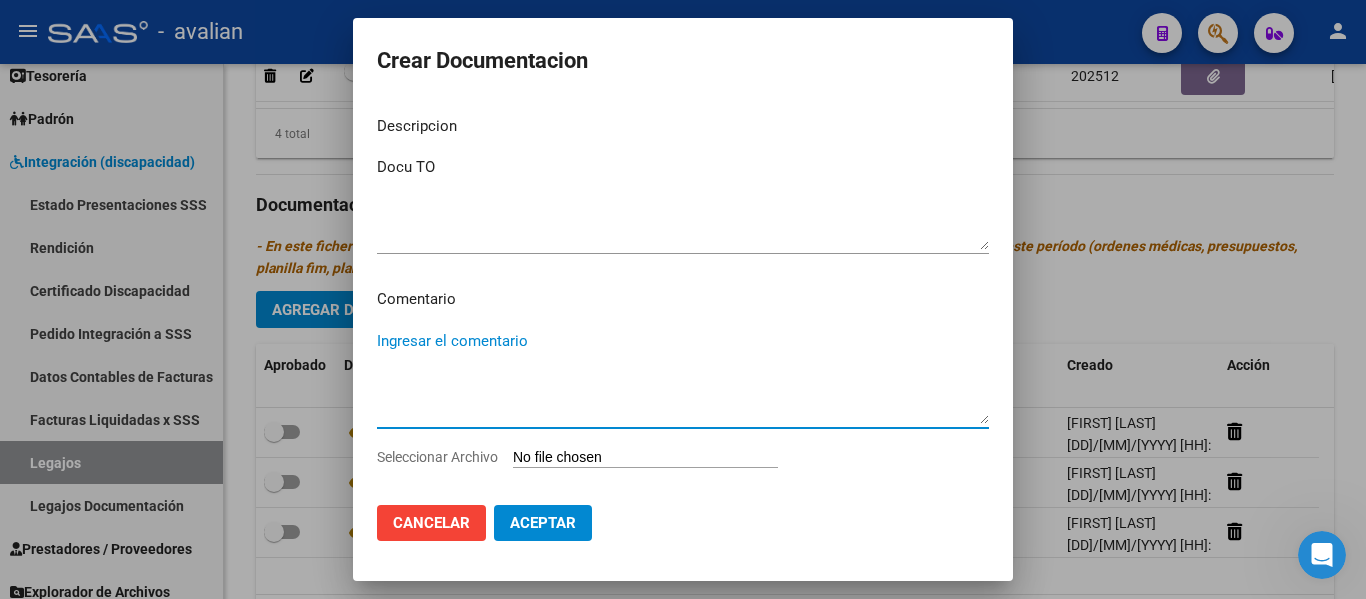click on "Ingresar el comentario" at bounding box center (683, 377) 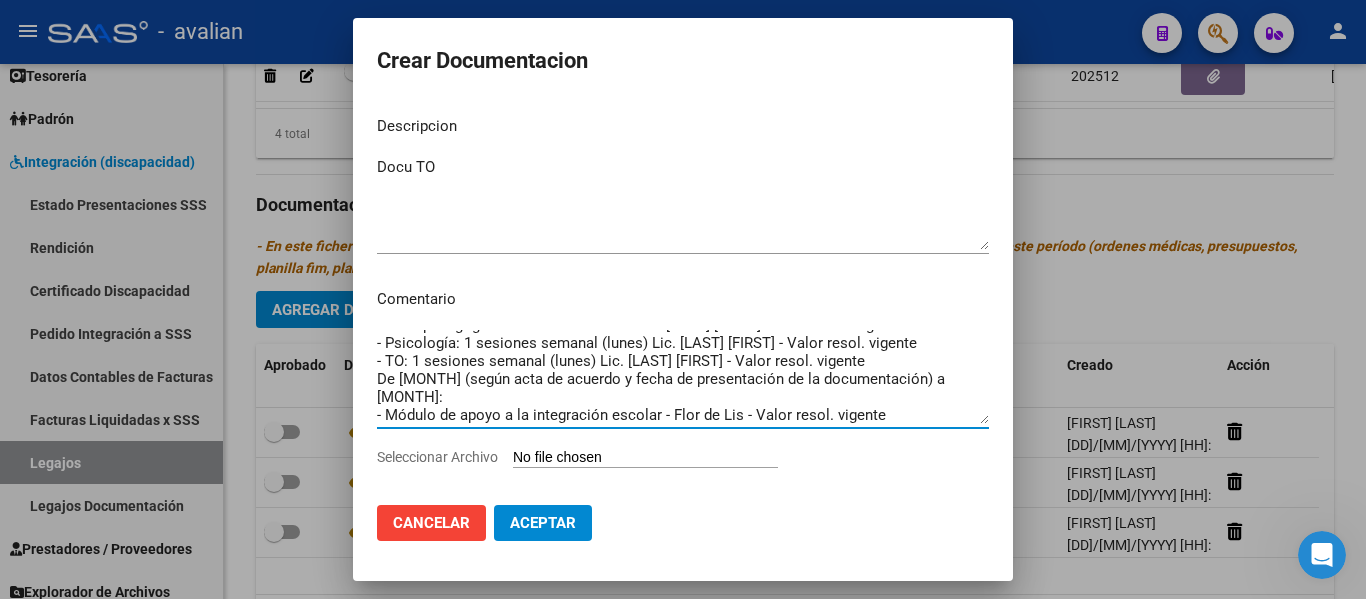 scroll, scrollTop: 36, scrollLeft: 0, axis: vertical 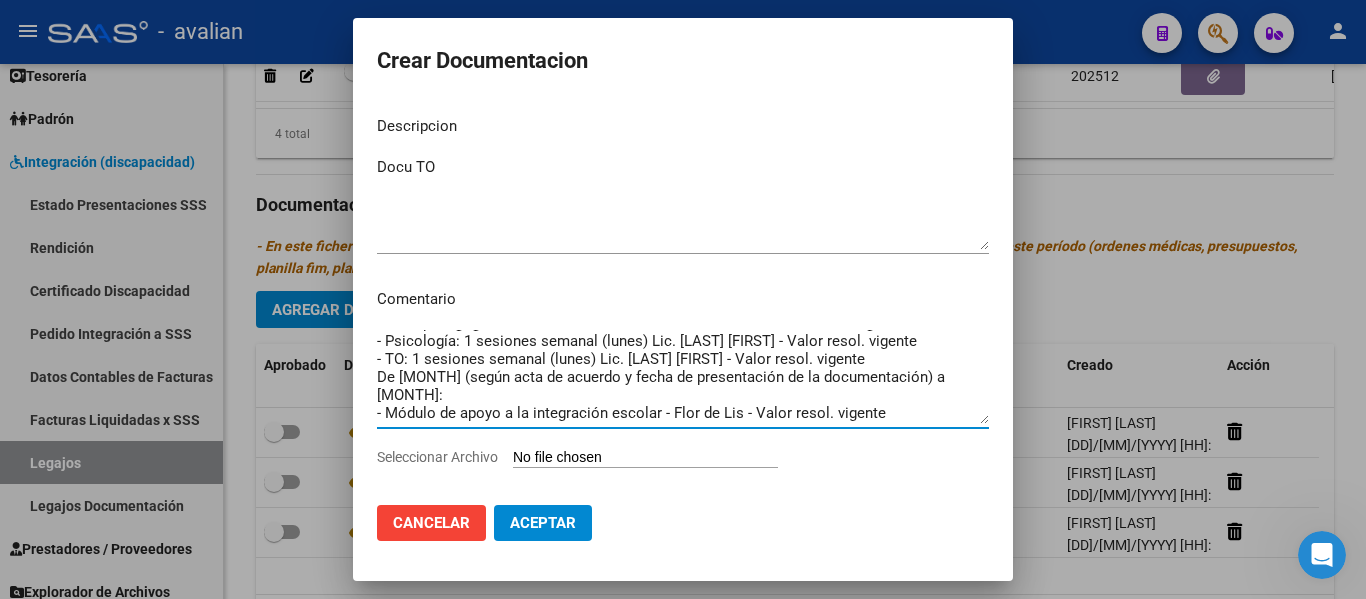 drag, startPoint x: 885, startPoint y: 406, endPoint x: 246, endPoint y: 385, distance: 639.345 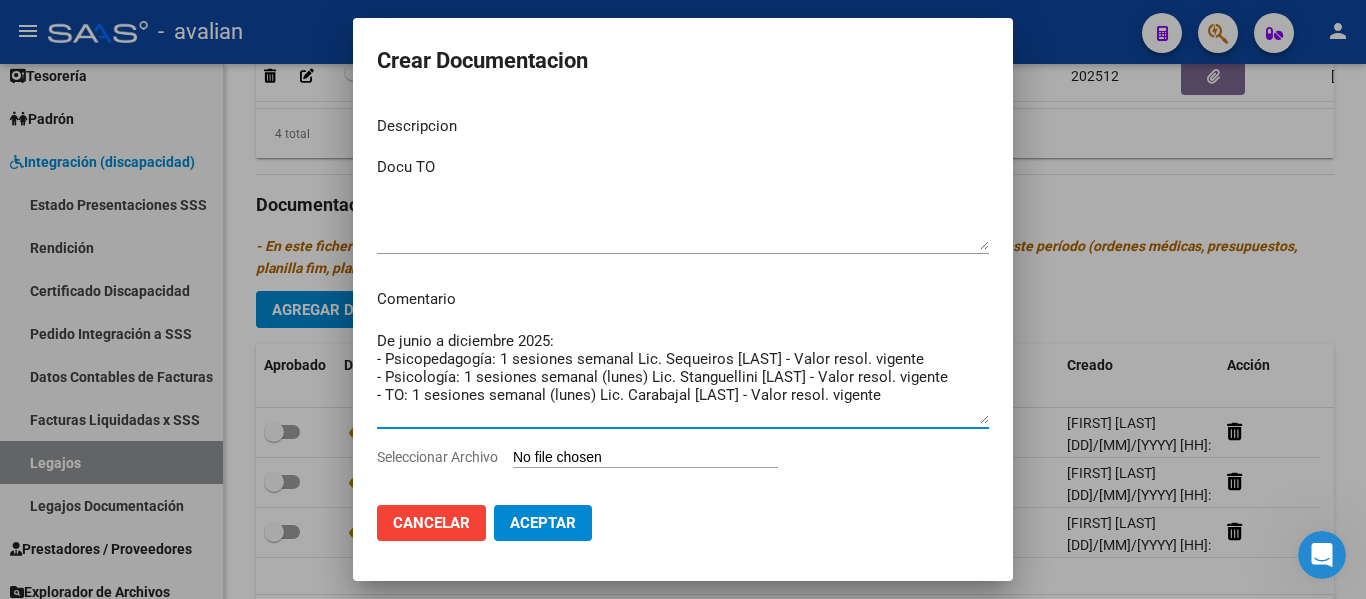 scroll, scrollTop: 0, scrollLeft: 0, axis: both 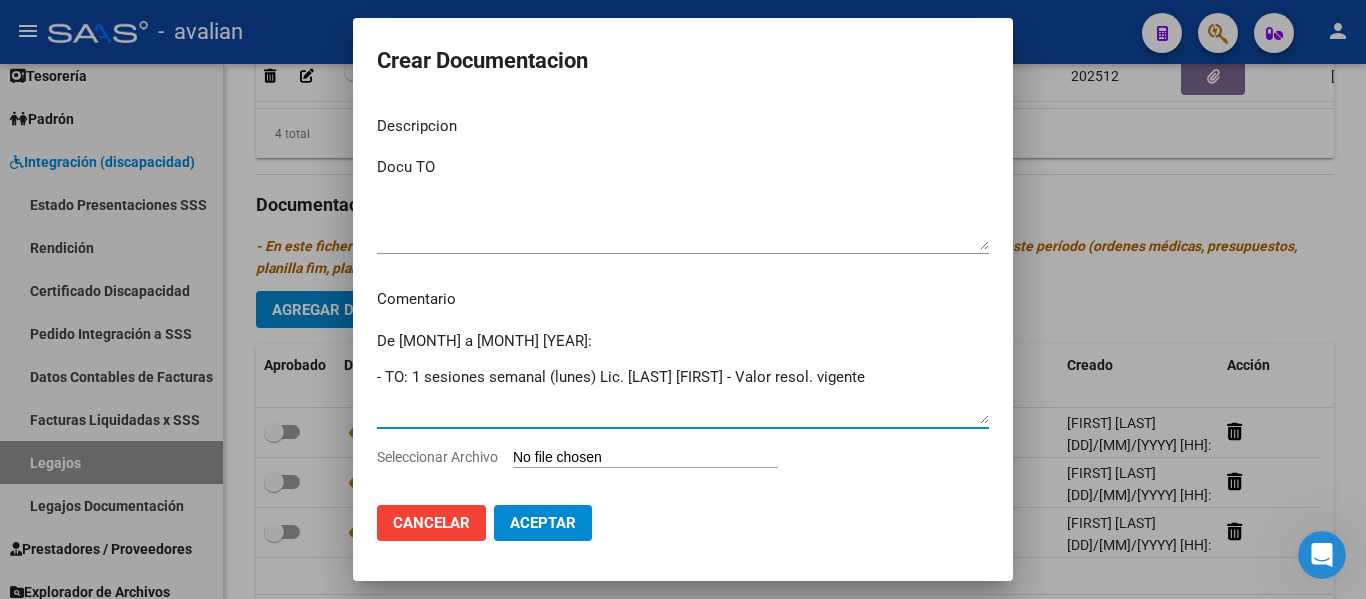 type on "De [MONTH] a [MONTH] [YEAR]:
- TO: 1 sesiones semanal (lunes) Lic. [LAST] [FIRST] - Valor resol. vigente" 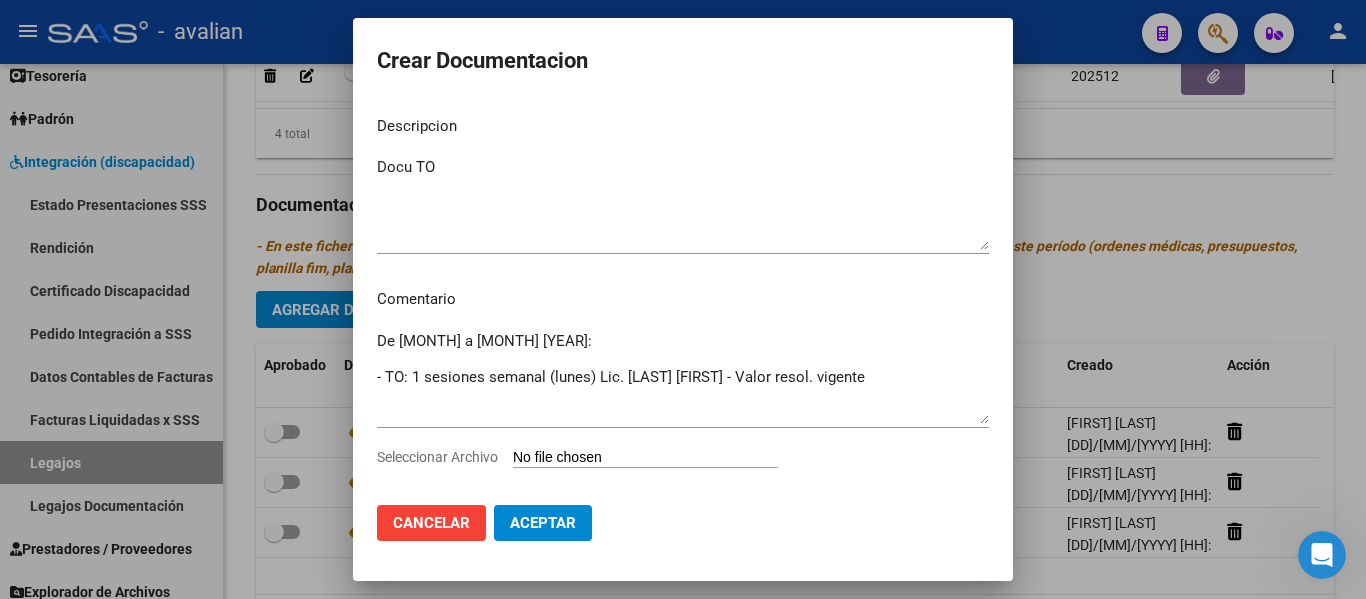 click on "Seleccionar Archivo" at bounding box center (645, 458) 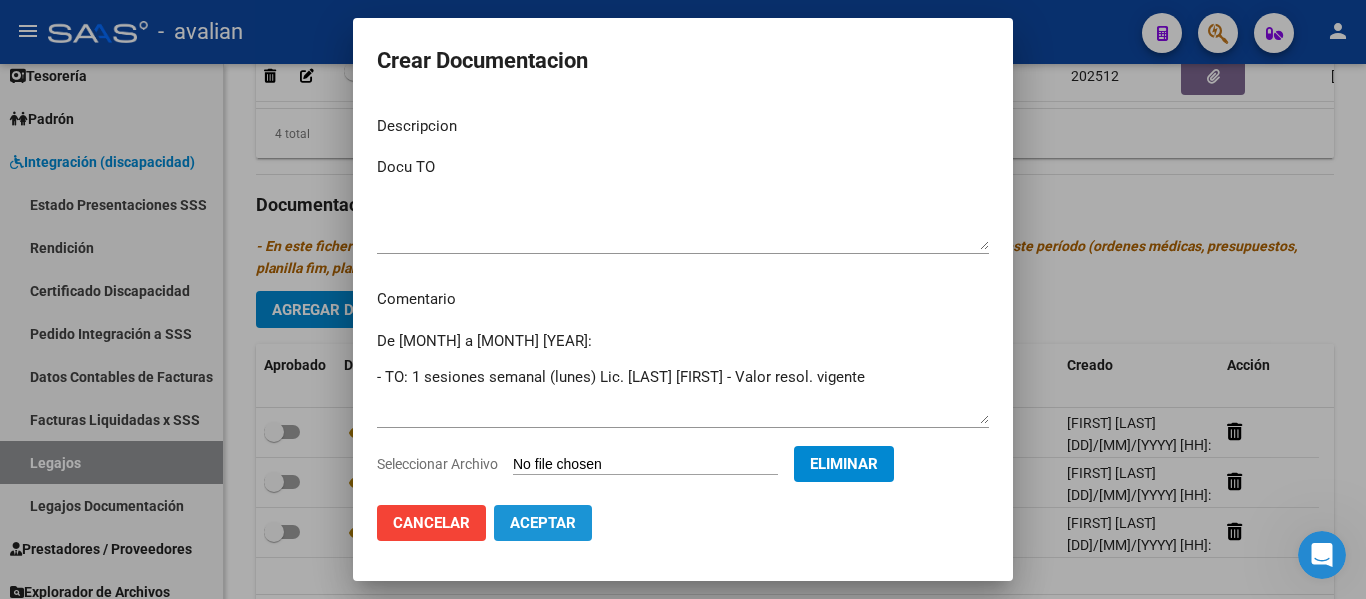 click on "Aceptar" 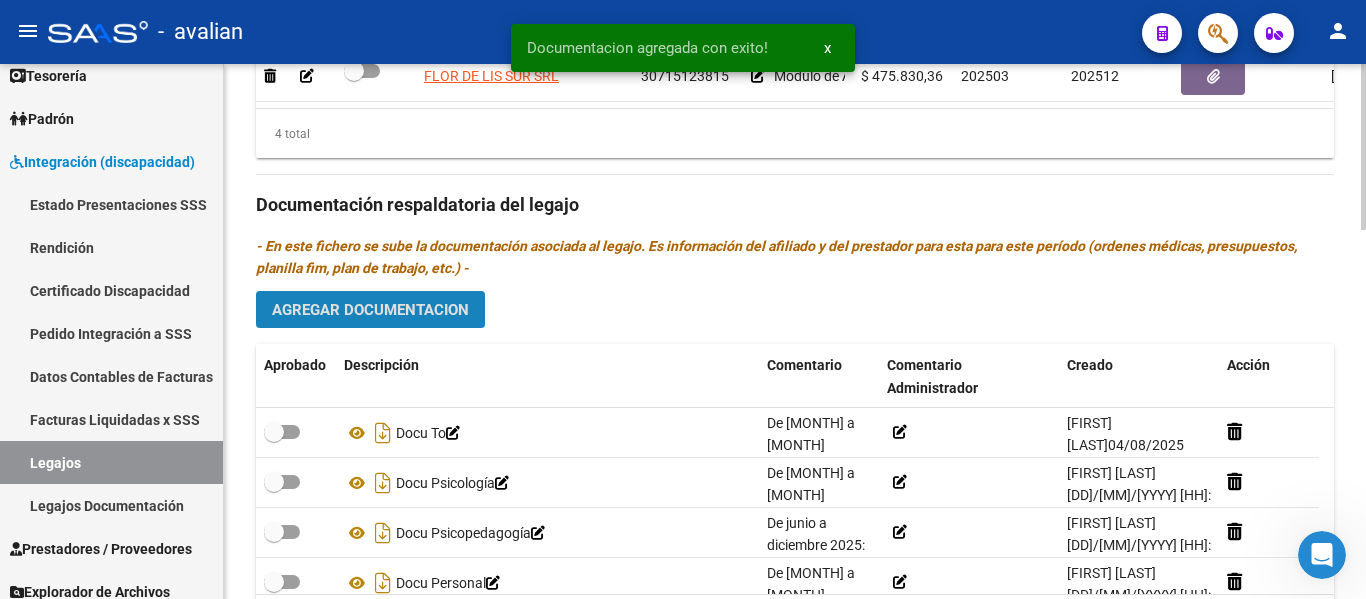 click on "Agregar Documentacion" 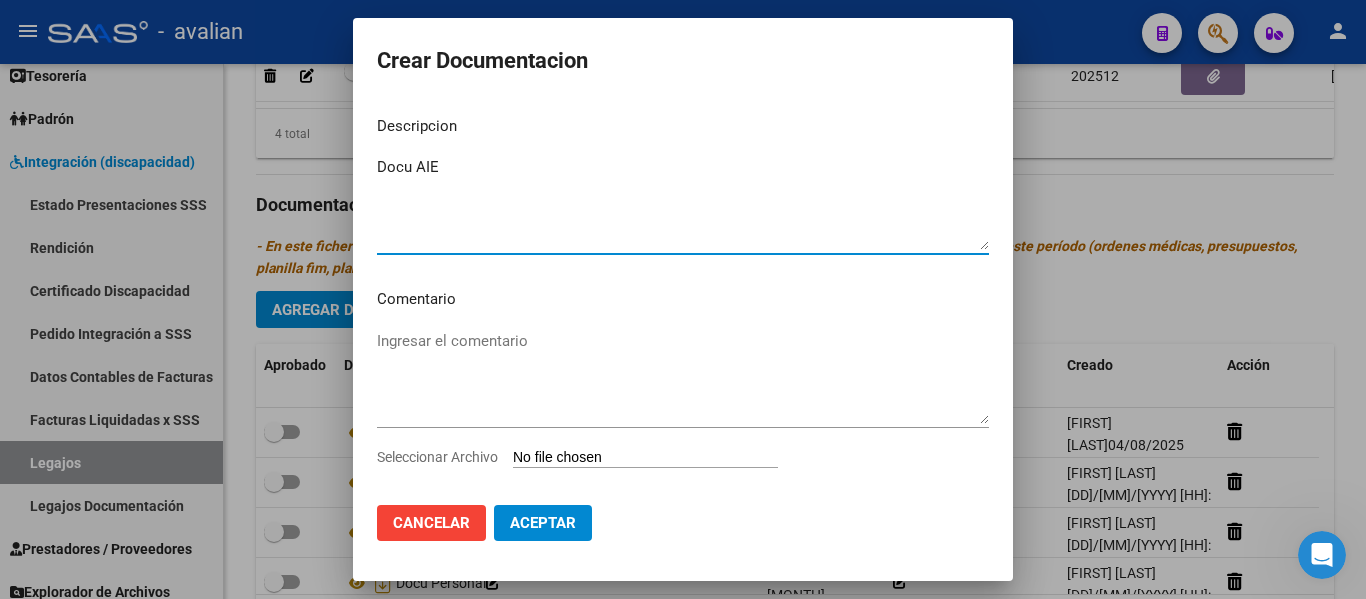 type on "Docu AIE" 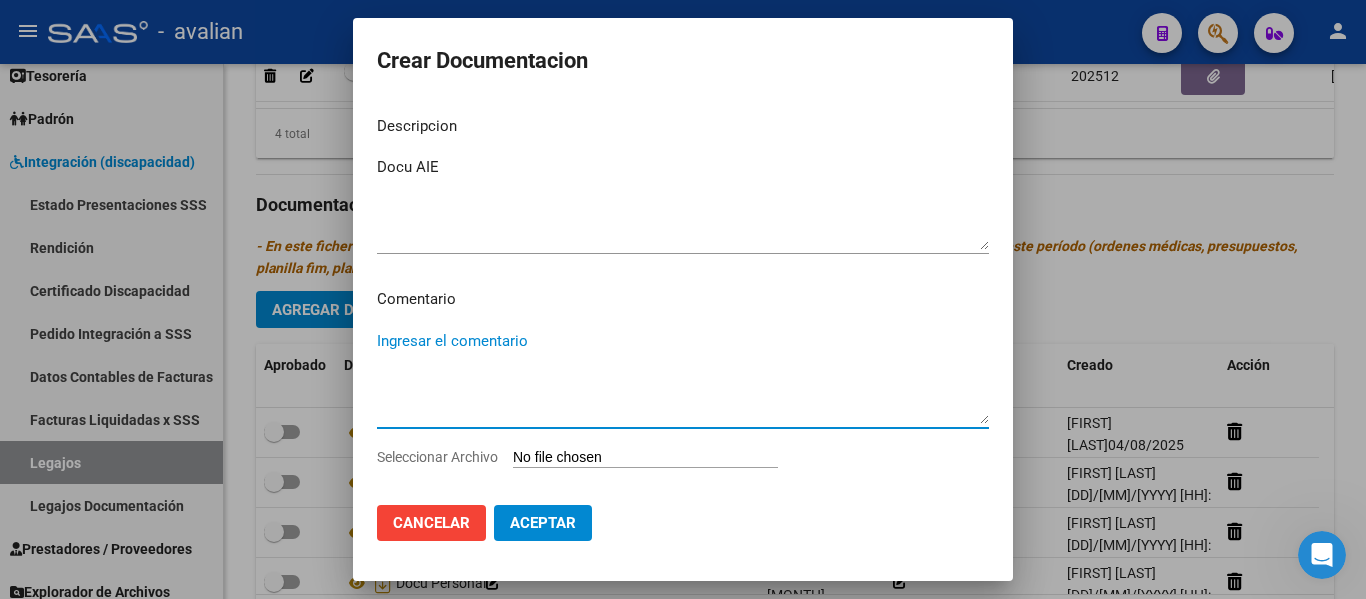 paste on "De [MONTH] a [MONTH] [YEAR]:
- Psicopedagogía: 1 sesiones semanal Lic. [LAST] [FIRST] - Valor resol. vigente
- Psicología: 1 sesiones semanal (lunes) Lic. [LAST] [FIRST] - Valor resol. vigente
- TO: 1 sesiones semanal (lunes) Lic. [LAST] [FIRST] - Valor resol. vigente
De [MONTH] (según acta de acuerdo y fecha de presentación de la documentación) a [MONTH]:
- Módulo de apoyo a la integración escolar - Flor de Lis - Valor resol. vigente" 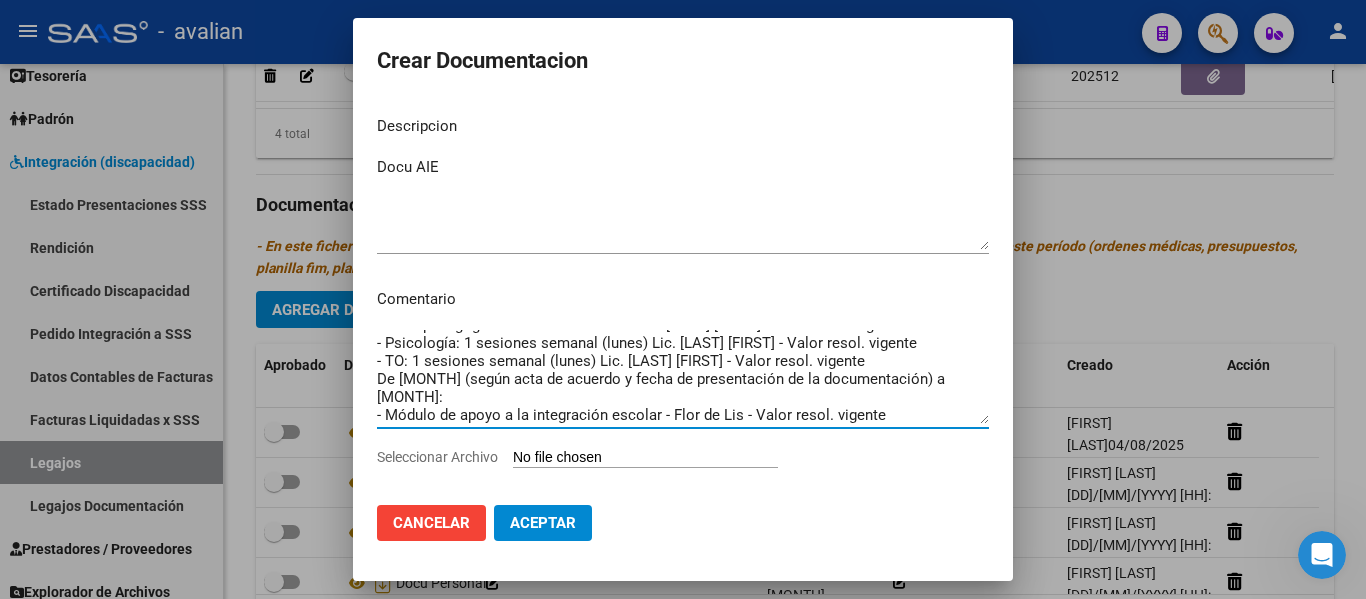 scroll, scrollTop: 0, scrollLeft: 0, axis: both 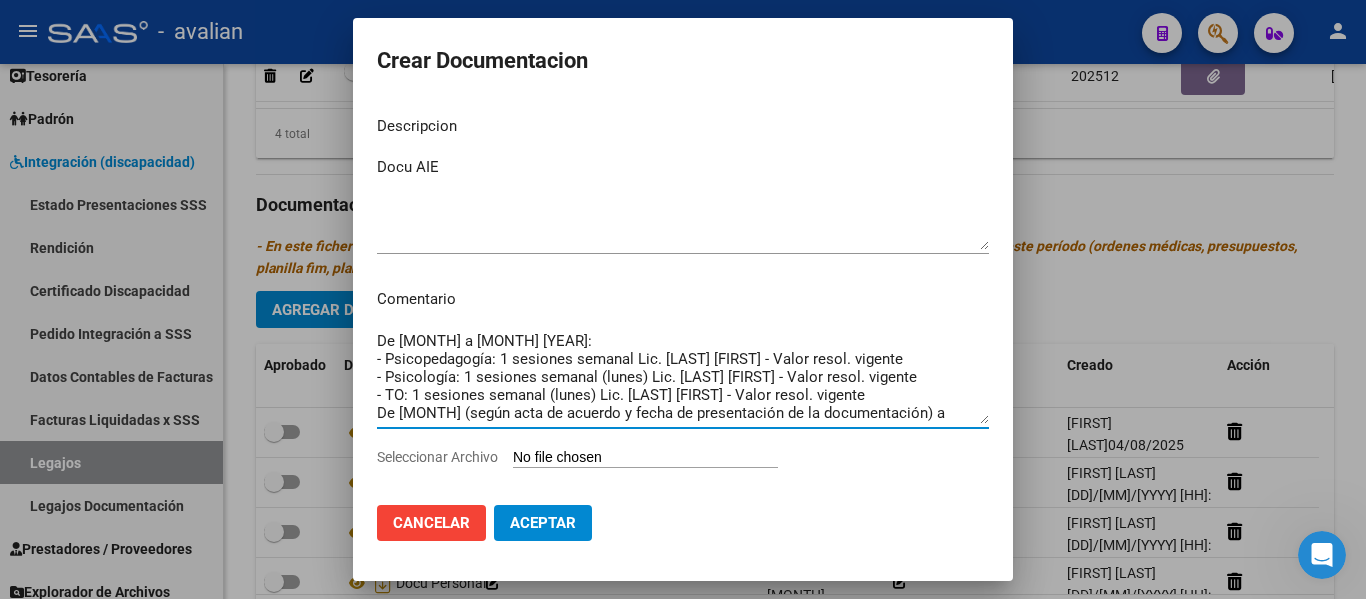 drag, startPoint x: 884, startPoint y: 356, endPoint x: 250, endPoint y: 318, distance: 635.13776 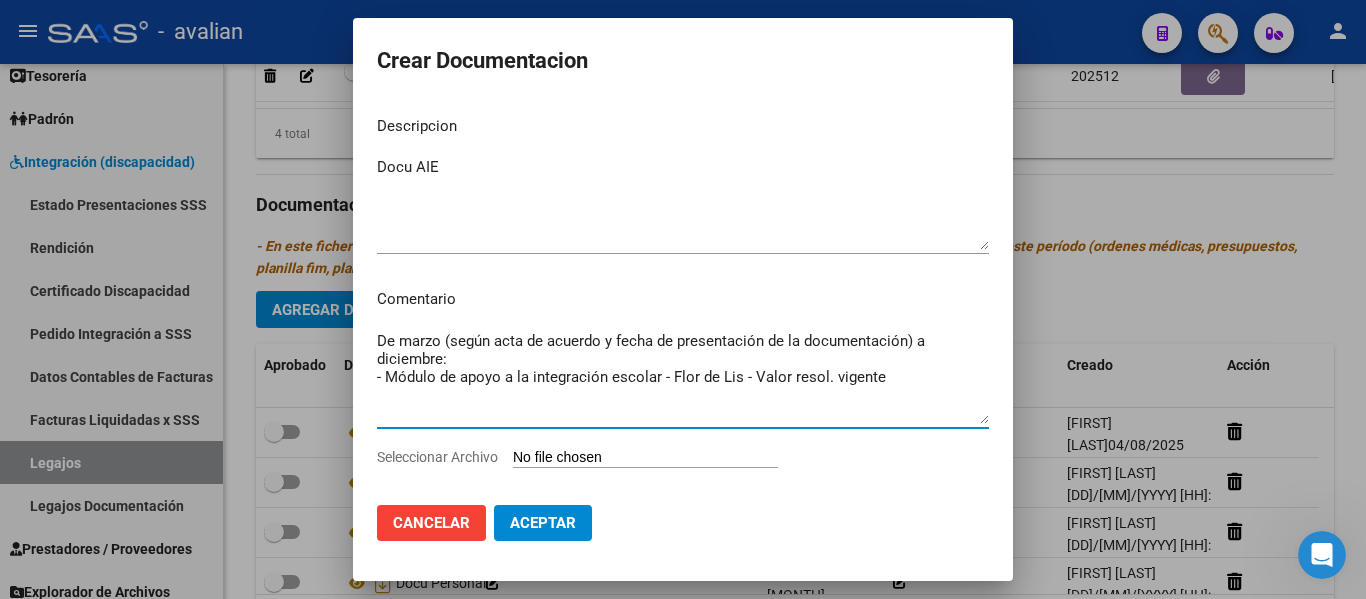 click on "De marzo (según acta de acuerdo y fecha de presentación de la documentación) a diciembre:
- Módulo de apoyo a la integración escolar - Flor de Lis - Valor resol. vigente" at bounding box center (683, 377) 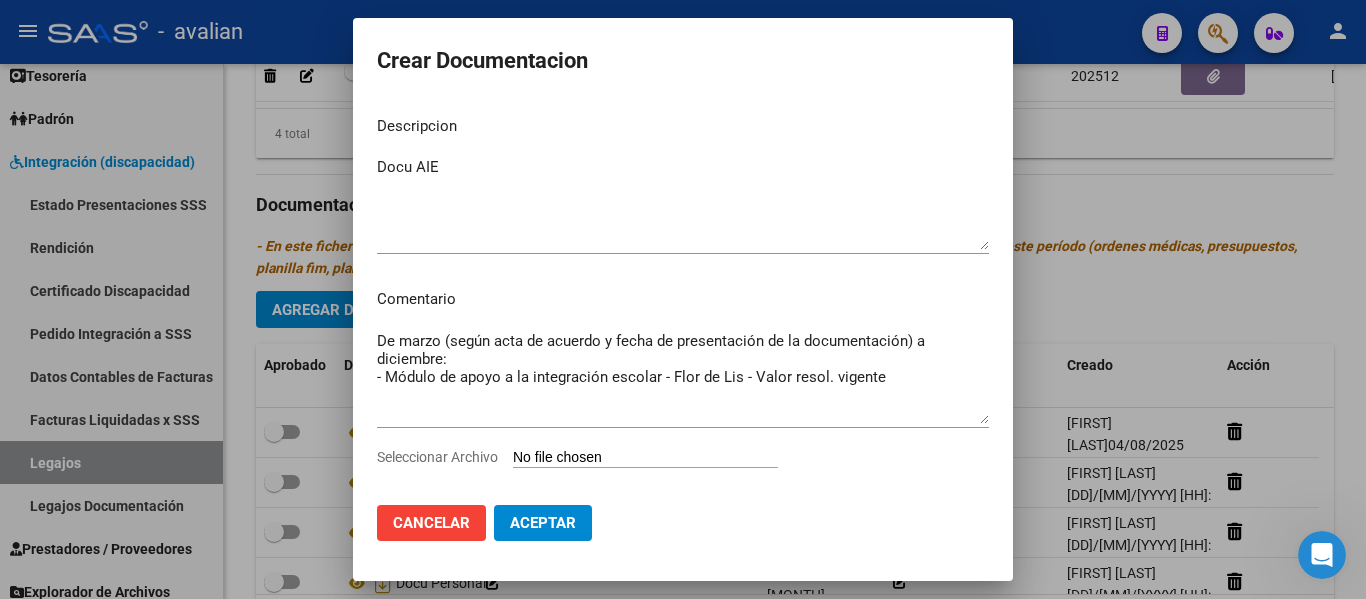 click on "Seleccionar Archivo" at bounding box center (645, 458) 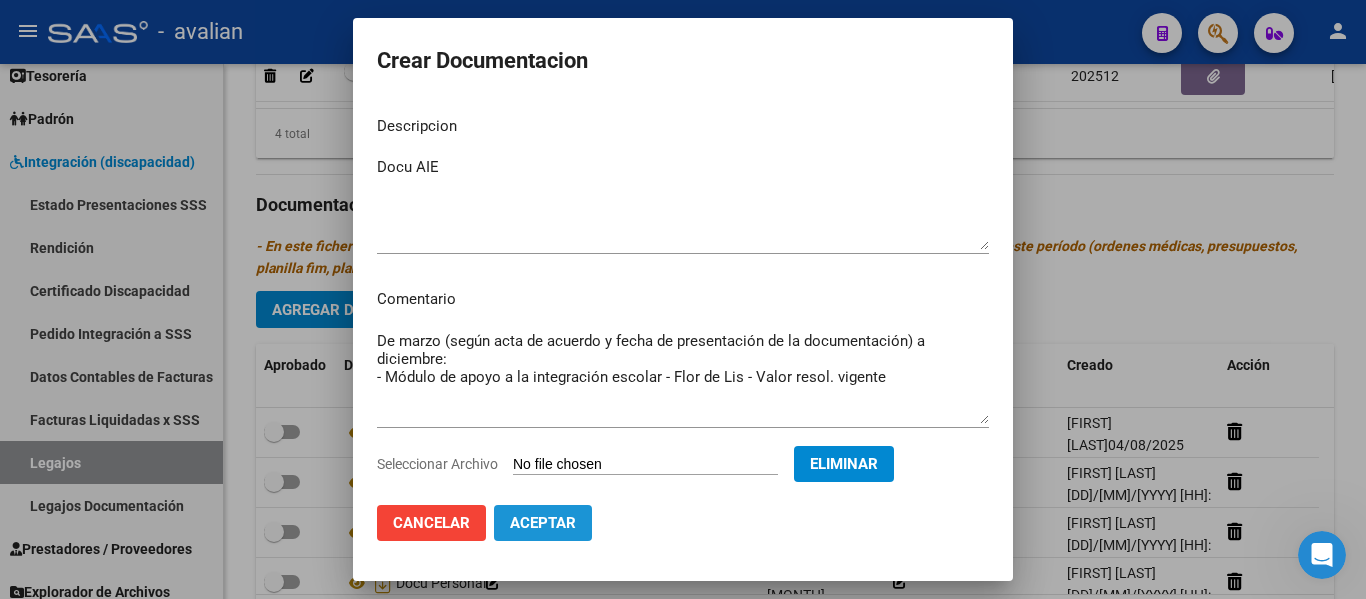click on "Aceptar" 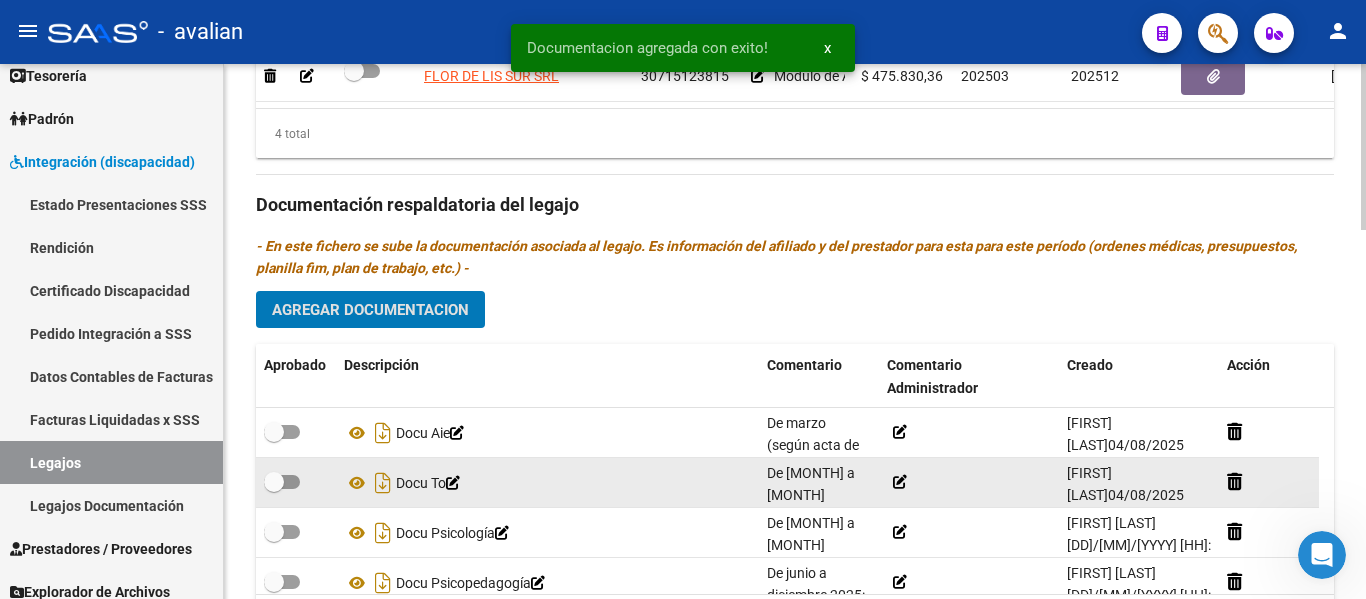 scroll, scrollTop: 71, scrollLeft: 0, axis: vertical 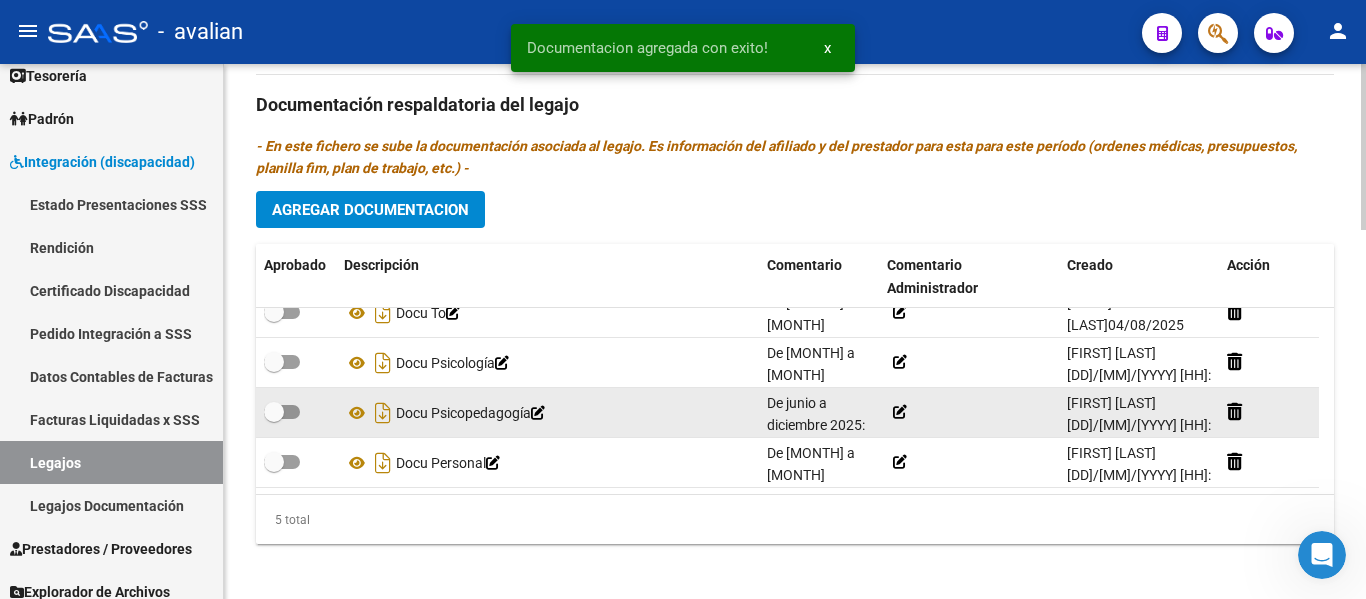 click 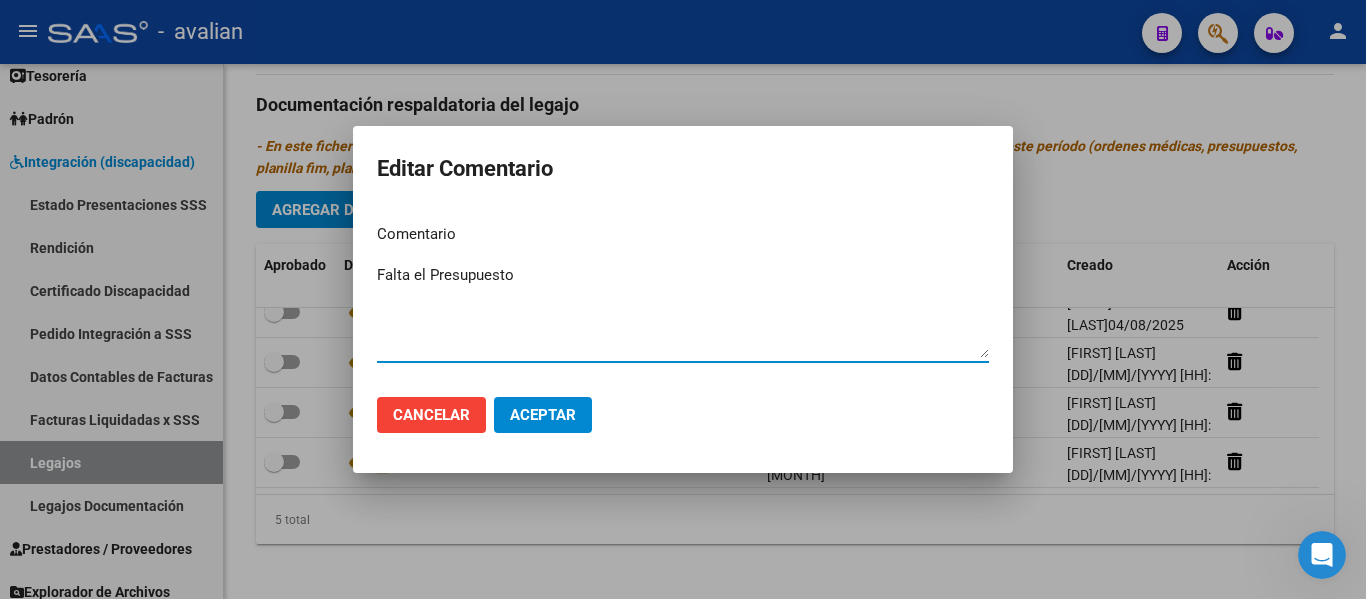 type on "Falta el Presupuesto" 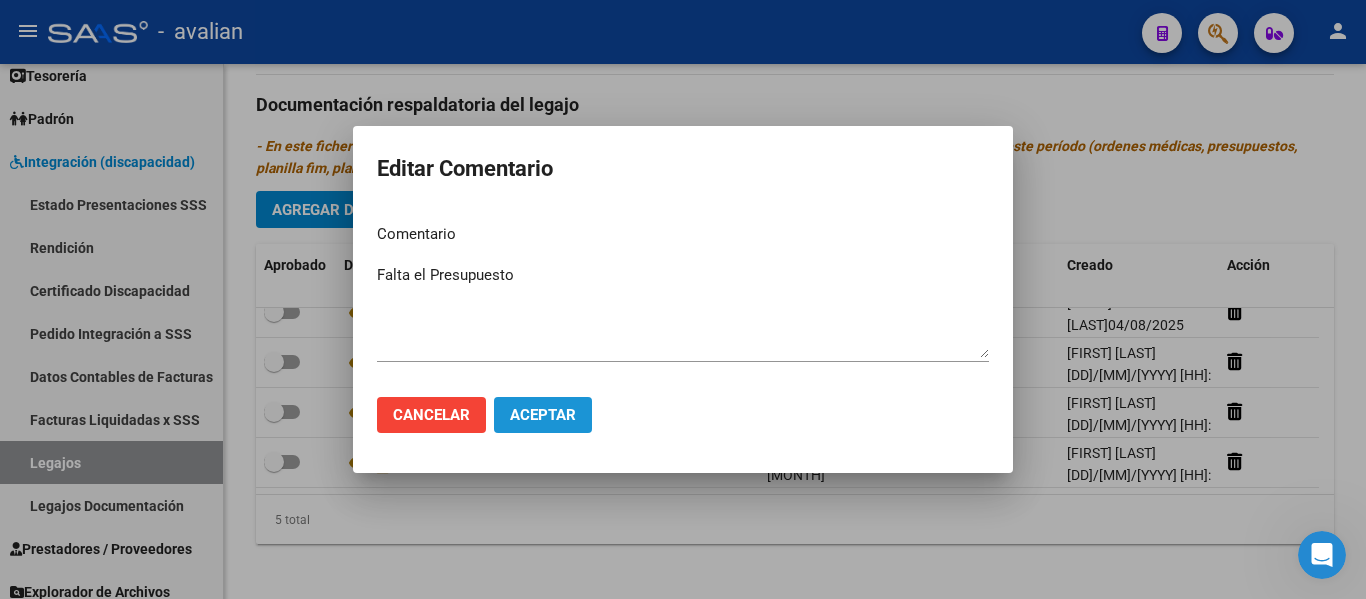 click on "Aceptar" 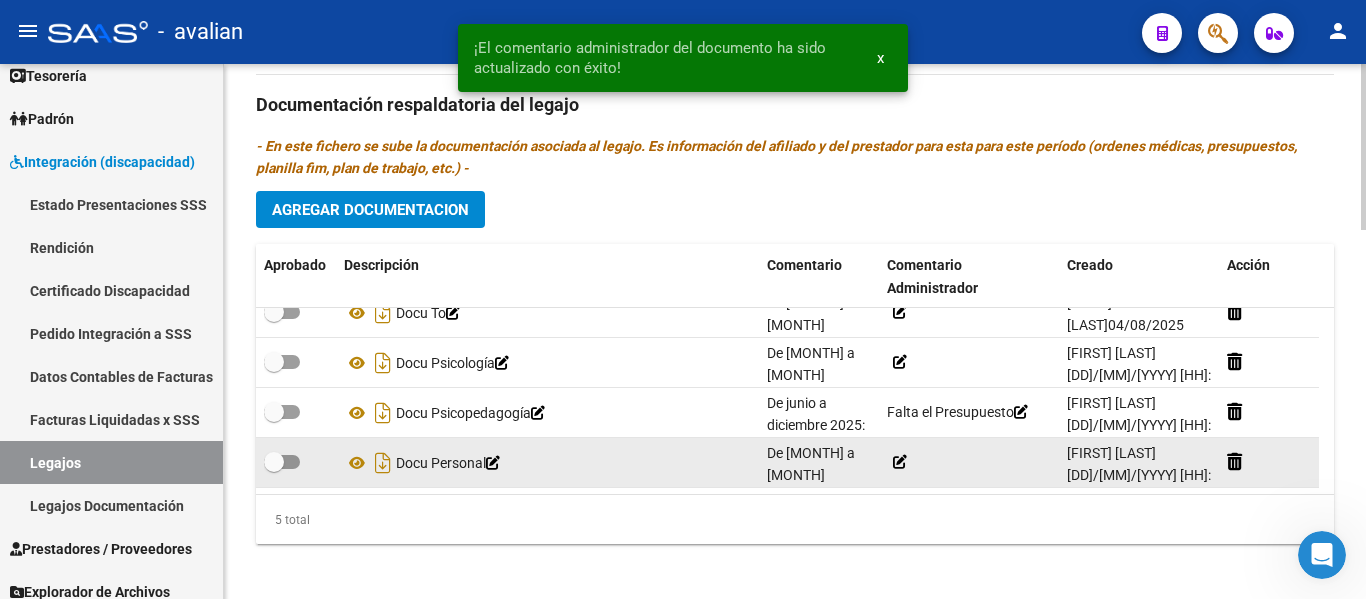 click at bounding box center (282, 462) 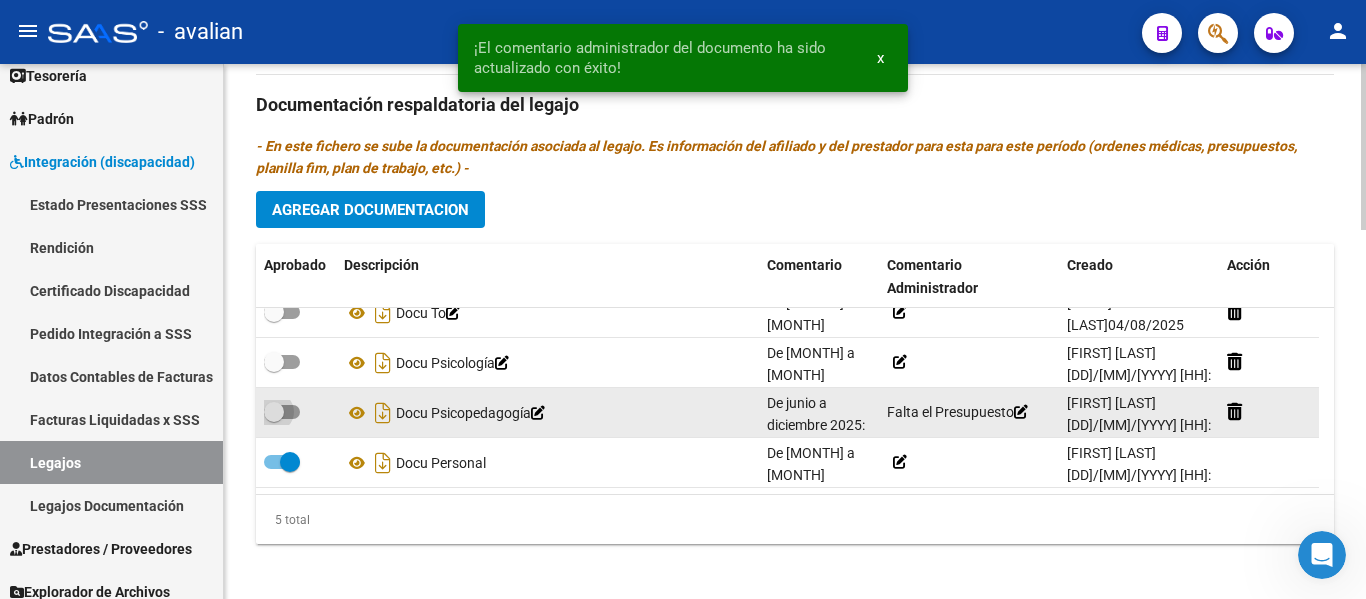 click at bounding box center (282, 412) 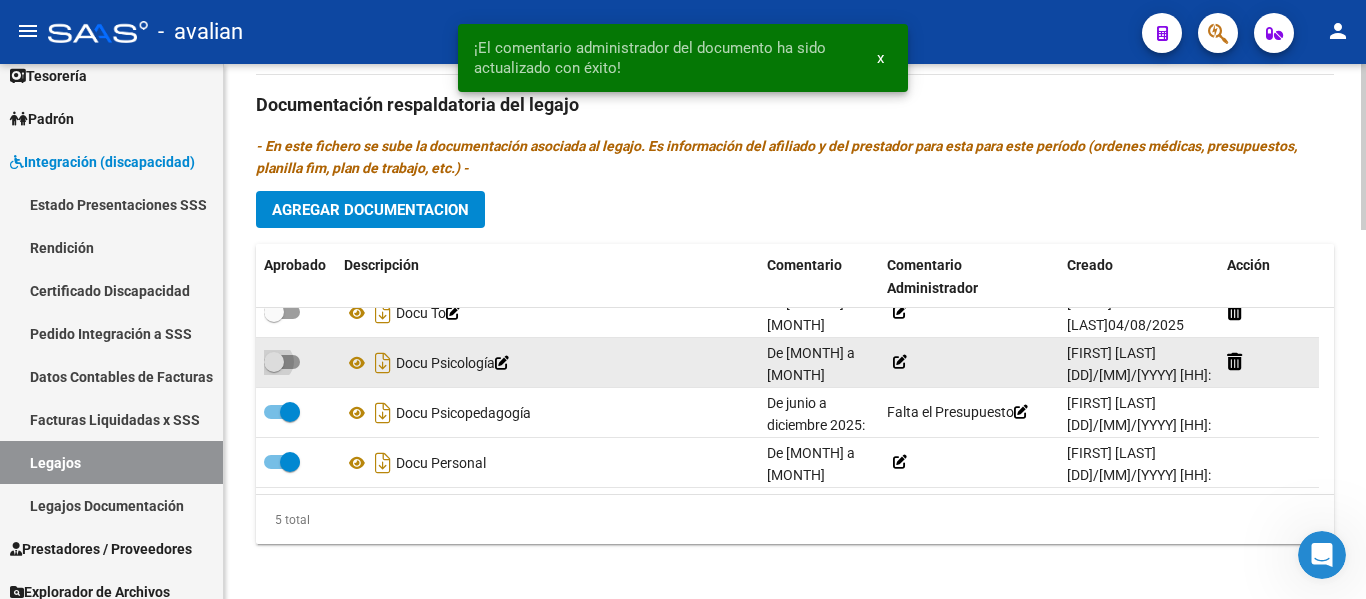click at bounding box center (282, 362) 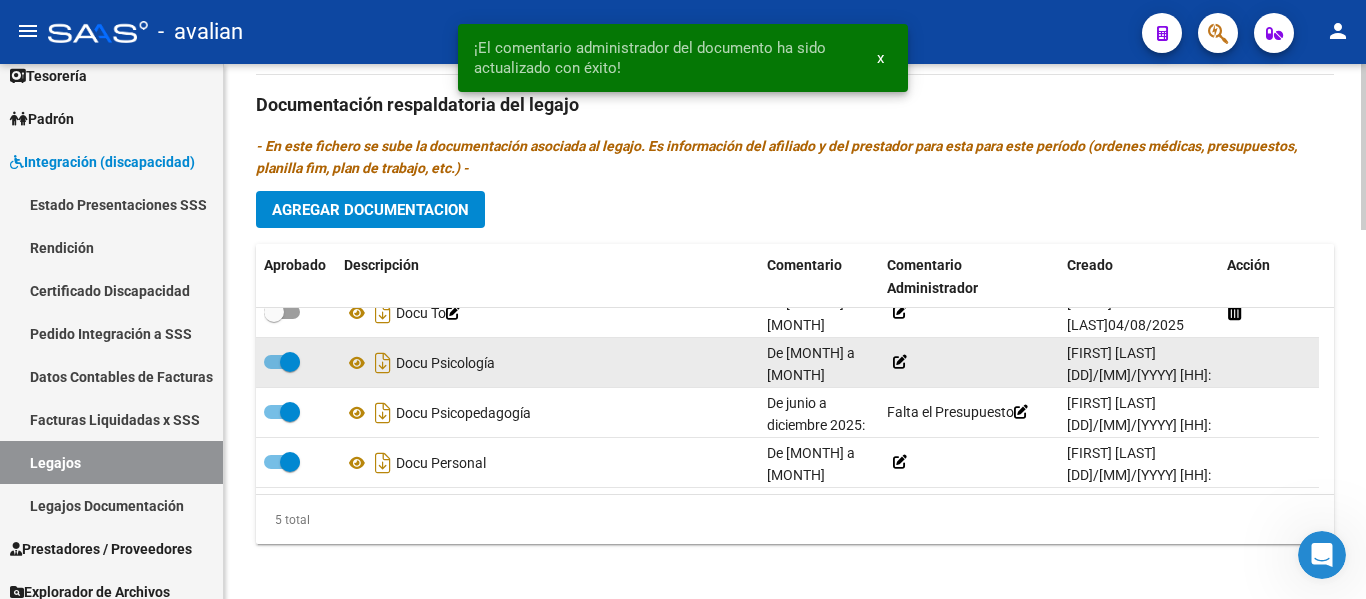 scroll, scrollTop: 0, scrollLeft: 0, axis: both 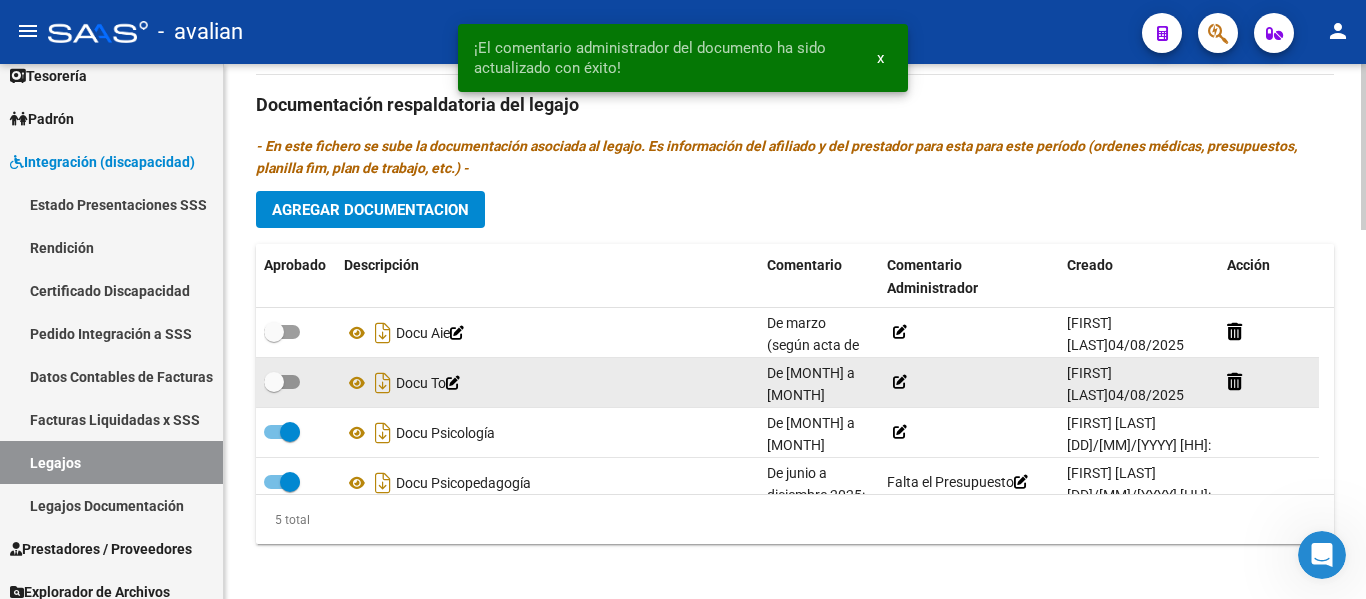 click at bounding box center (282, 382) 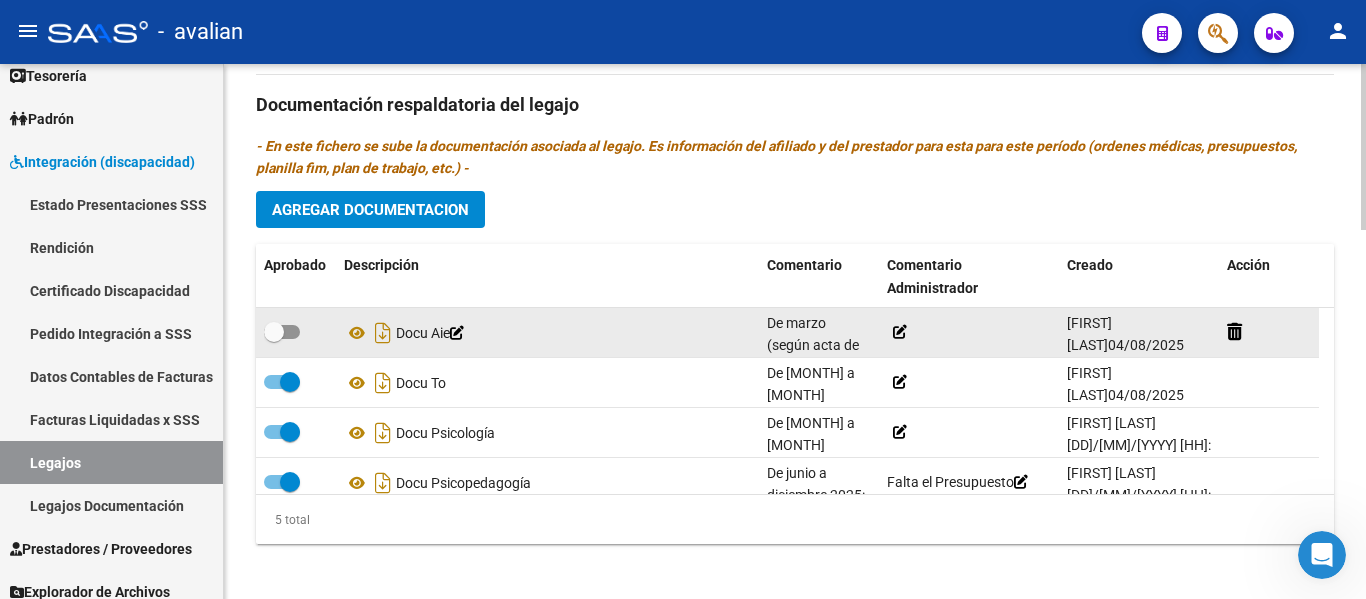 click 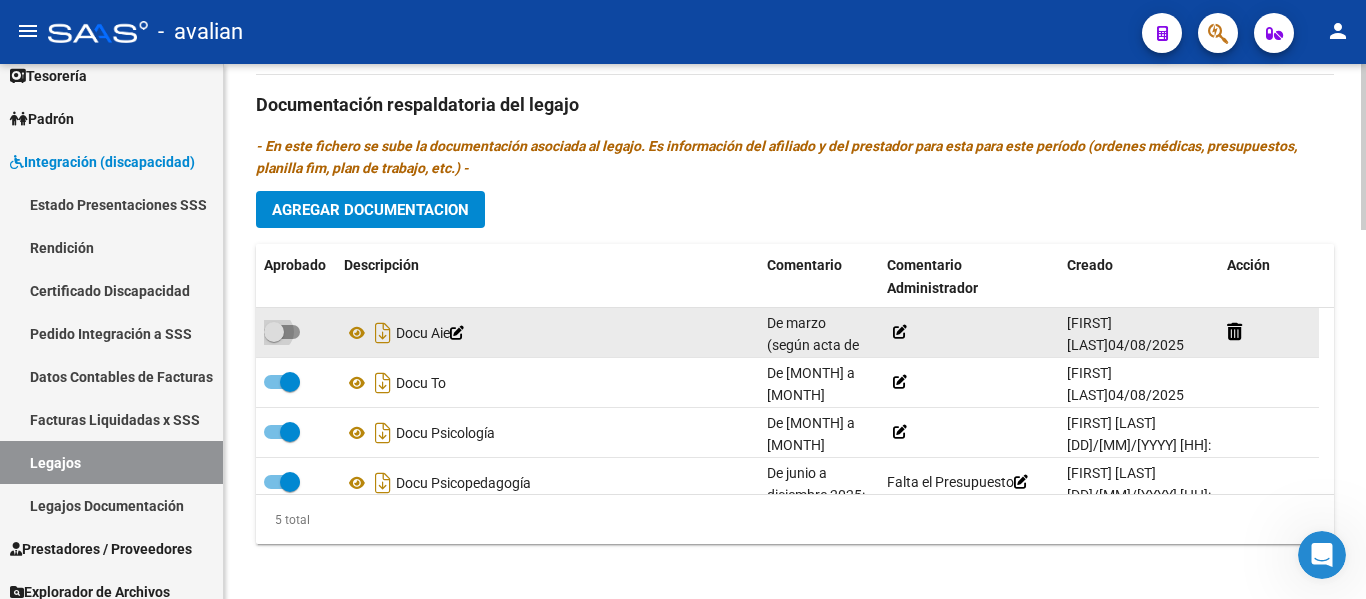 click at bounding box center (282, 332) 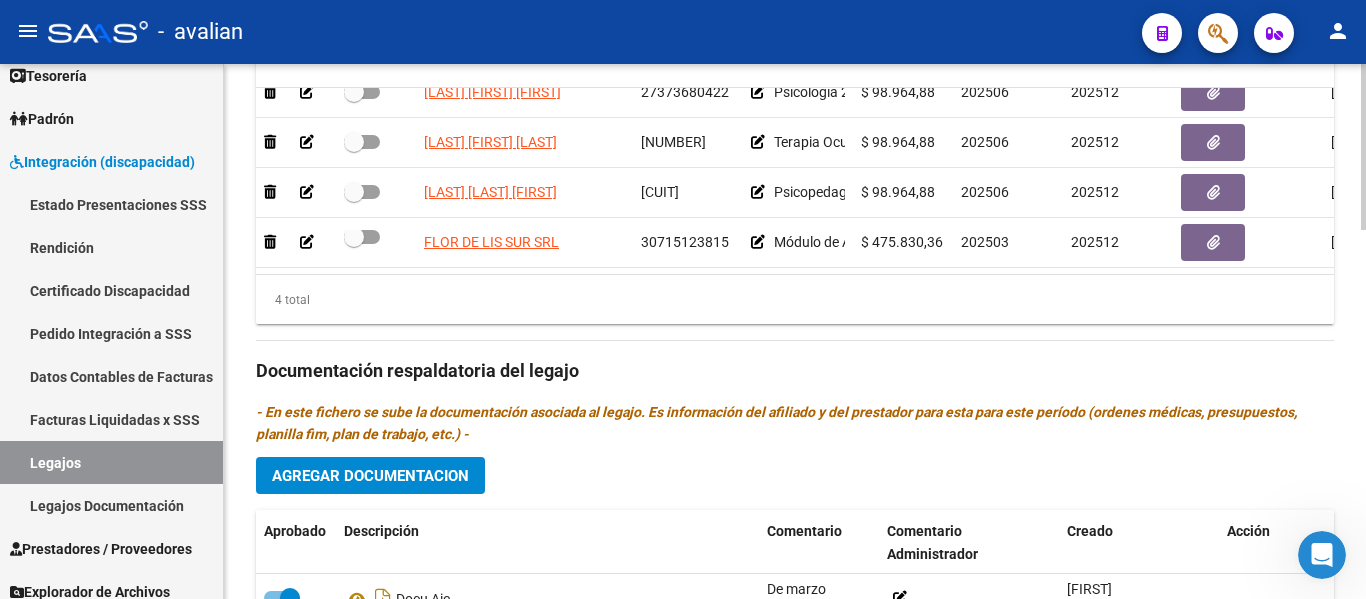 scroll, scrollTop: 874, scrollLeft: 0, axis: vertical 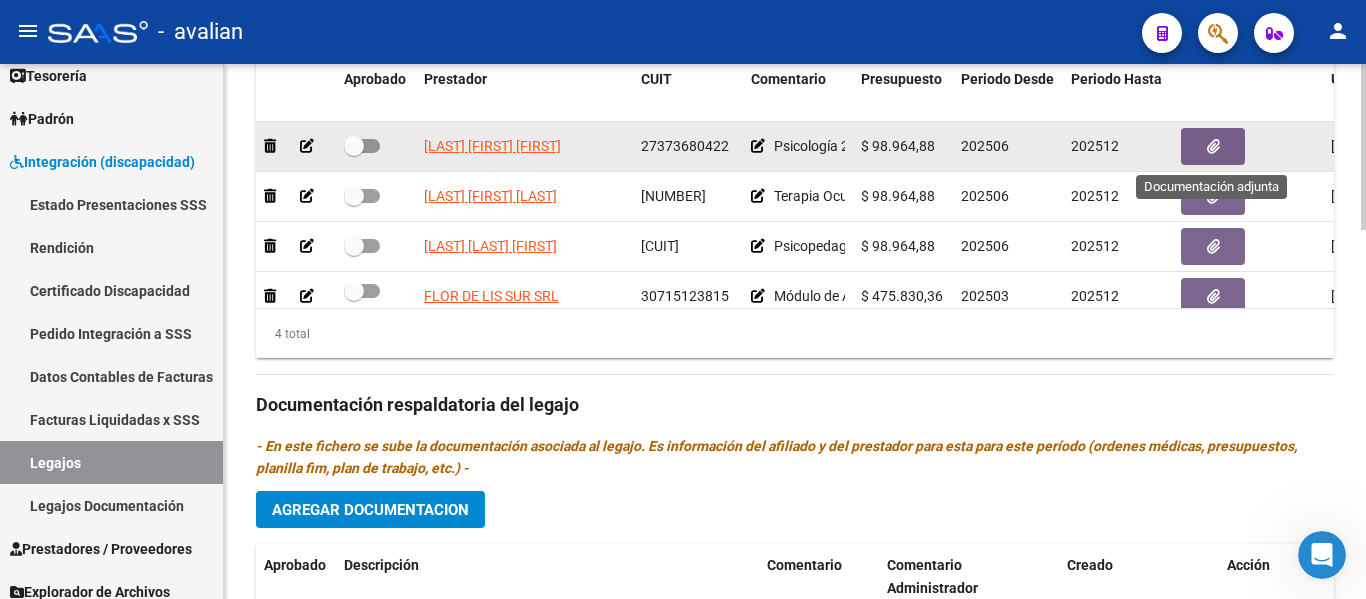 click 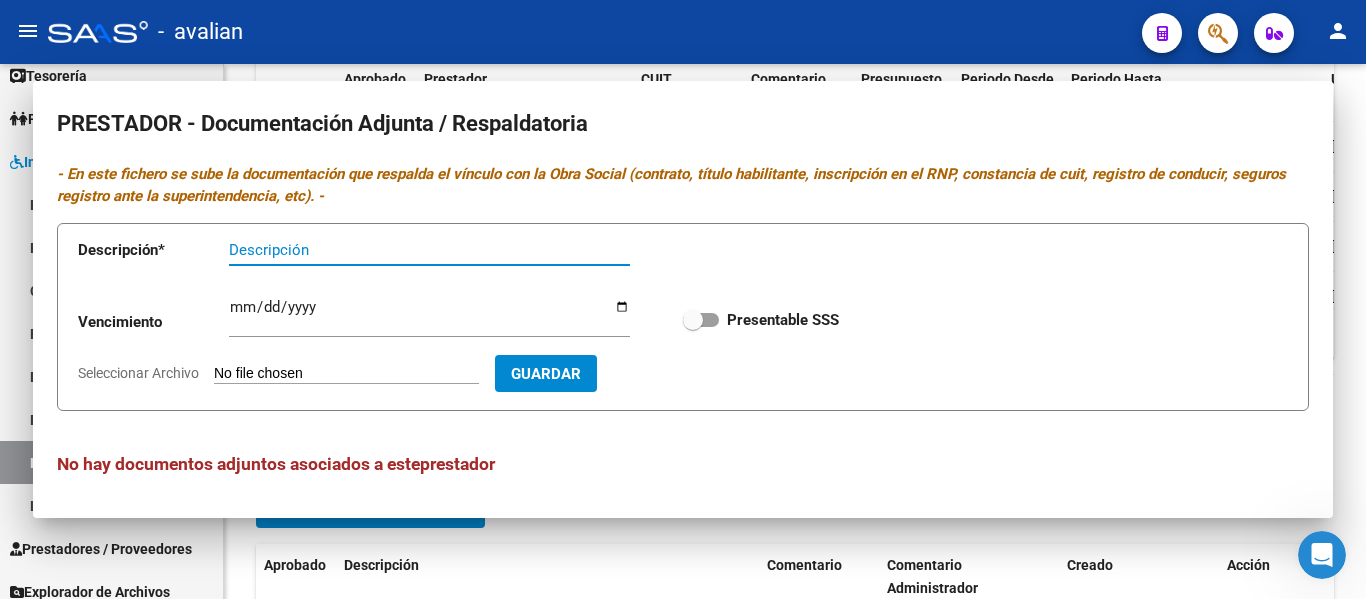 type 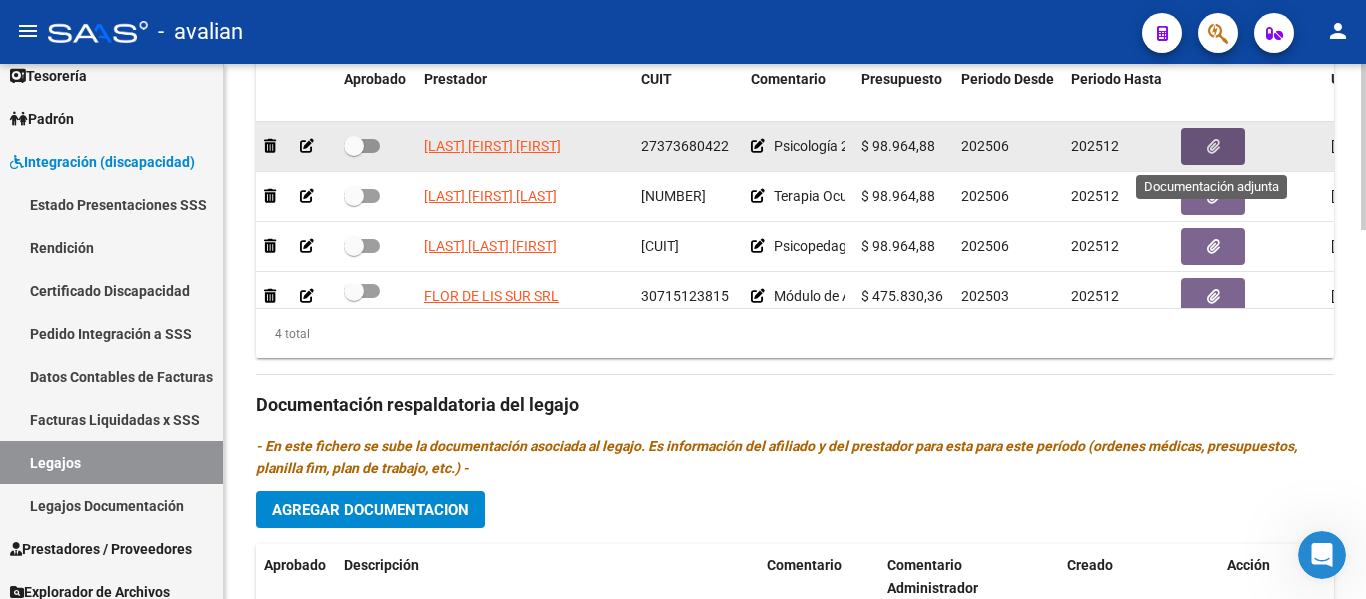 click 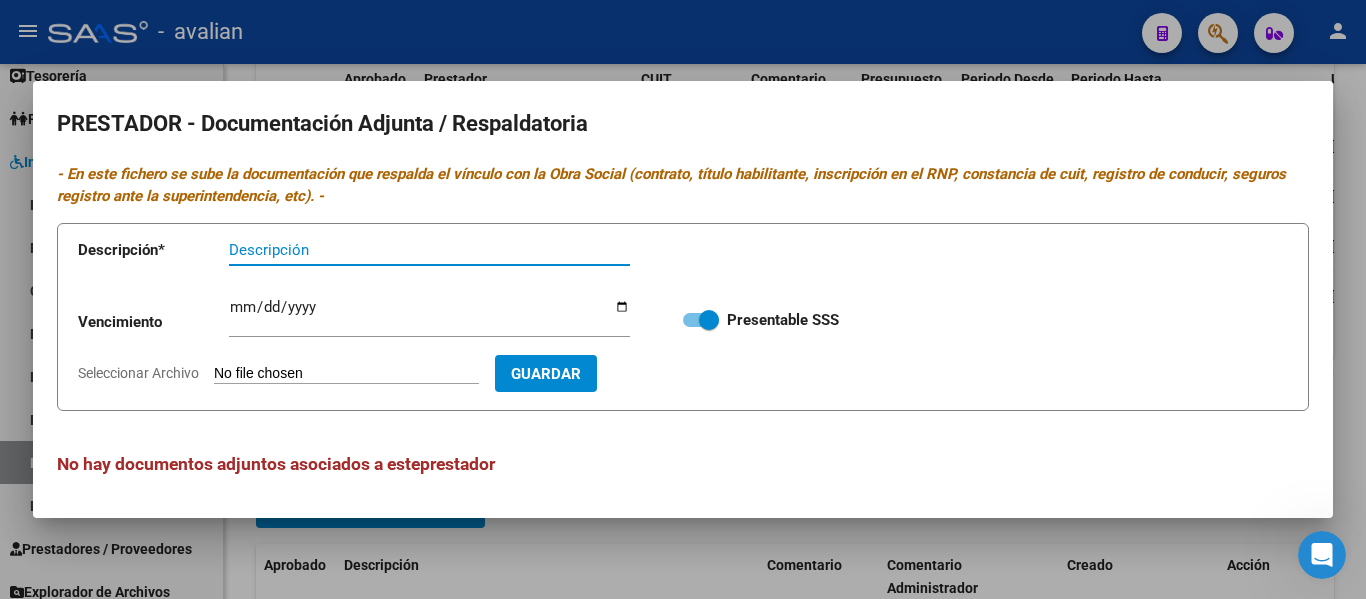 click on "Seleccionar Archivo" at bounding box center (346, 374) 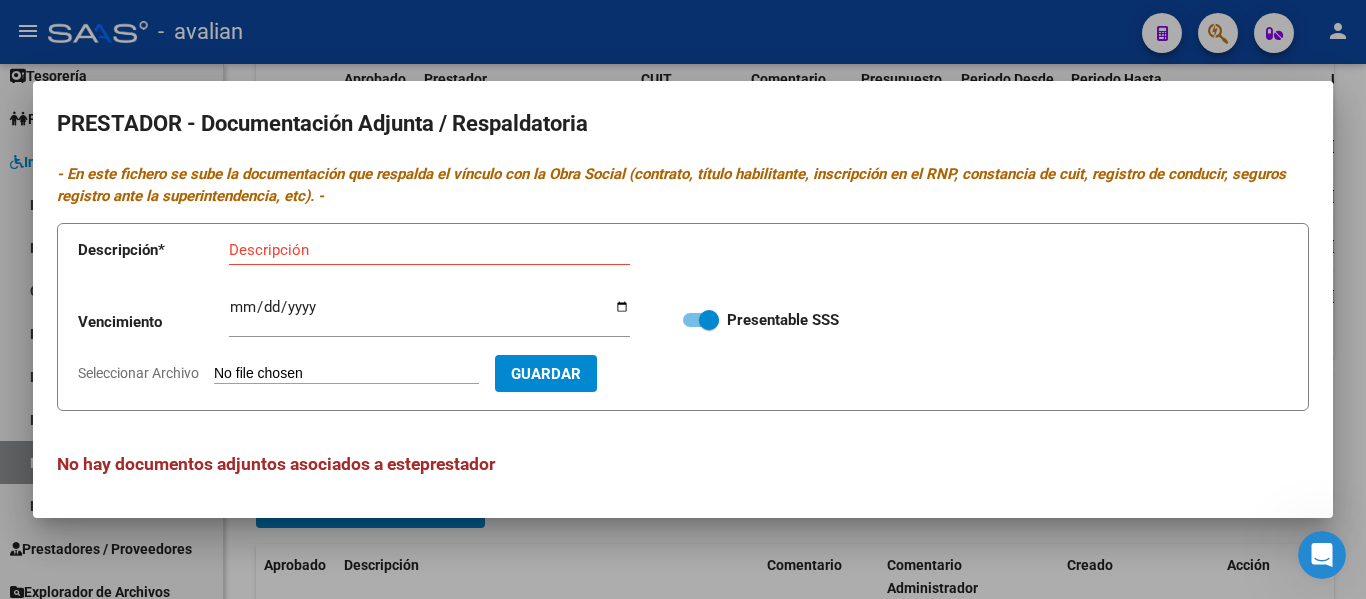type on "C:\fakepath\[FILENAME].jpg" 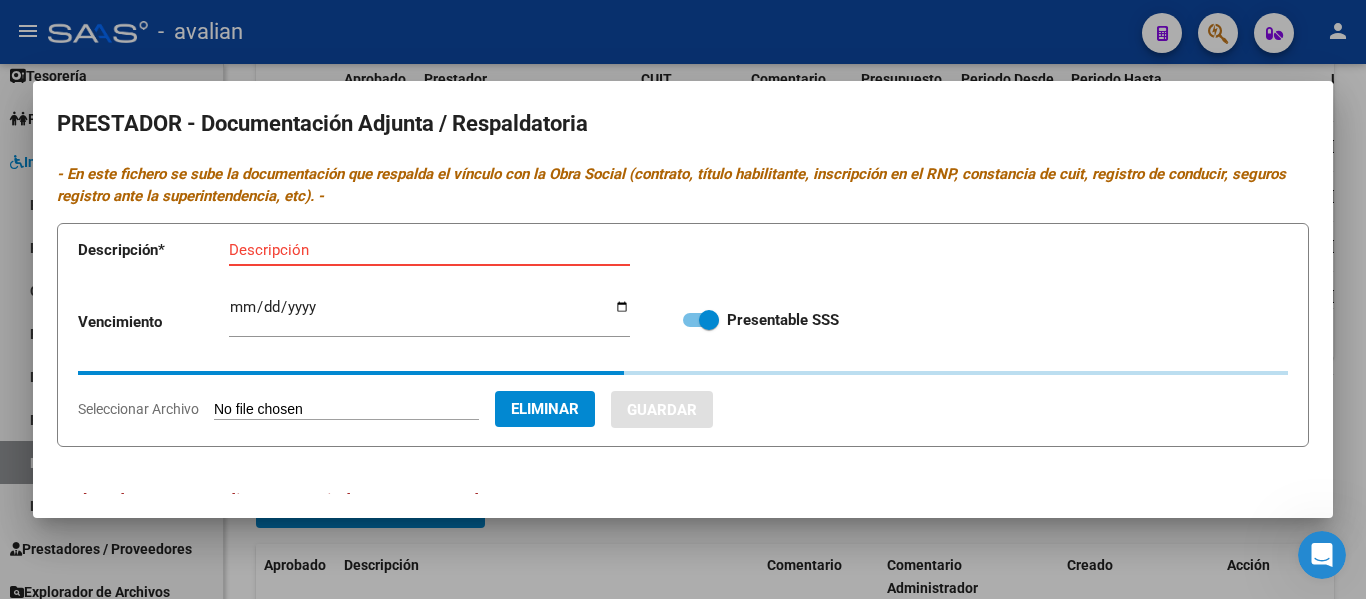 click on "Descripción" at bounding box center [429, 250] 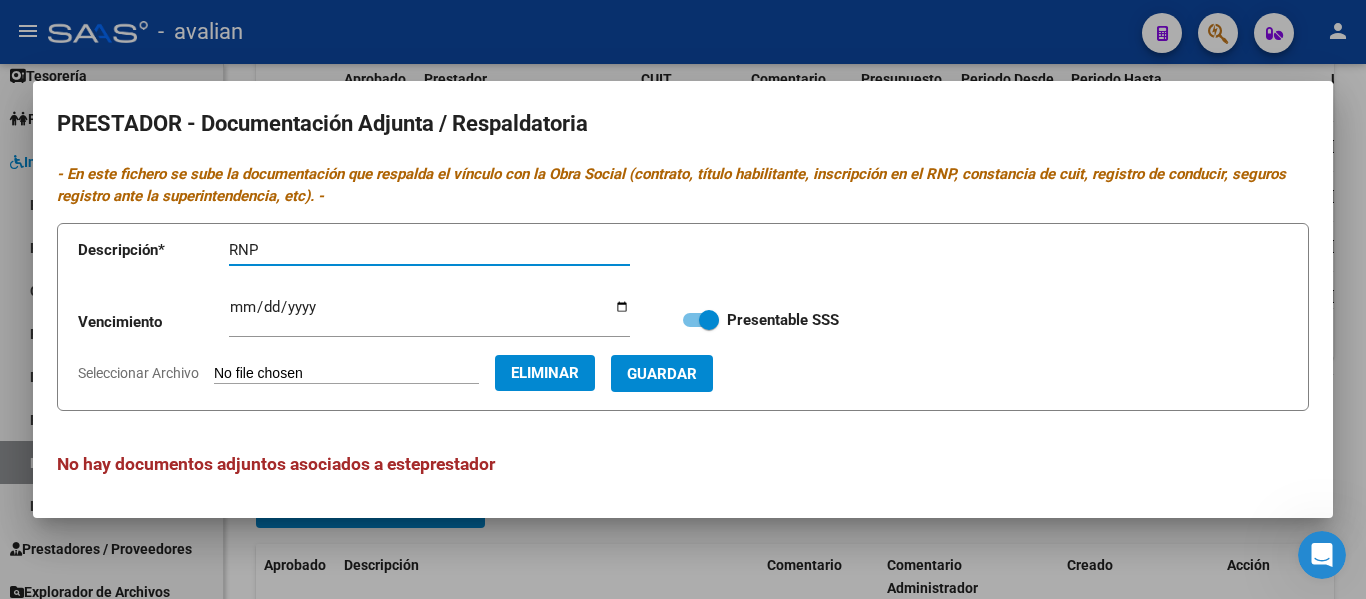 type on "RNP" 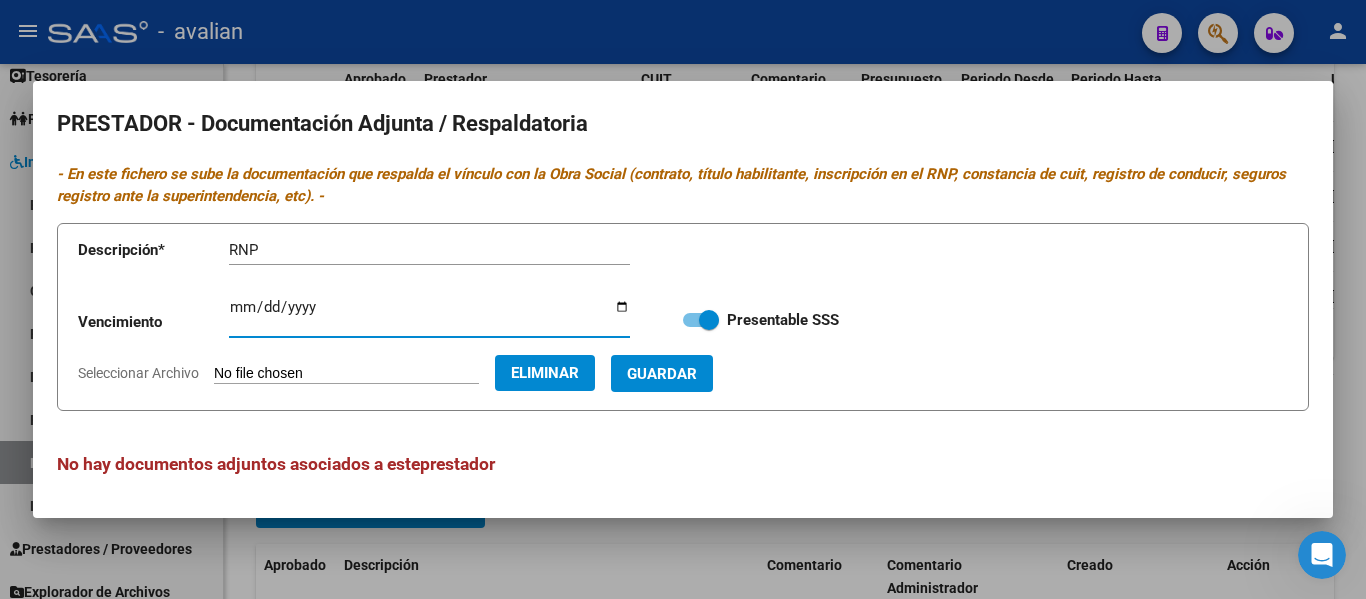 click on "Ingresar vencimiento" at bounding box center [429, 315] 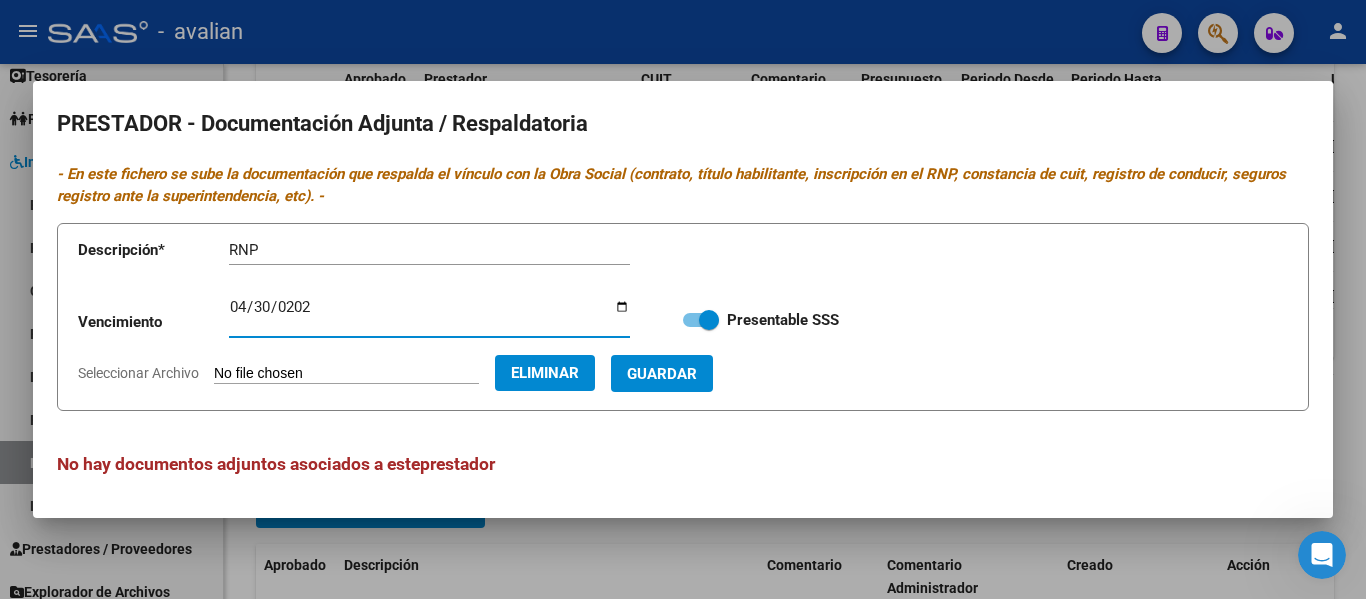 type on "[DATE]" 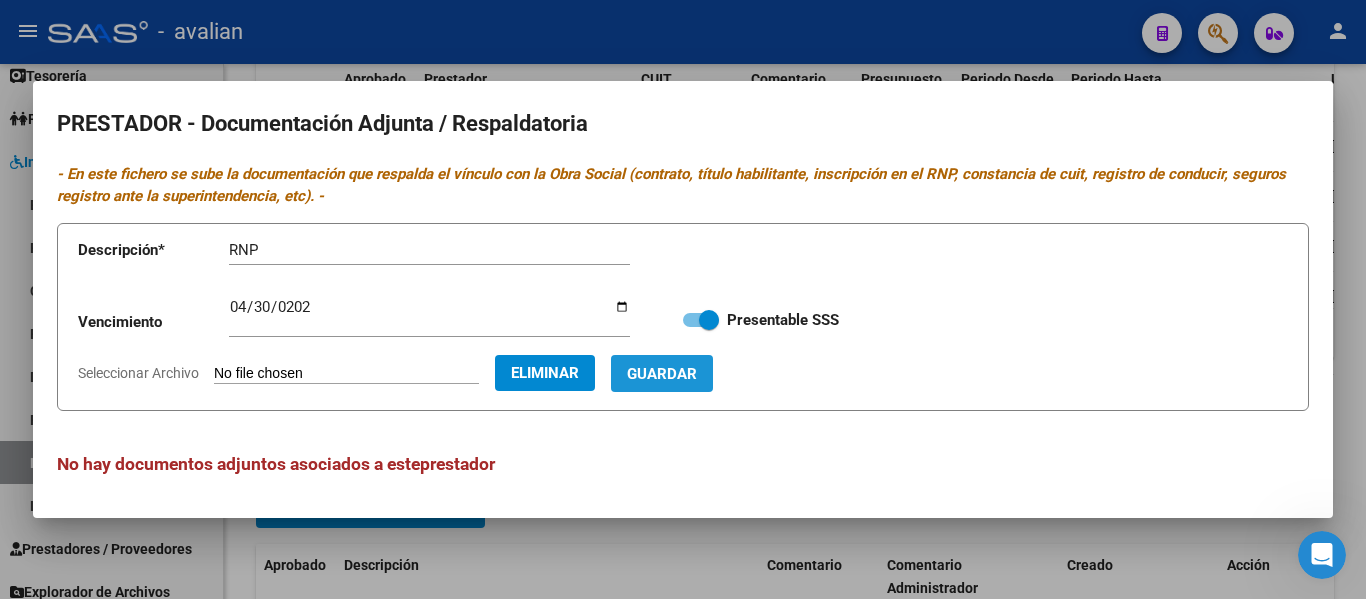 click on "Guardar" at bounding box center (662, 374) 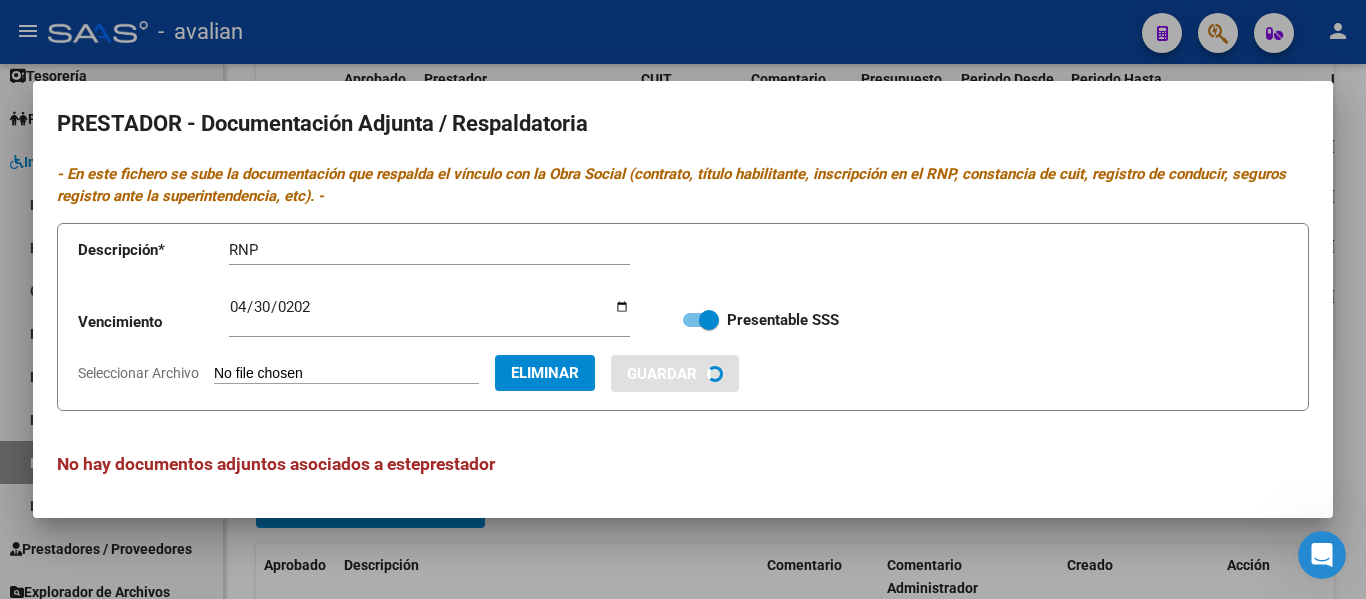 type 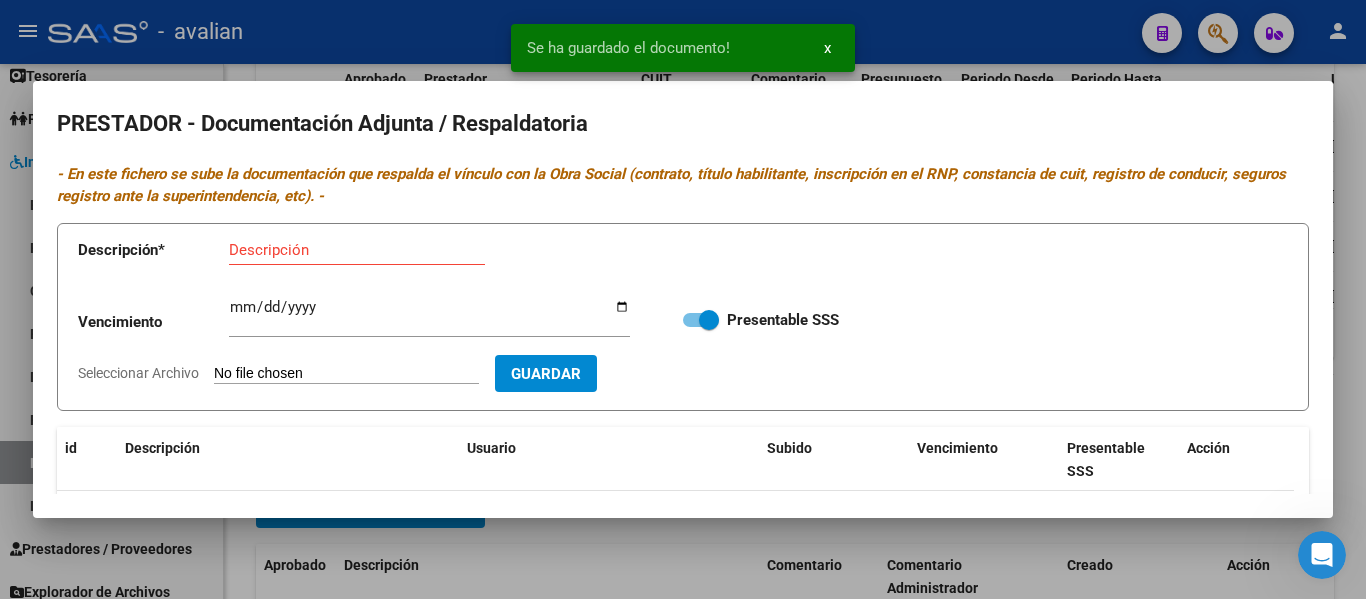 click on "Seleccionar Archivo" at bounding box center [346, 374] 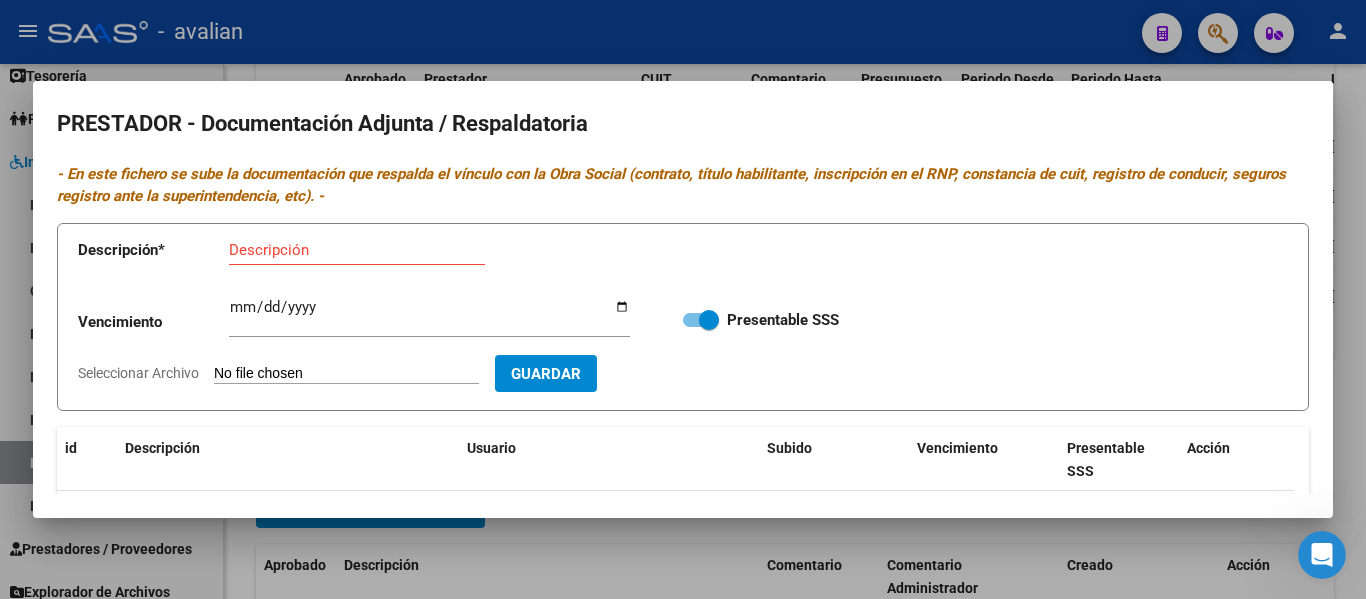 type on "C:\fakepath\PS TD.jpg" 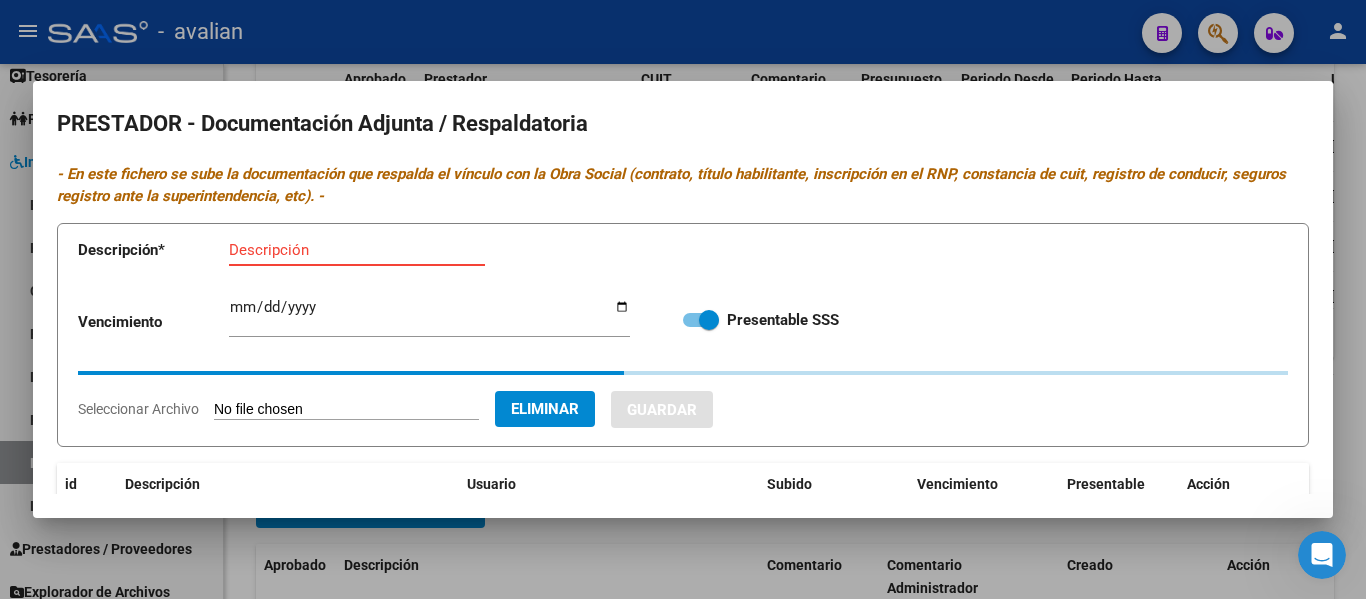 click on "Descripción" at bounding box center [357, 250] 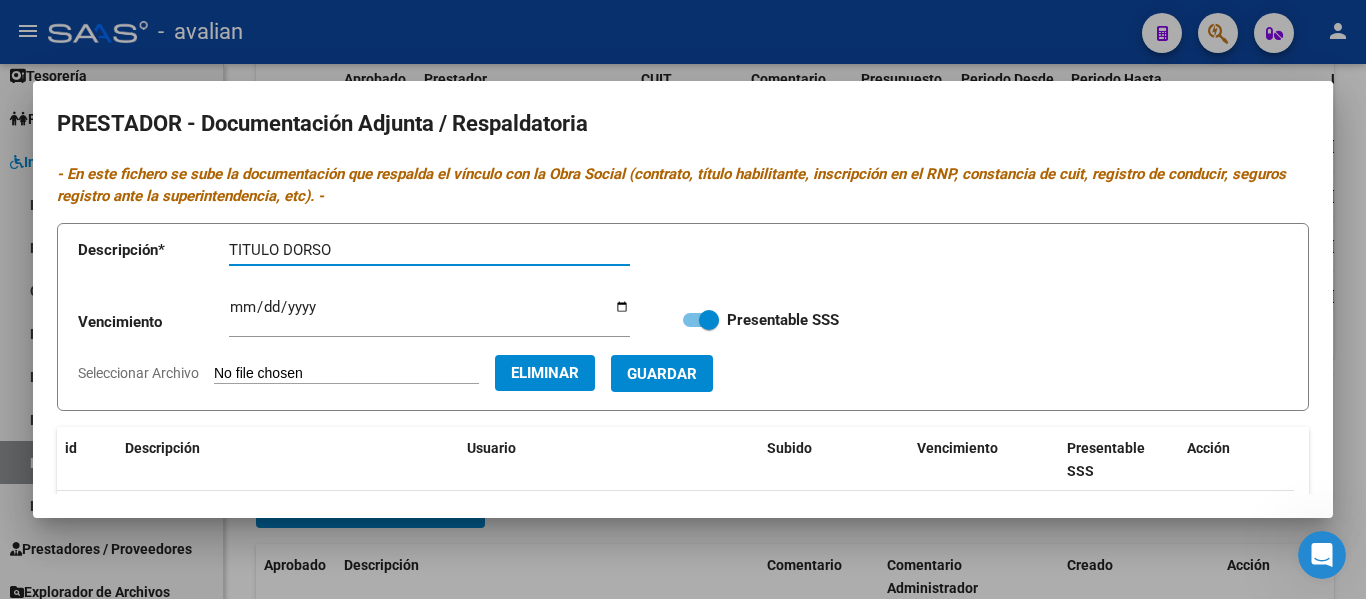 type on "TITULO DORSO" 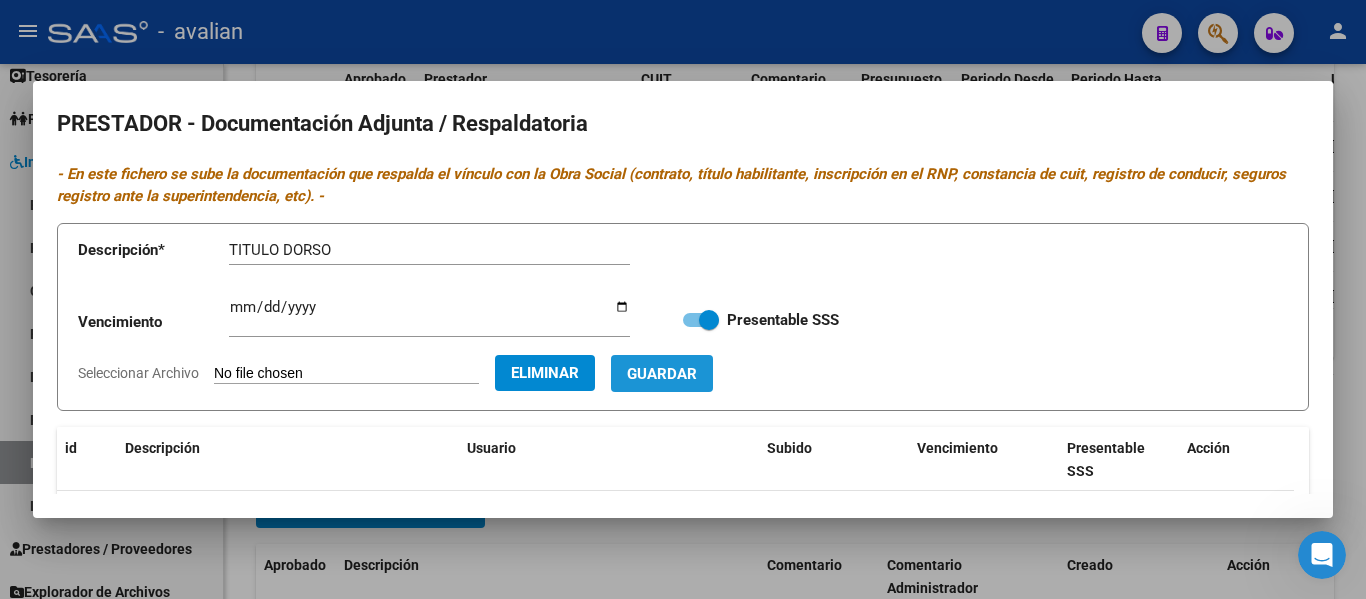 click on "Guardar" at bounding box center (662, 373) 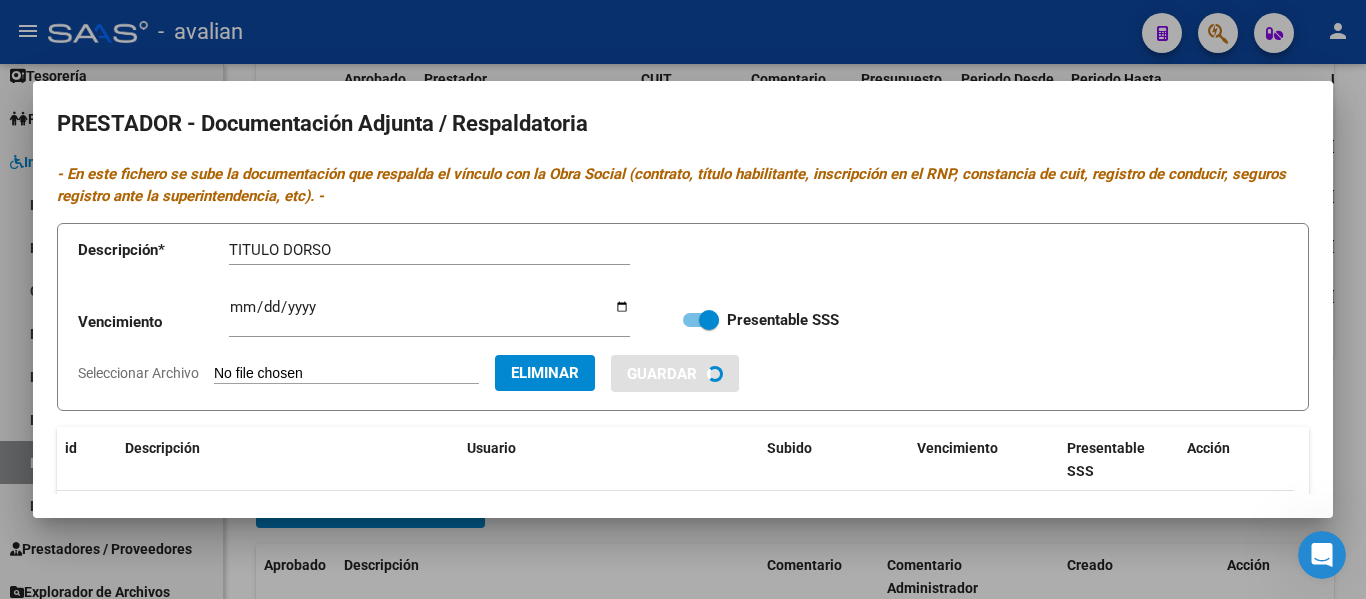 type 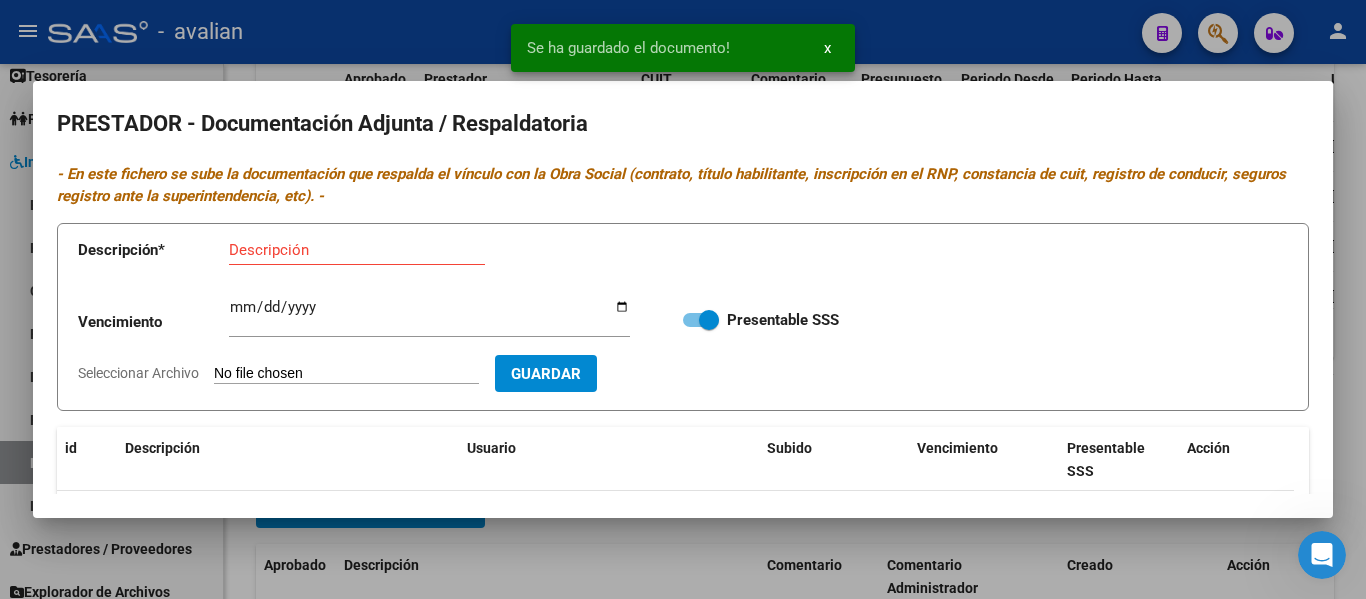 click on "Descripción" at bounding box center (357, 250) 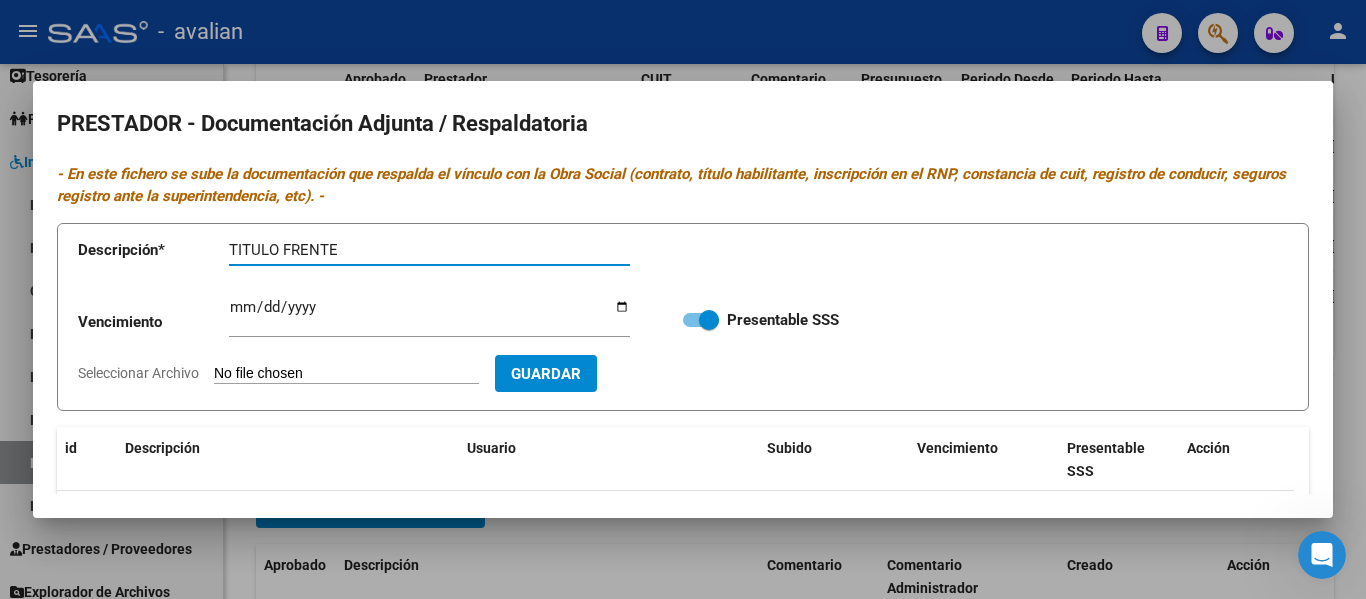 type on "TITULO FRENTE" 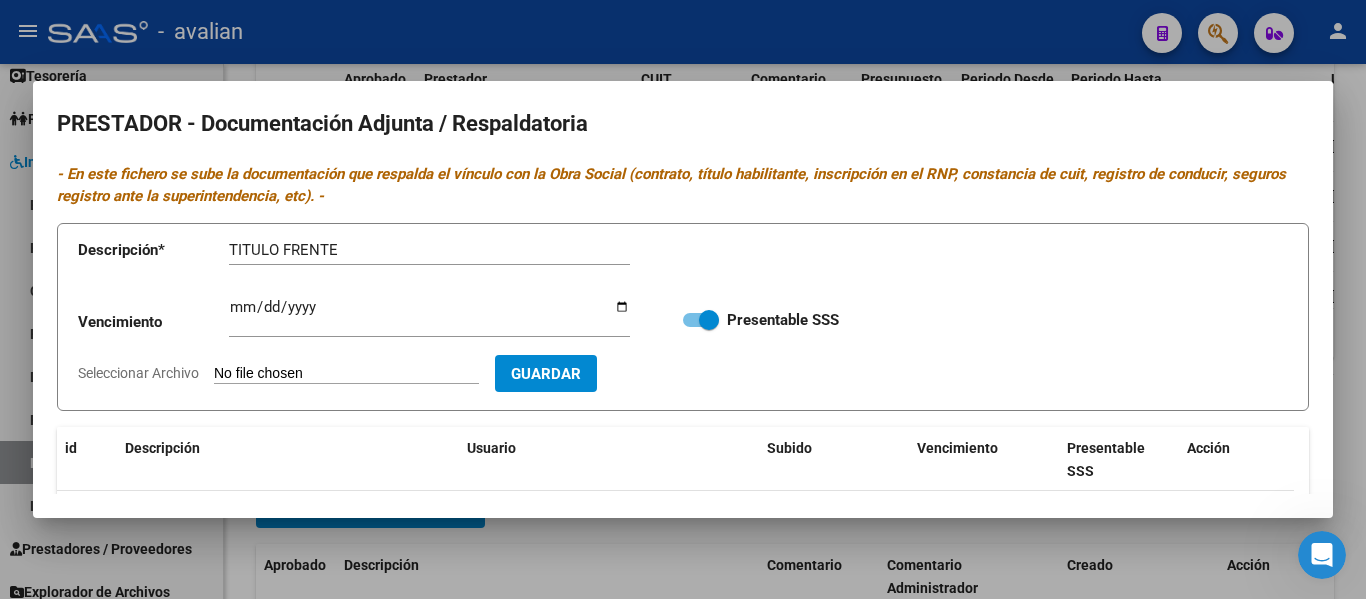 click on "Seleccionar Archivo" at bounding box center [346, 374] 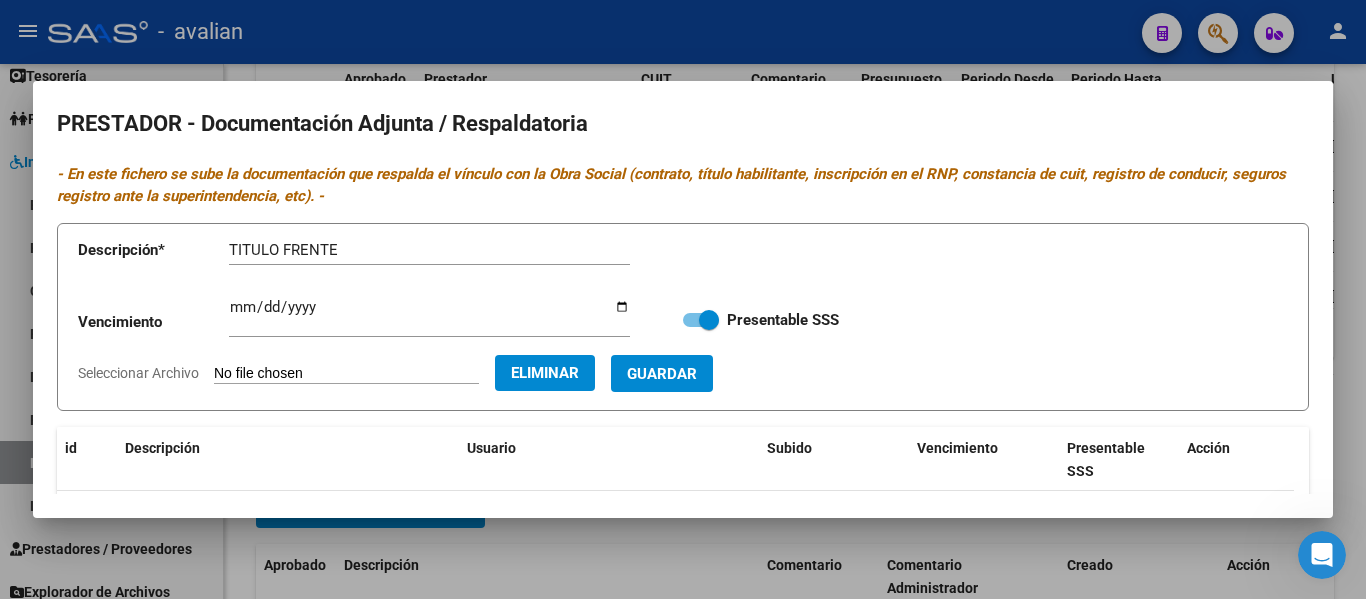 click on "Guardar" at bounding box center (662, 374) 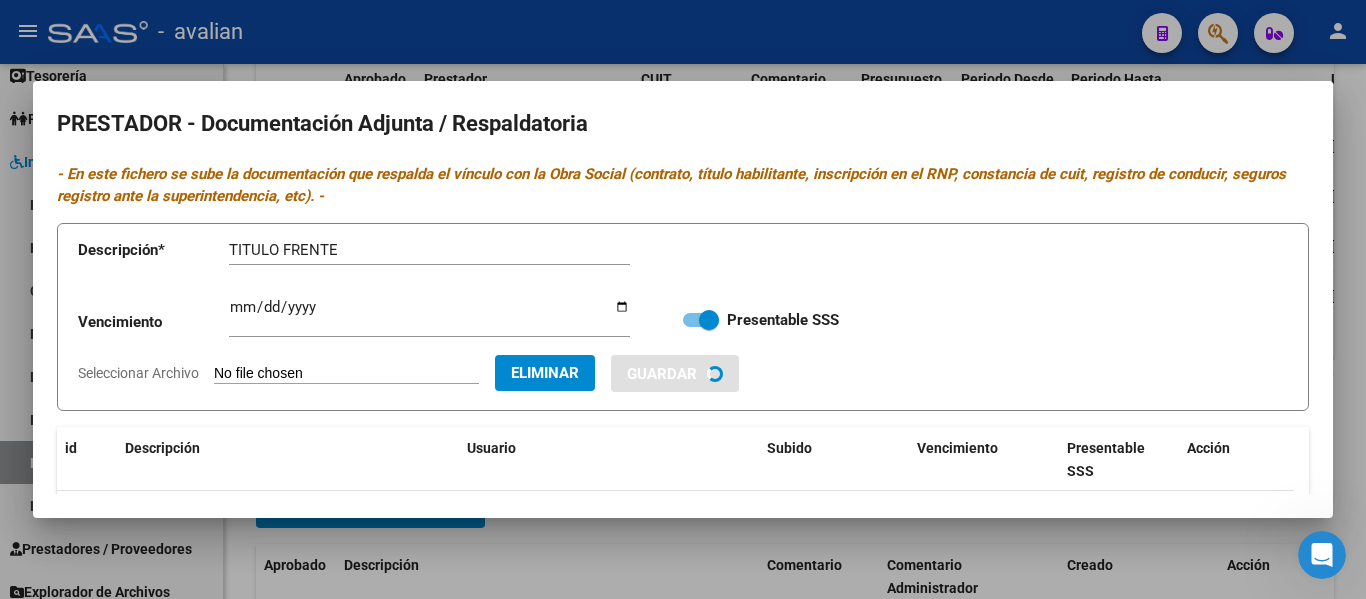 type 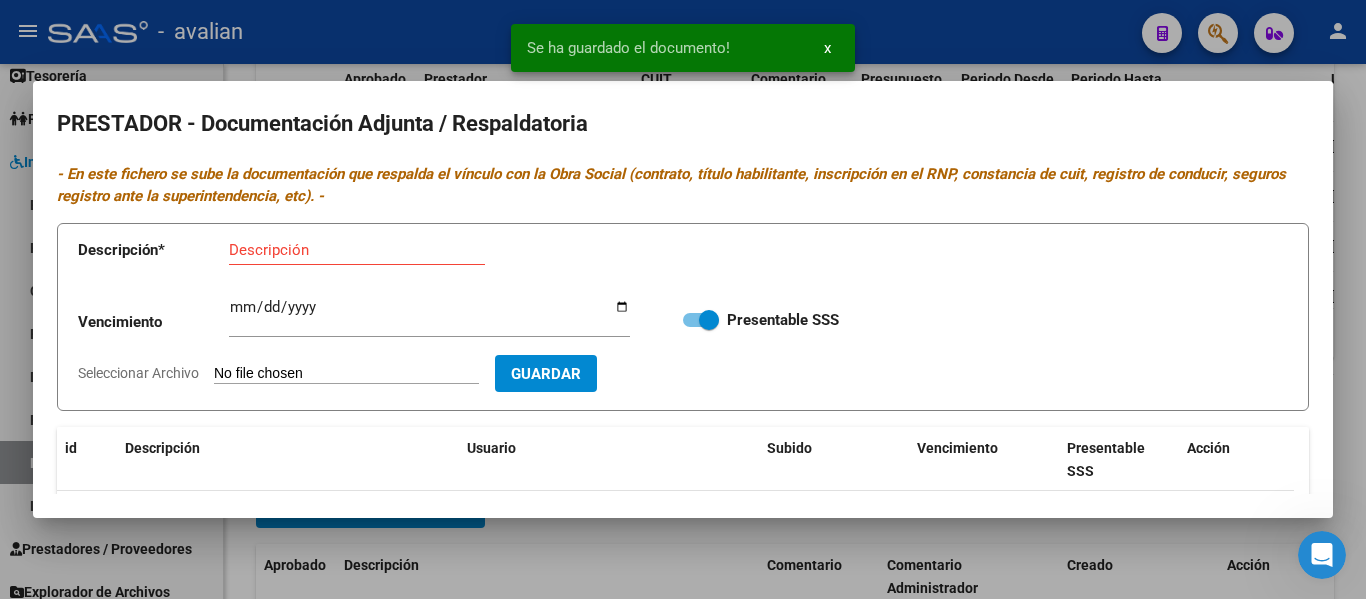 click on "Seleccionar Archivo" at bounding box center (346, 374) 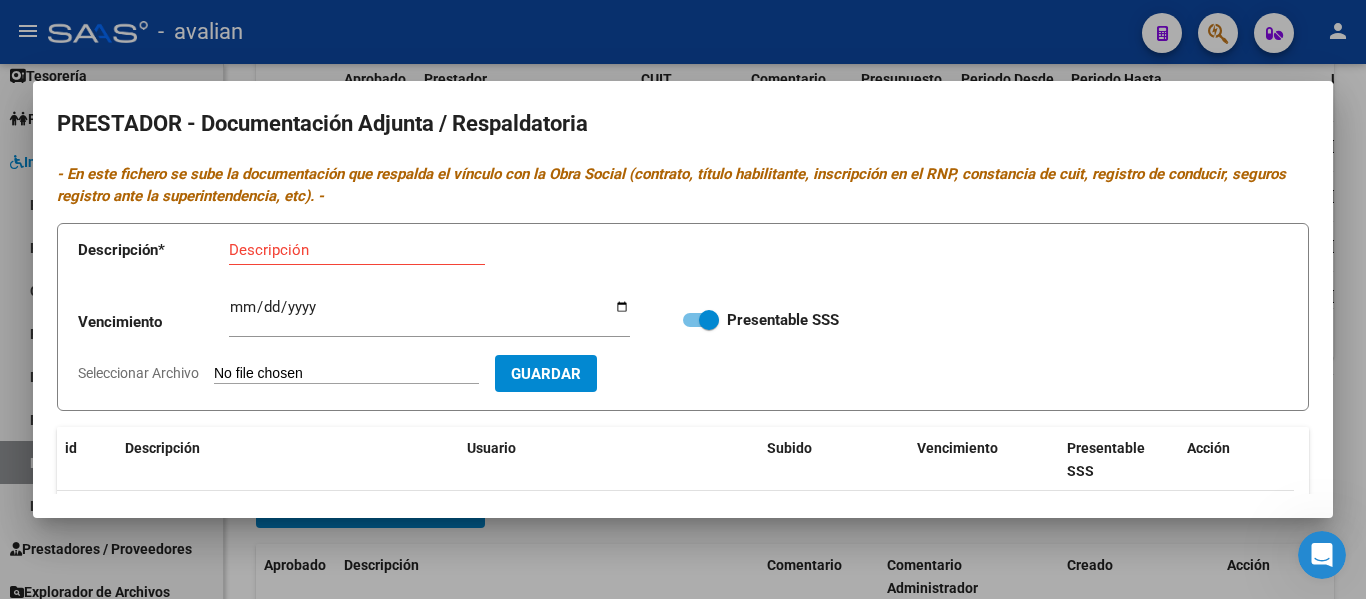 type on "C:\fakepath\PS CBU.jpg" 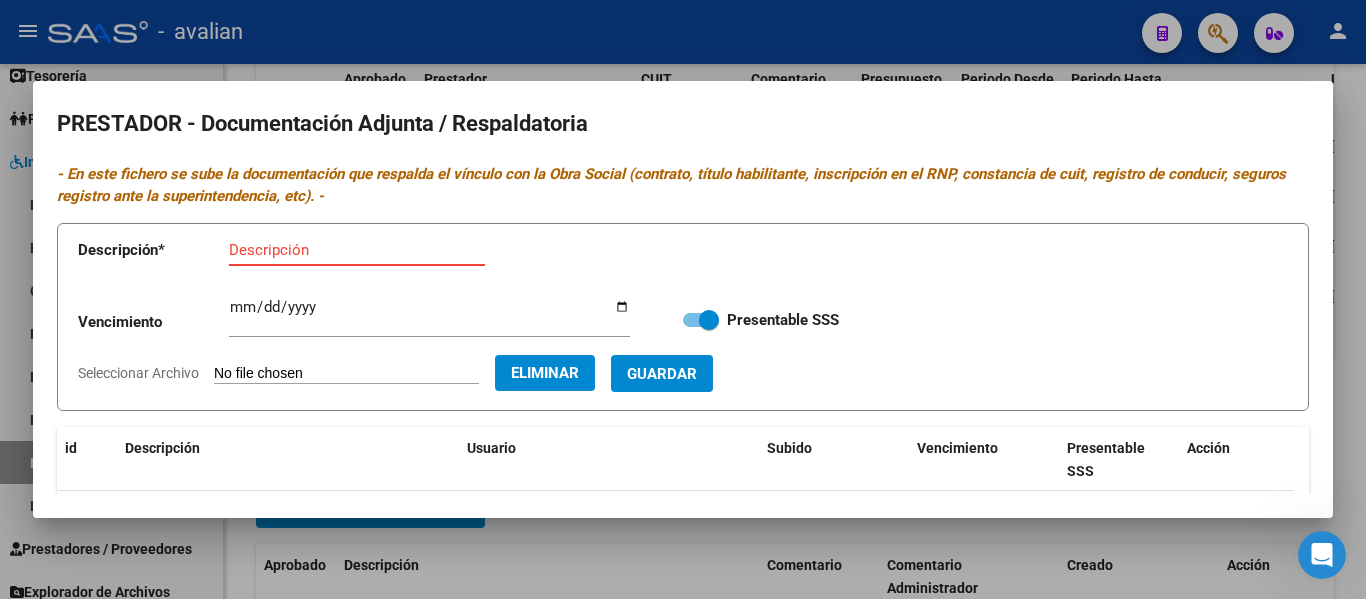 click on "Descripción" at bounding box center (357, 250) 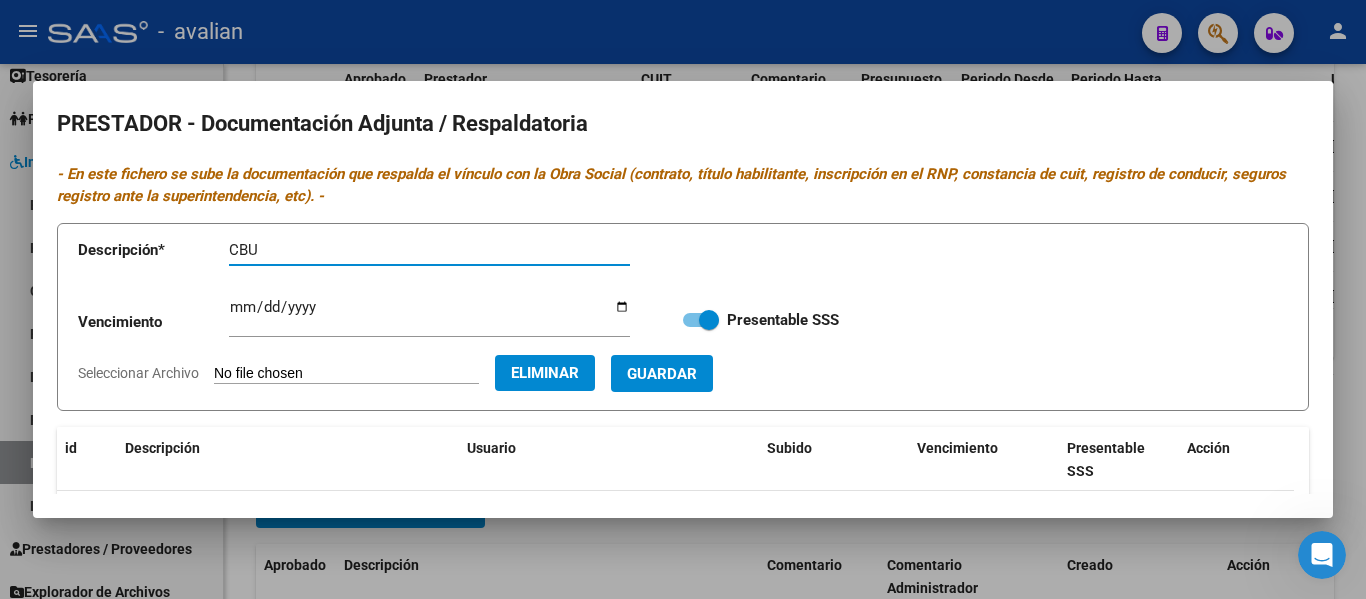 type on "CBU" 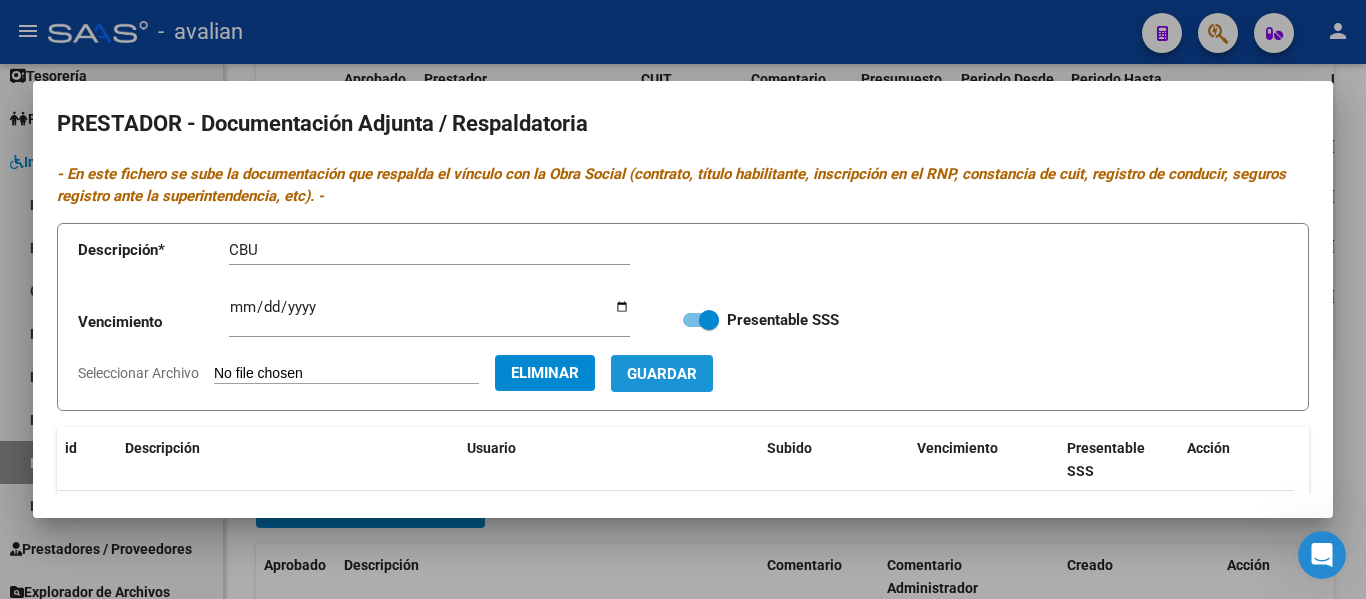 click on "Guardar" at bounding box center (662, 373) 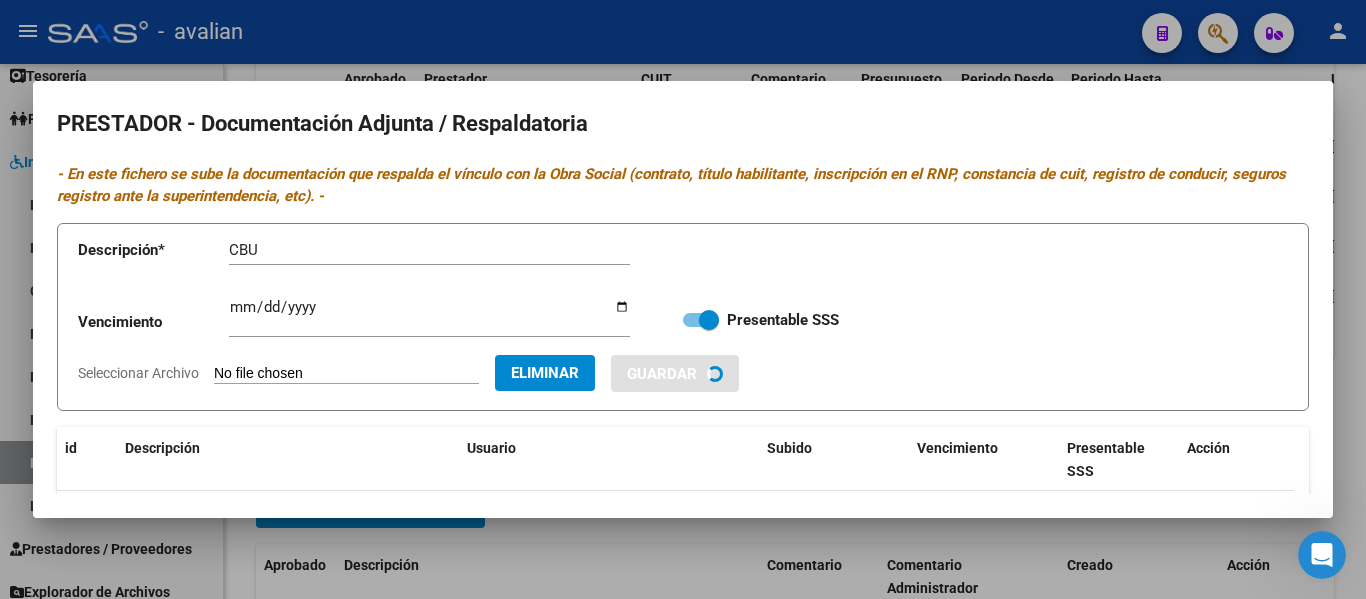 type 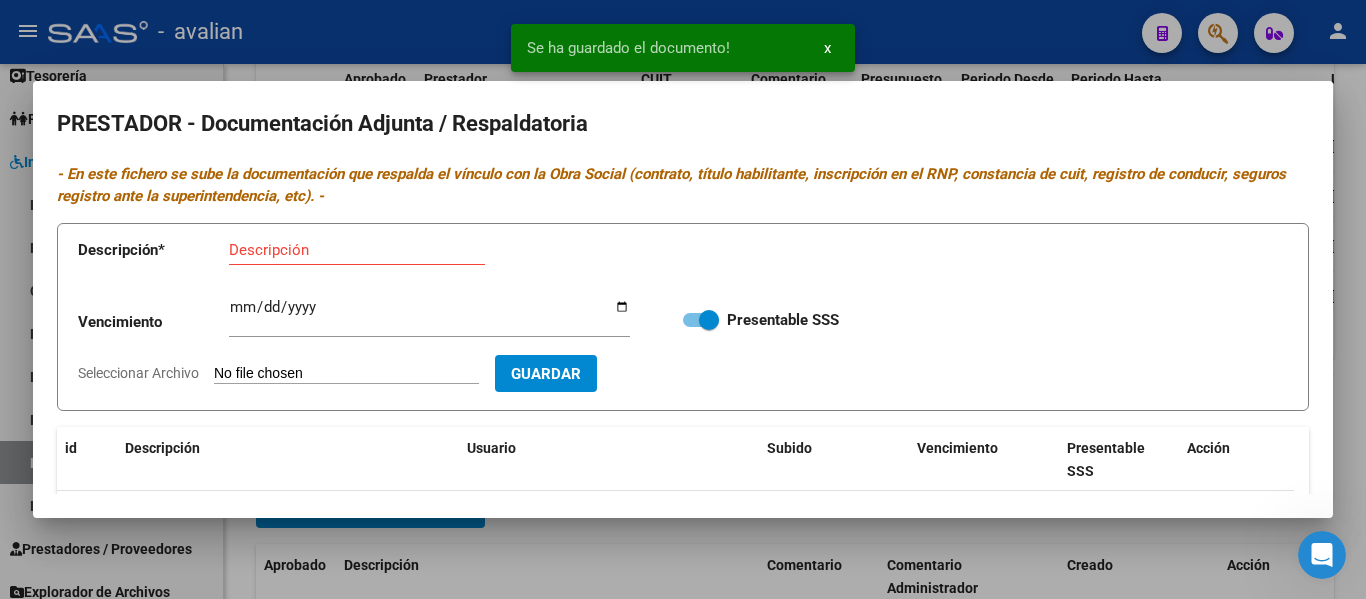click on "Seleccionar Archivo" at bounding box center [346, 374] 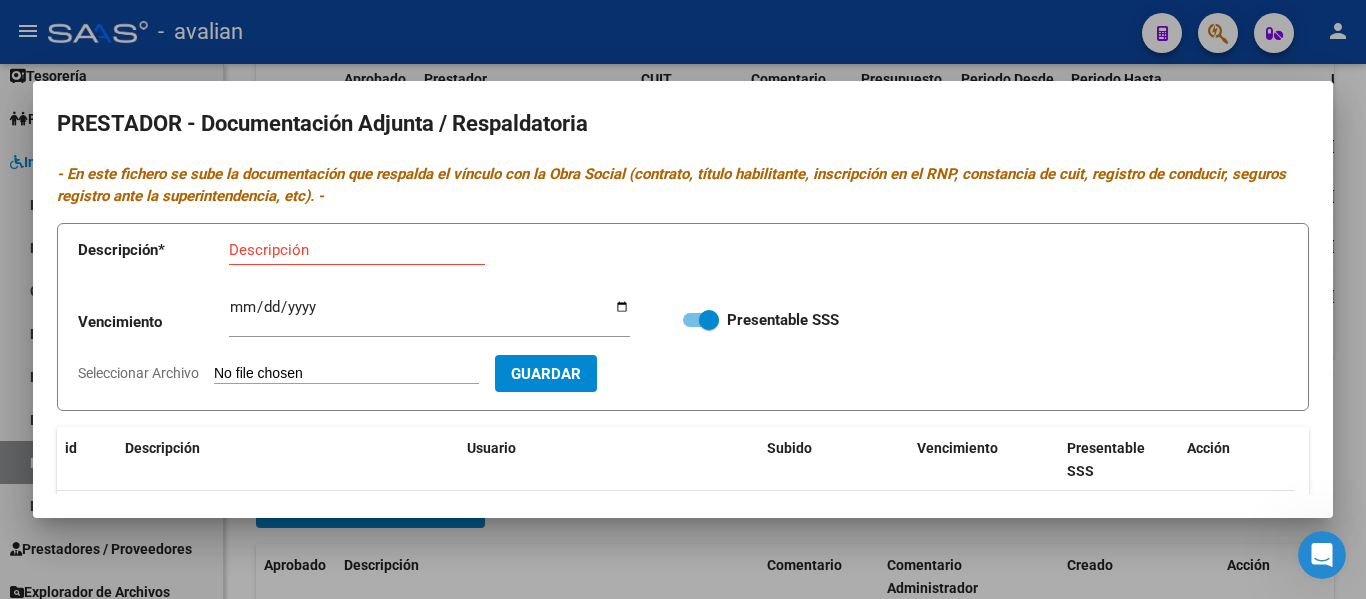 type on "C:\fakepath\[FILENAME].jpg" 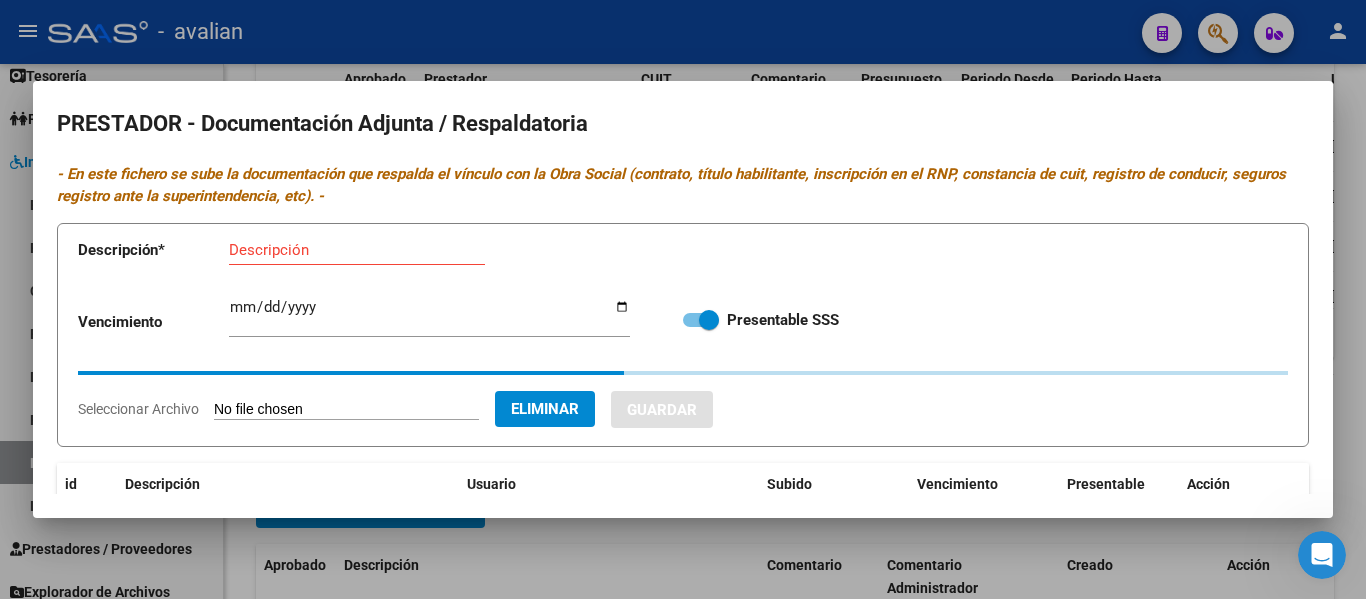 click on "Descripción" at bounding box center [357, 250] 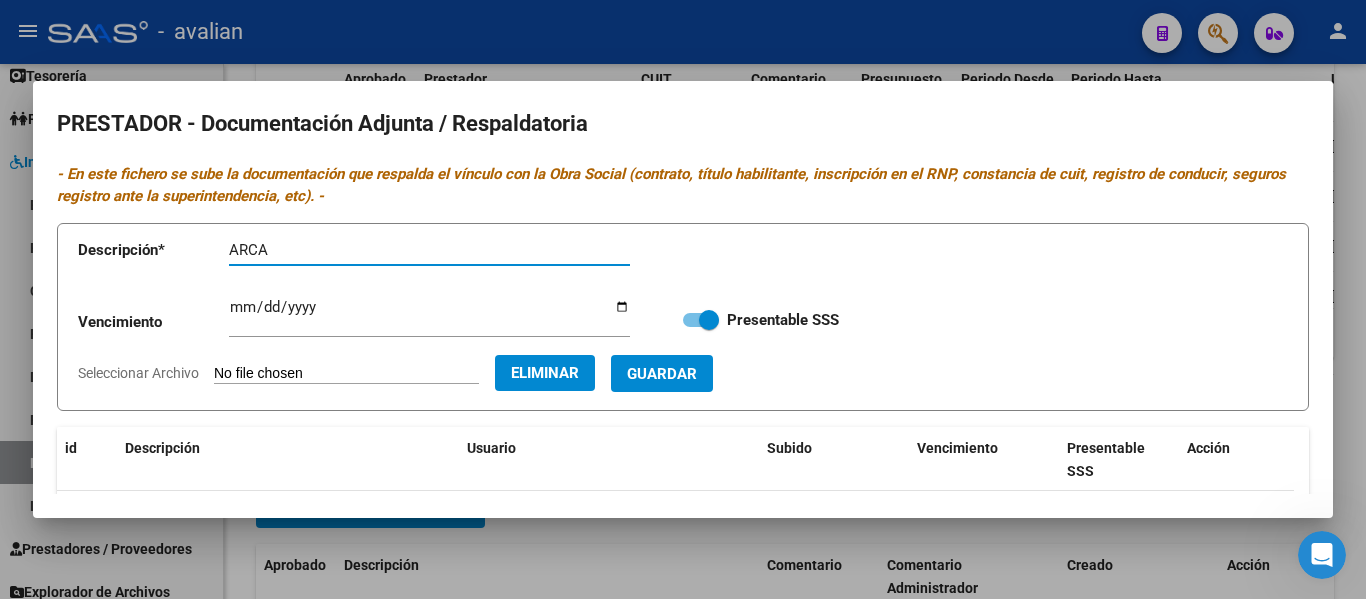 type on "ARCA" 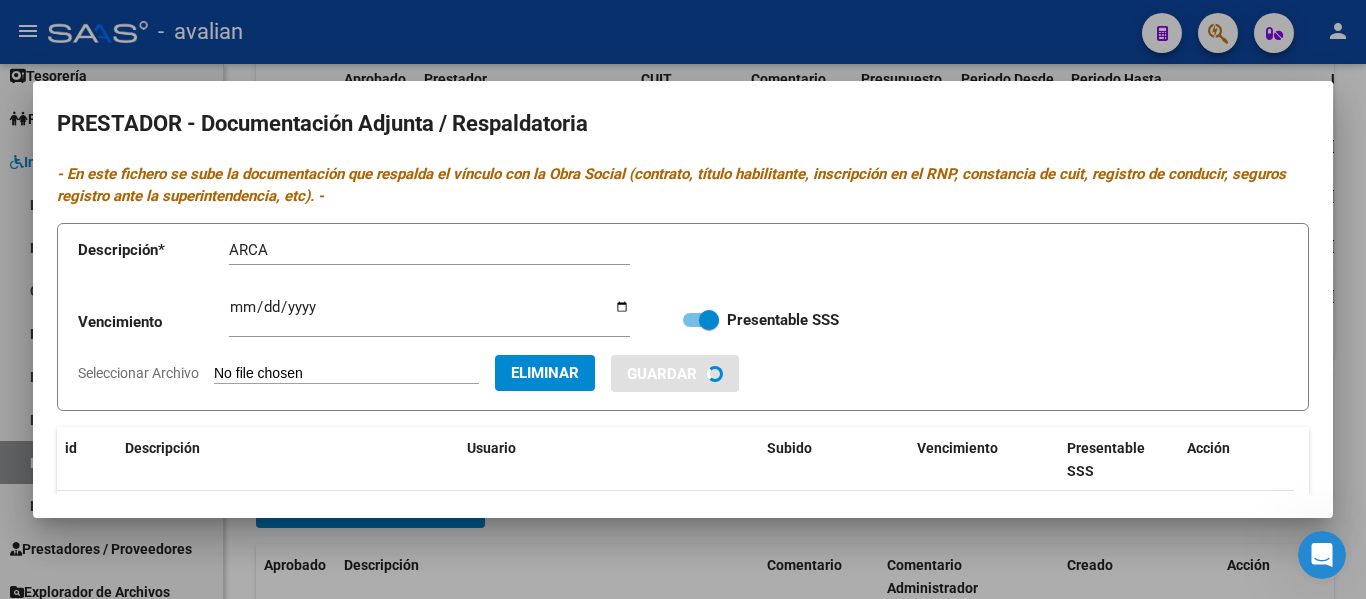 type 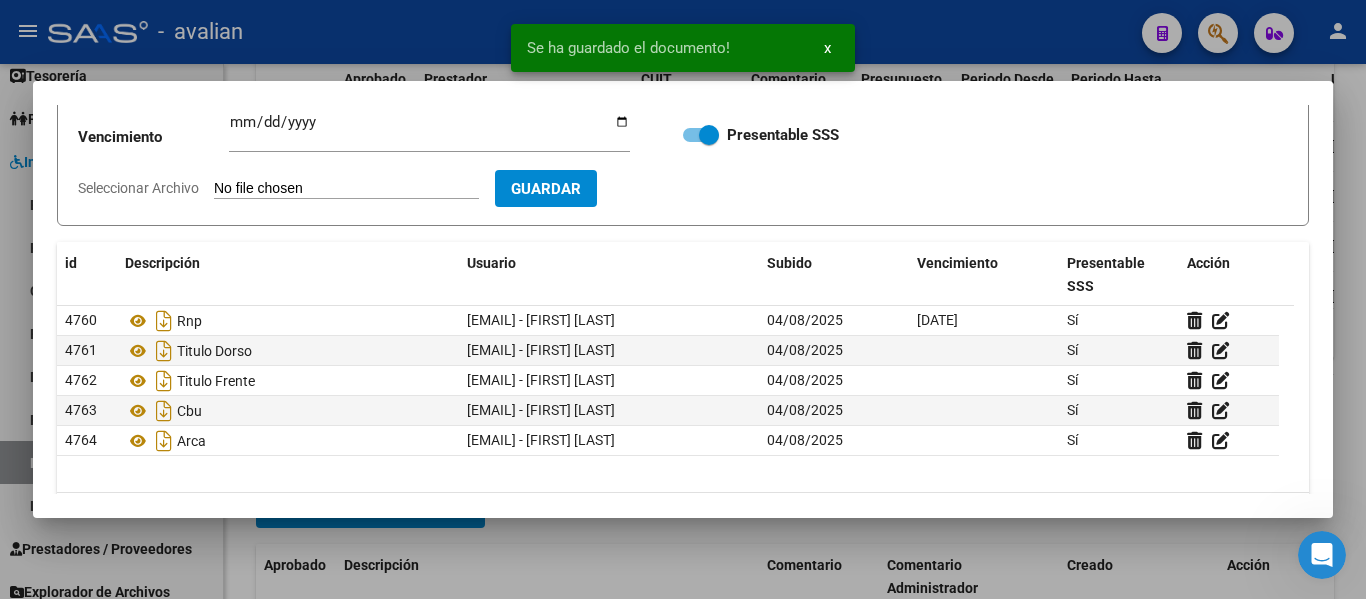 scroll, scrollTop: 200, scrollLeft: 0, axis: vertical 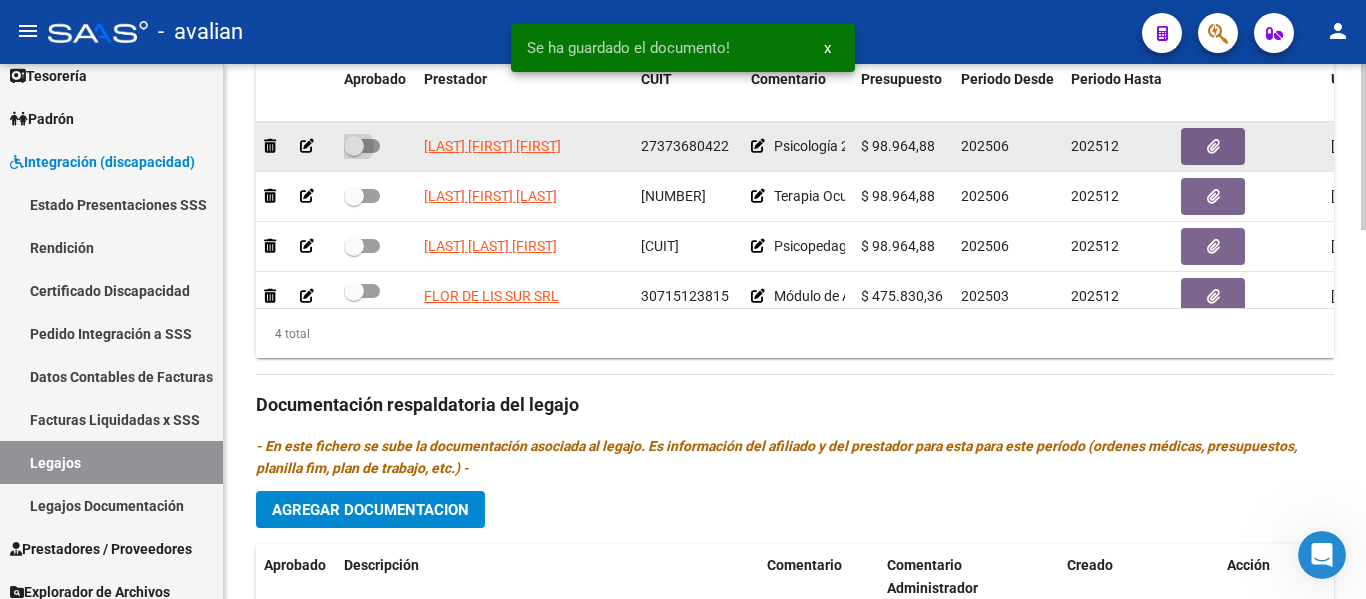 click at bounding box center (362, 146) 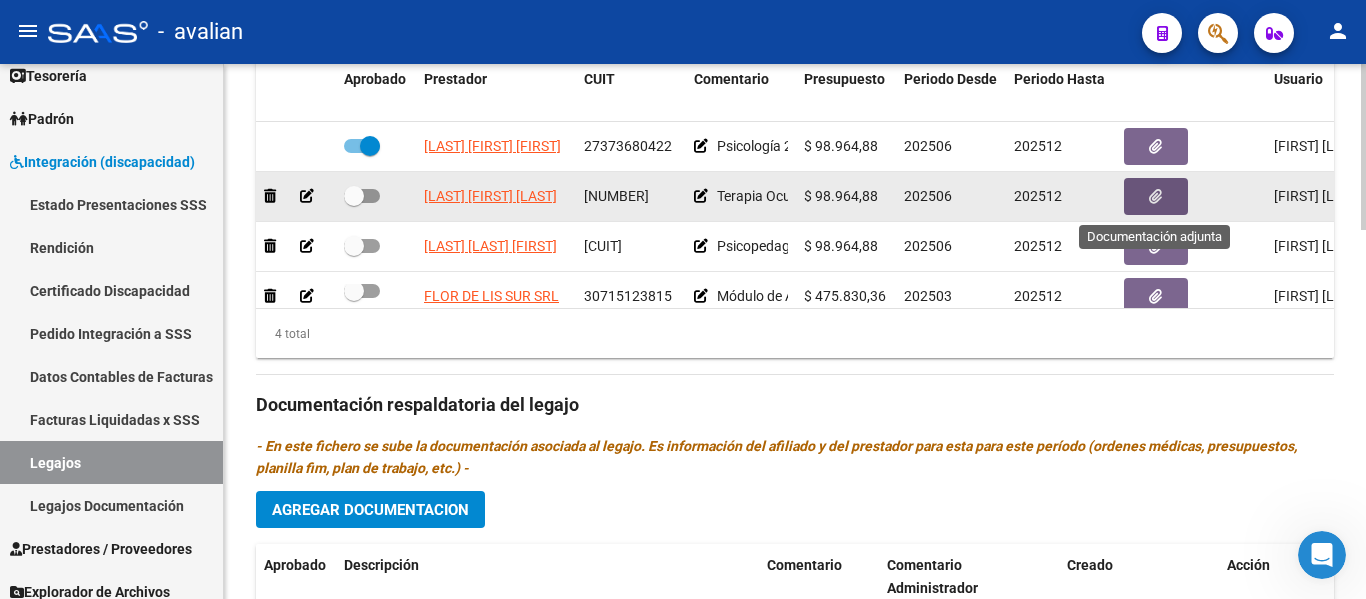 click 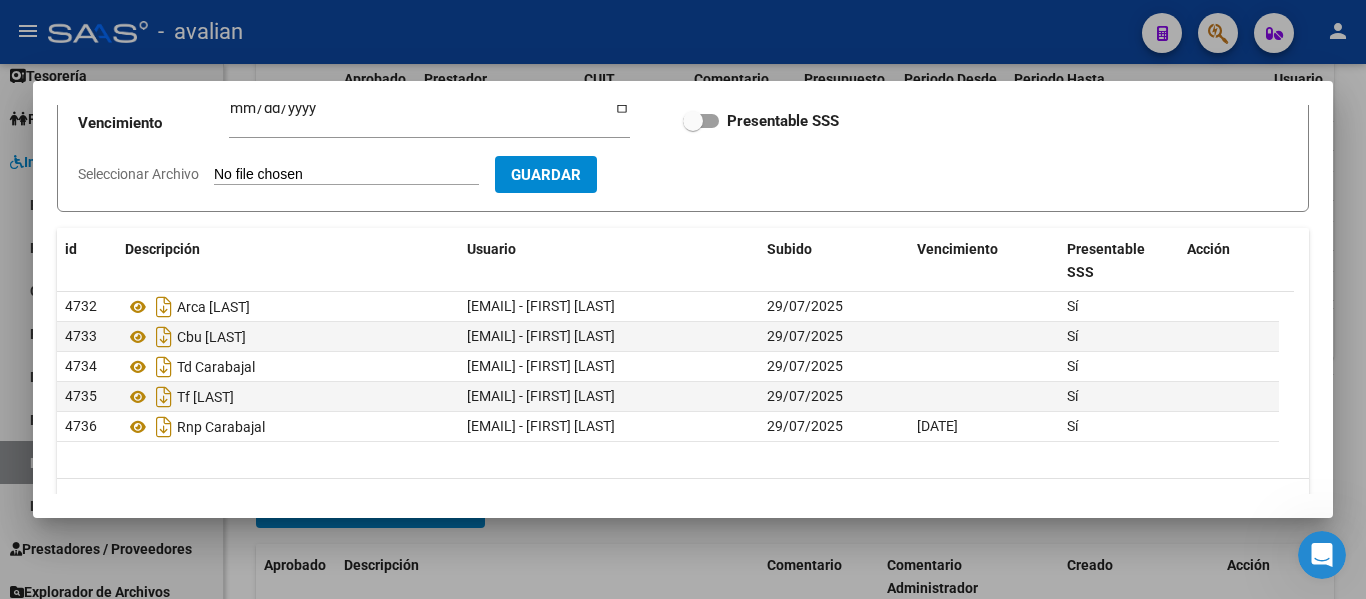 scroll, scrollTop: 200, scrollLeft: 0, axis: vertical 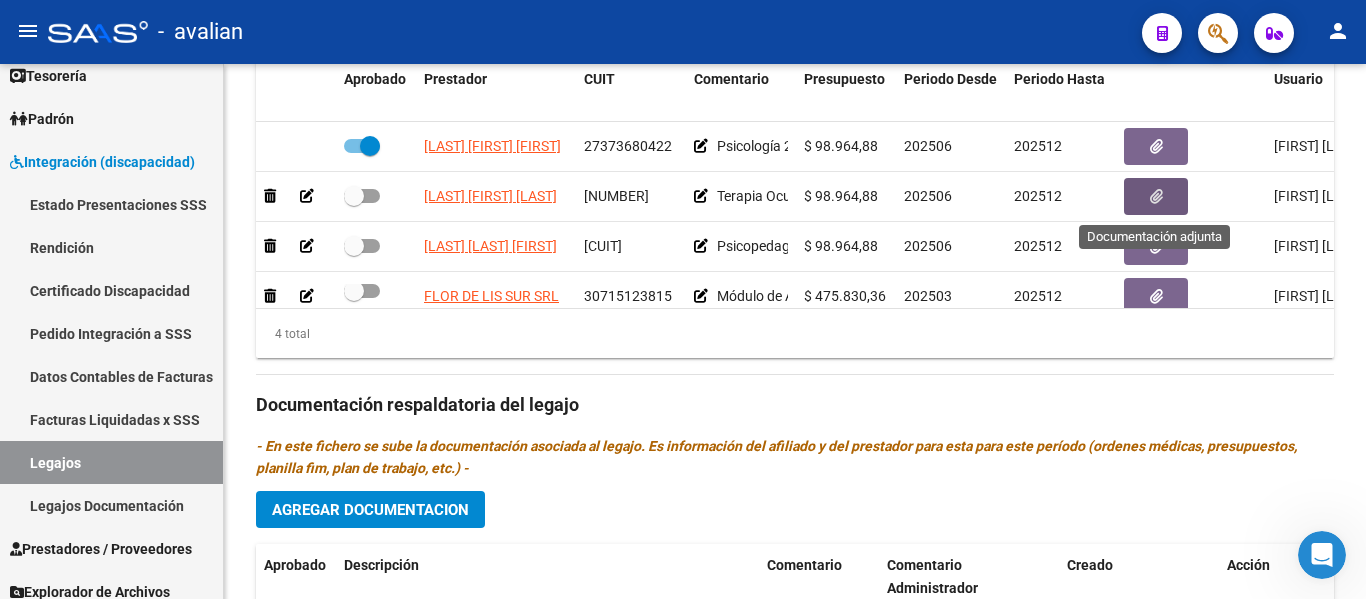 type 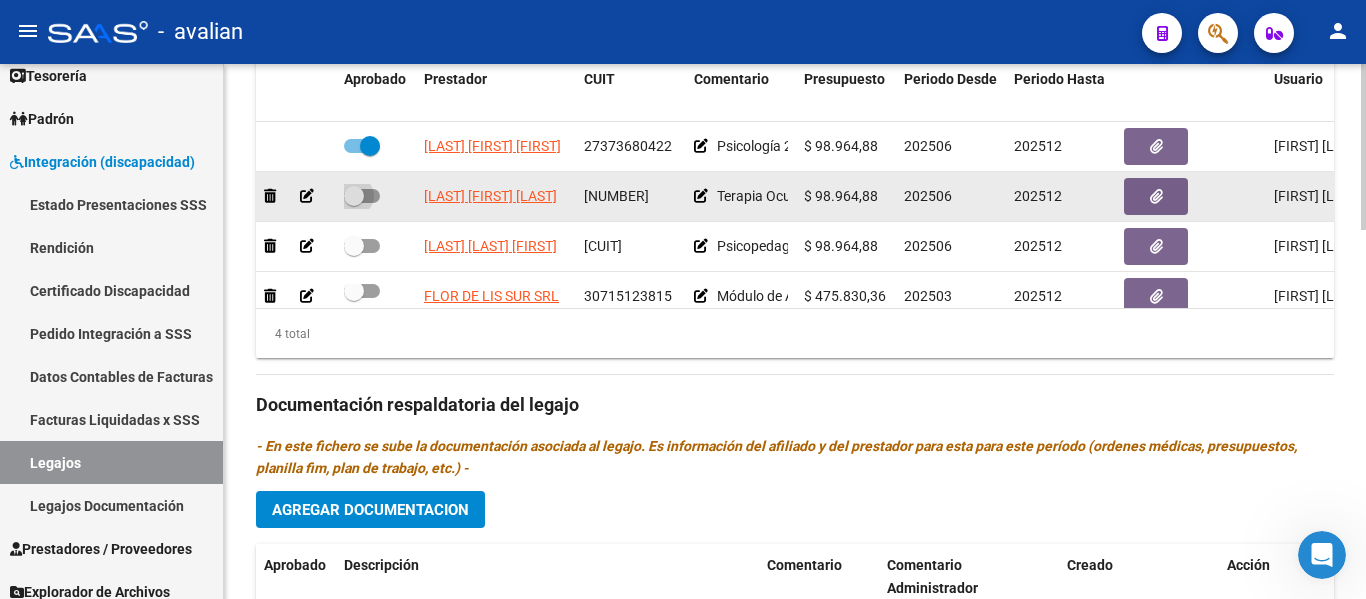 click at bounding box center (362, 196) 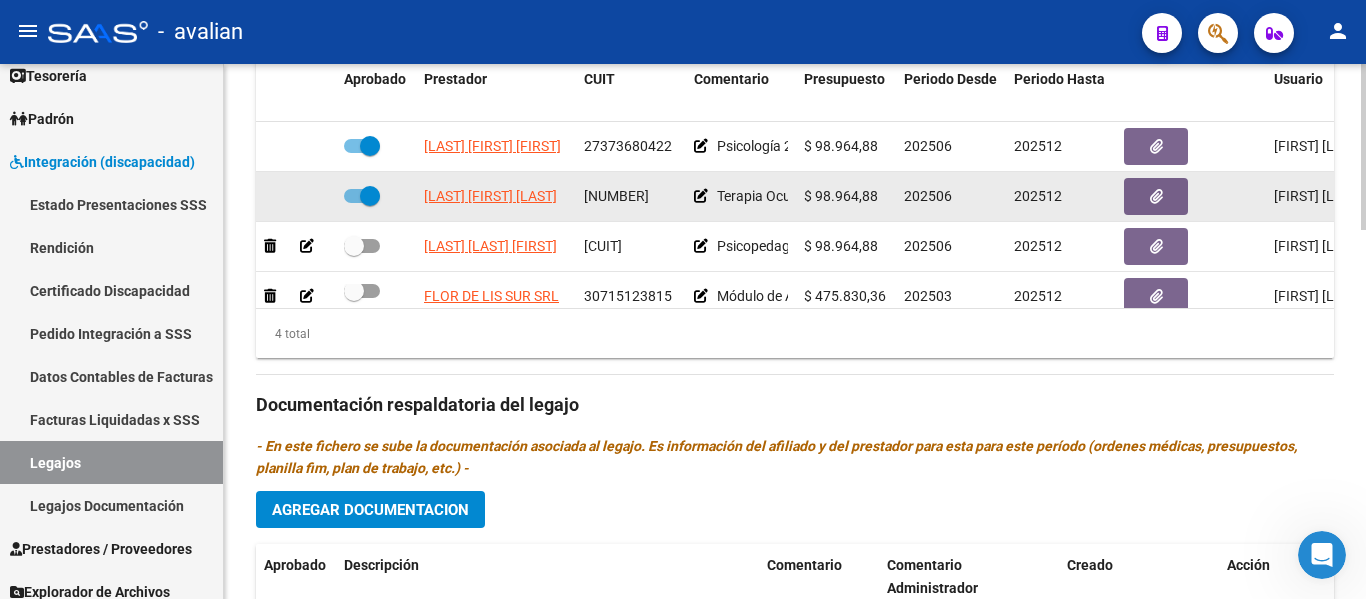 drag, startPoint x: 532, startPoint y: 193, endPoint x: 541, endPoint y: 184, distance: 12.727922 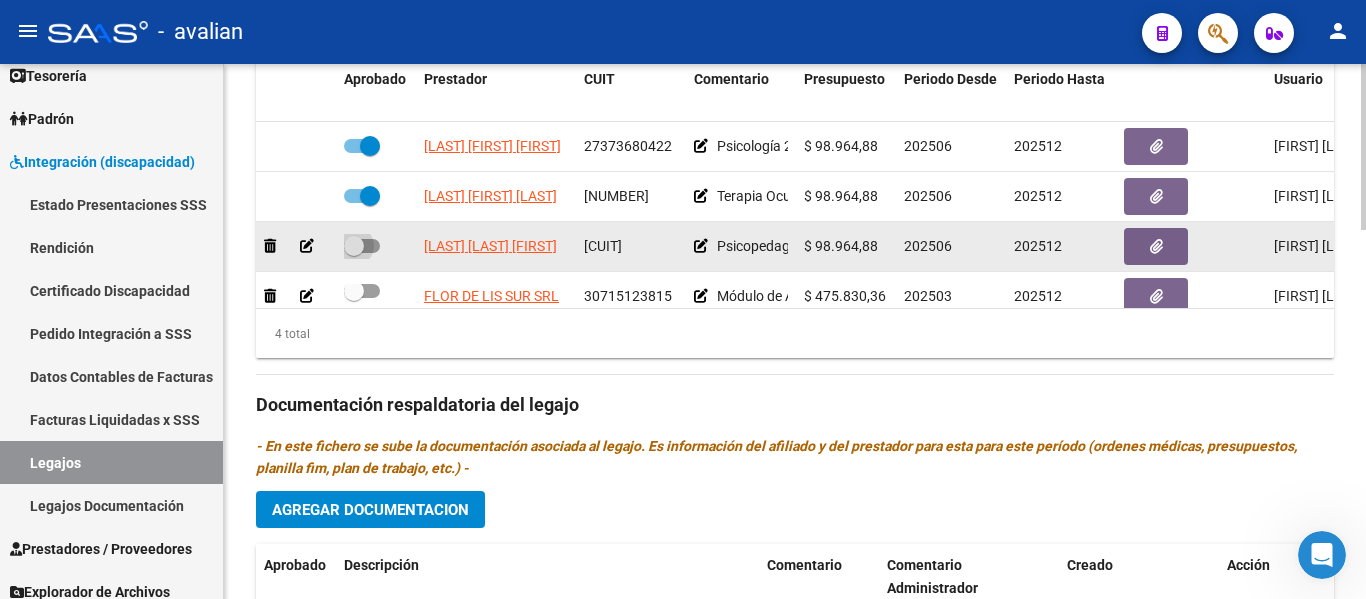 click at bounding box center [362, 246] 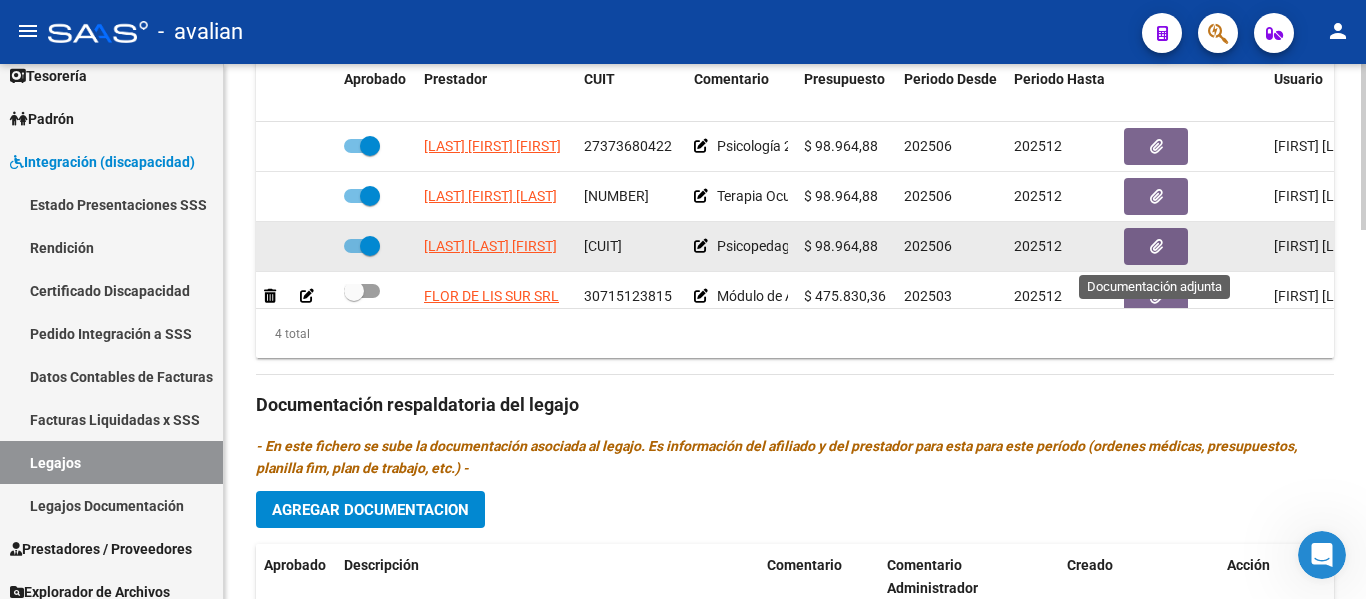 click 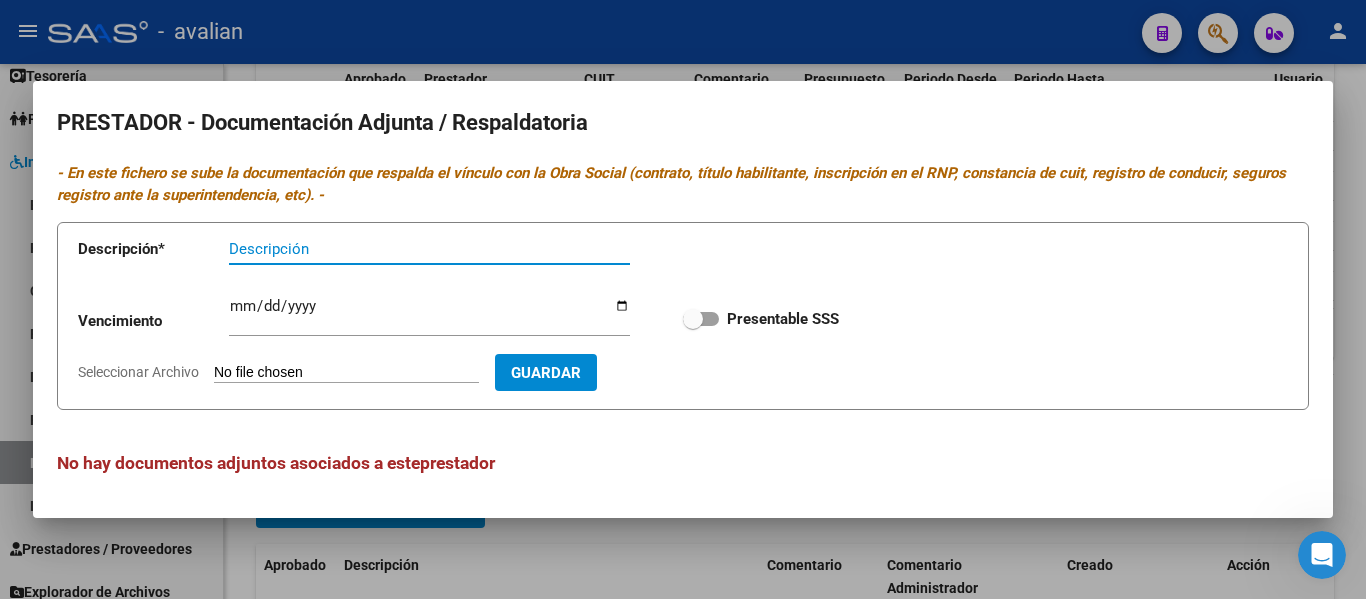 scroll, scrollTop: 0, scrollLeft: 0, axis: both 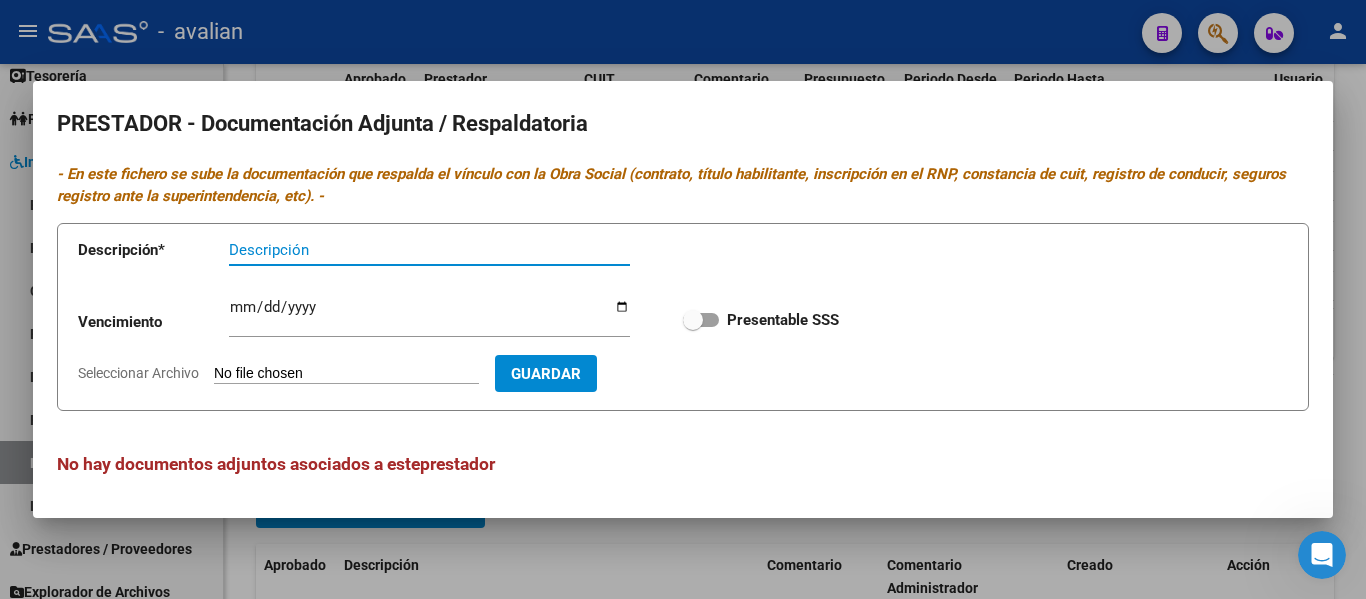 type 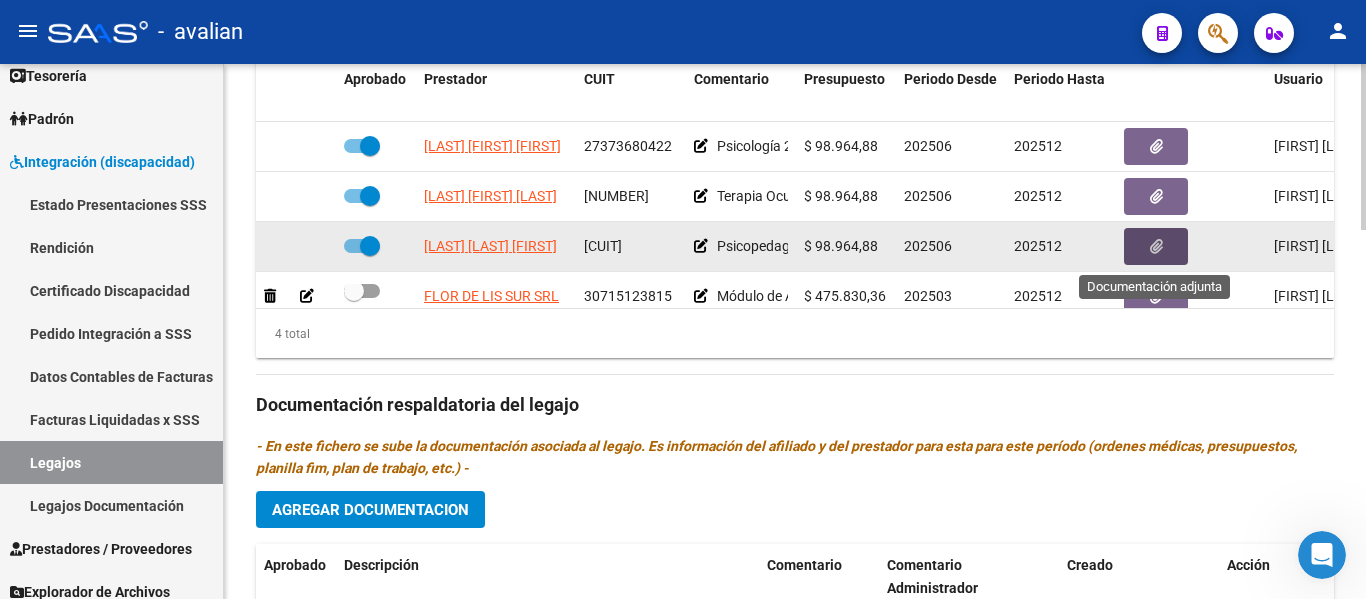 click 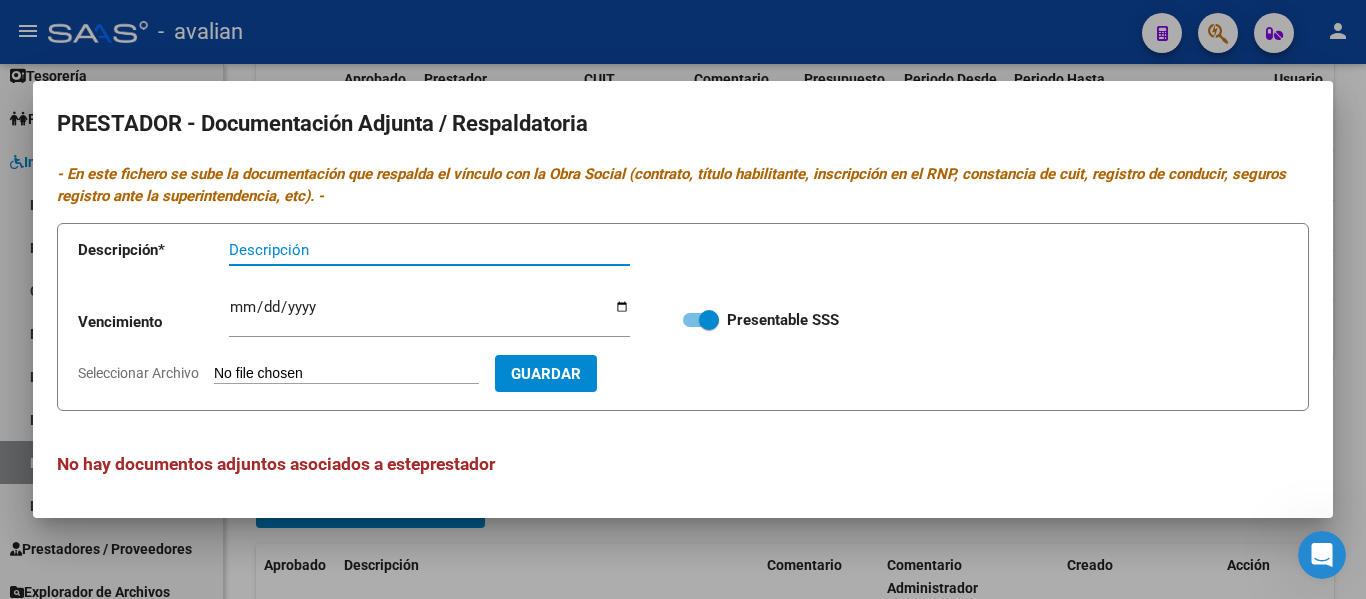 click on "Seleccionar Archivo" at bounding box center (346, 374) 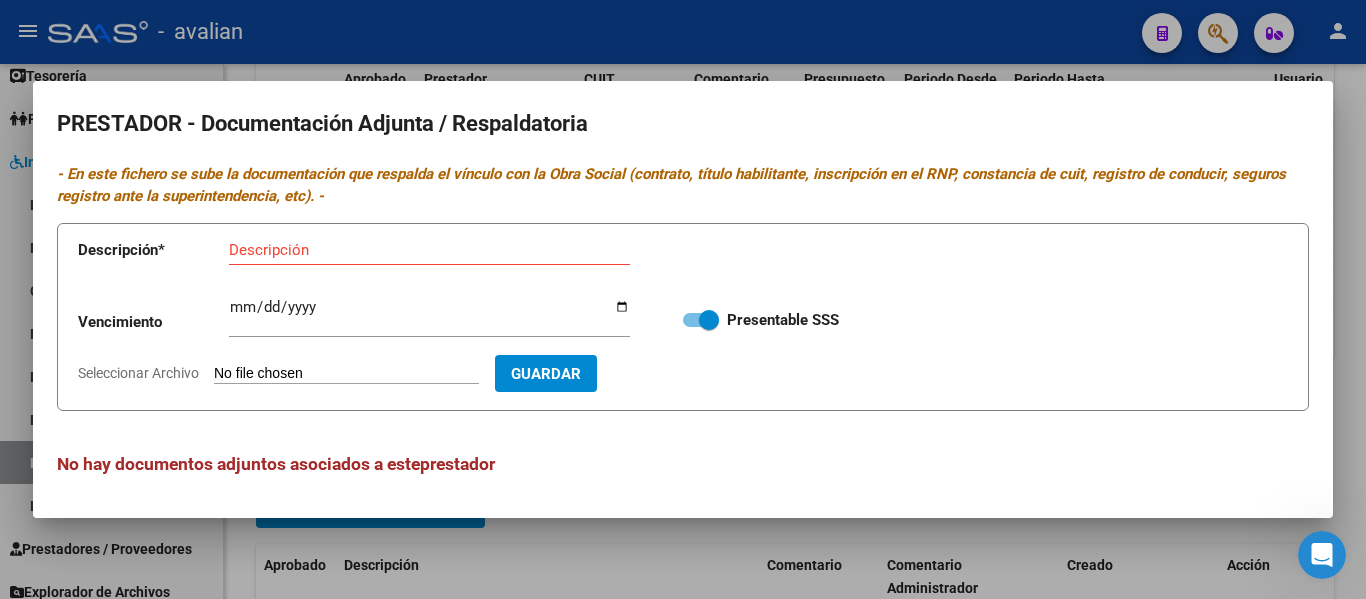 type on "C:\fakepath\PSP RNP16-07-29.jpg" 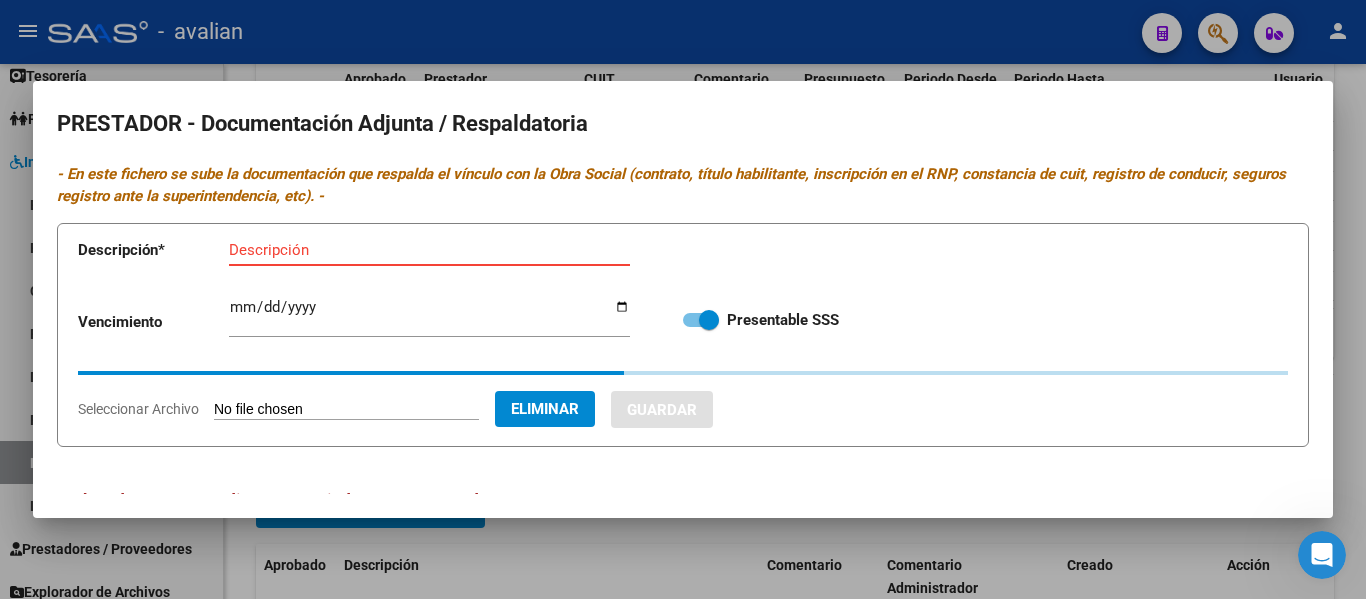 click on "Descripción" at bounding box center [429, 250] 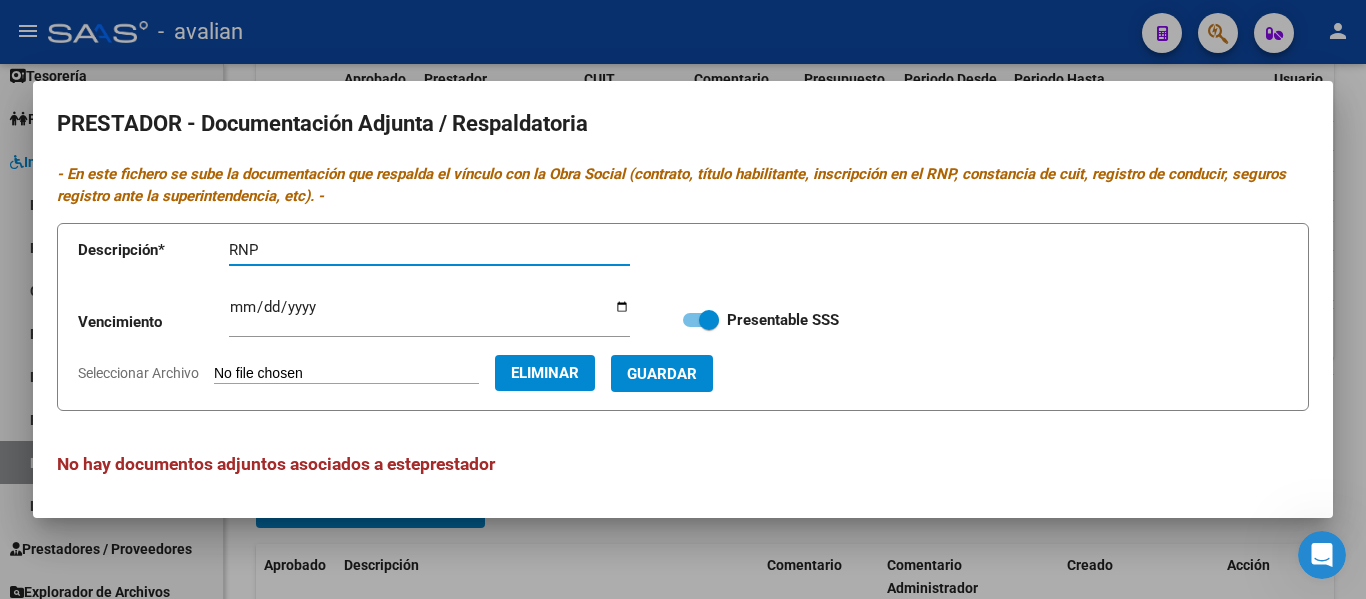 type on "RNP" 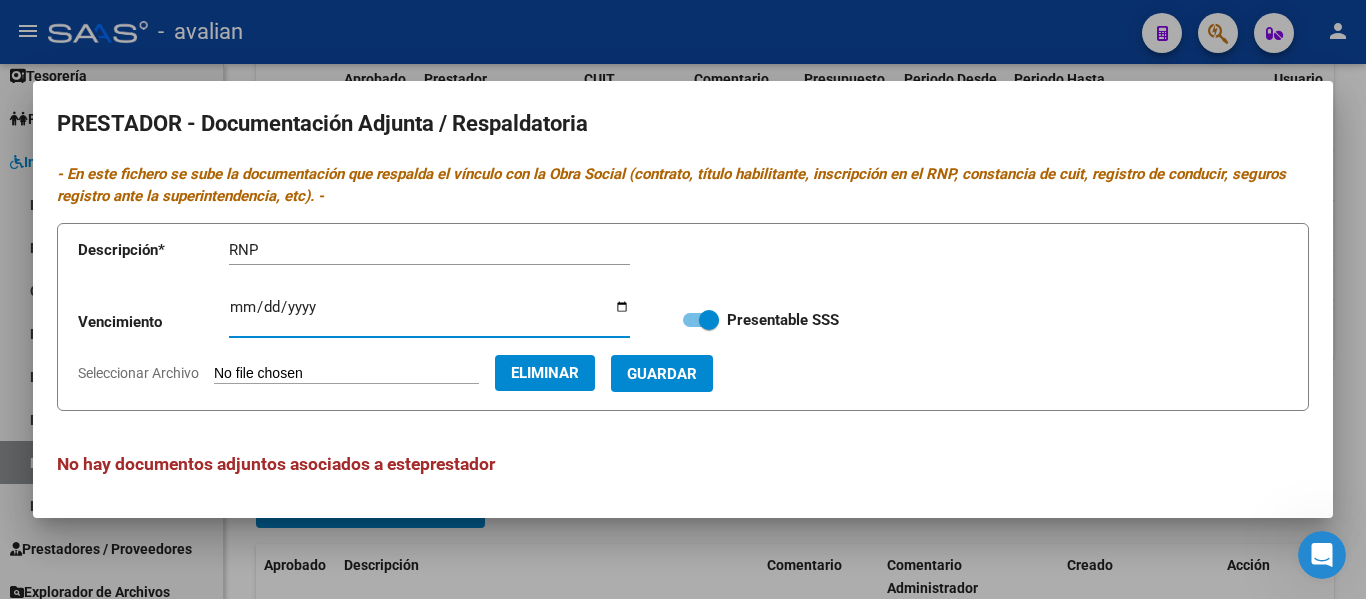 click on "Ingresar vencimiento" at bounding box center [429, 315] 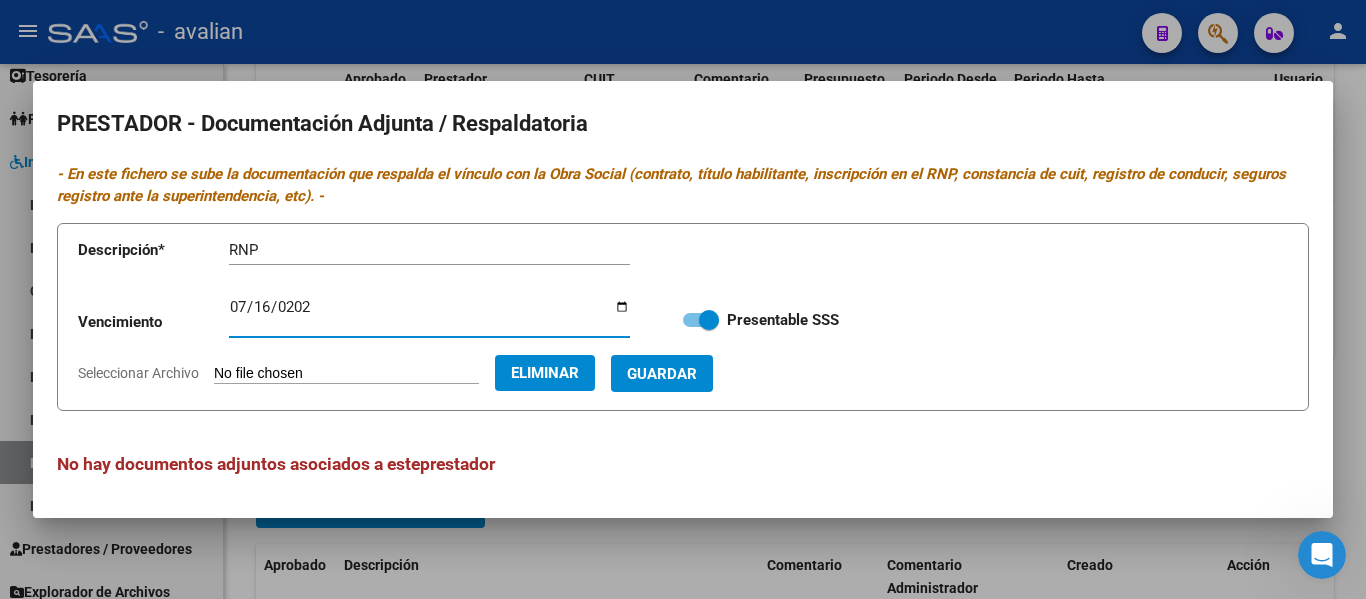 type on "[DATE]" 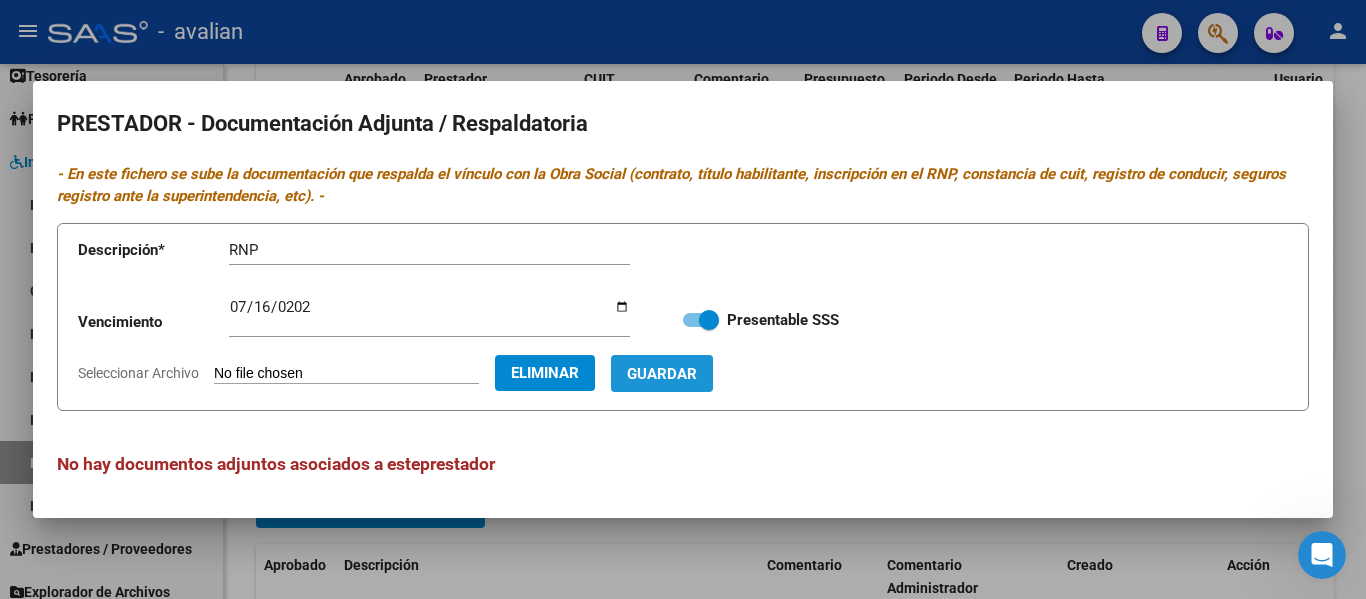 click on "Guardar" at bounding box center [662, 374] 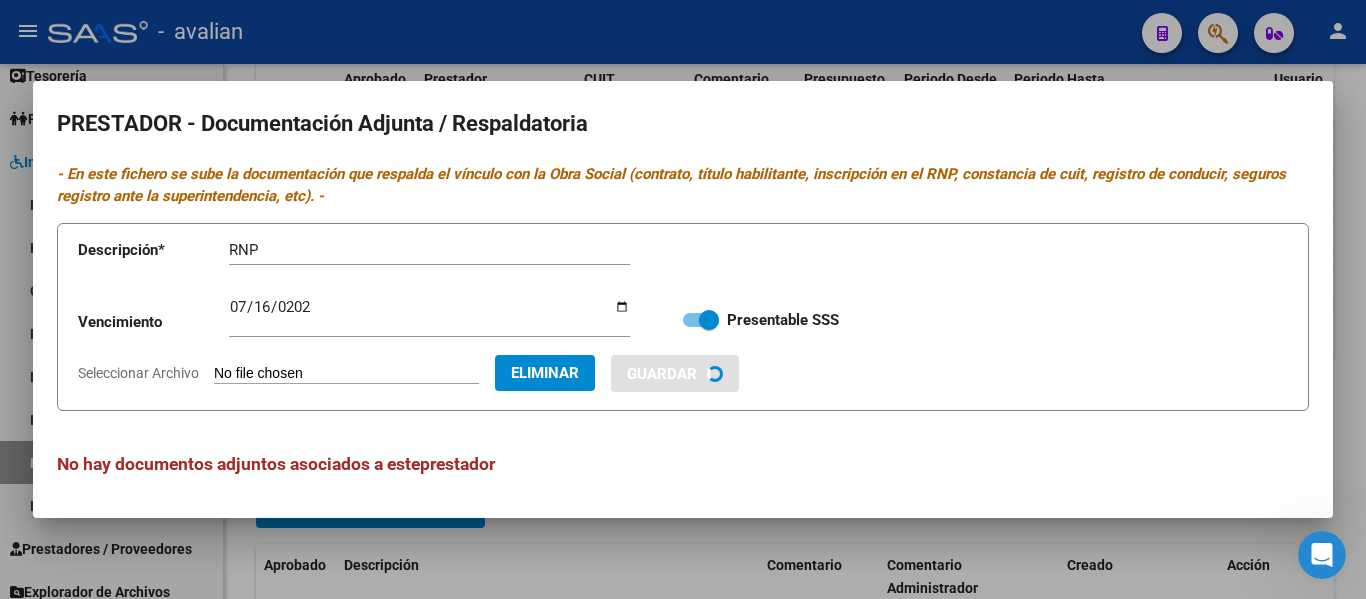 type 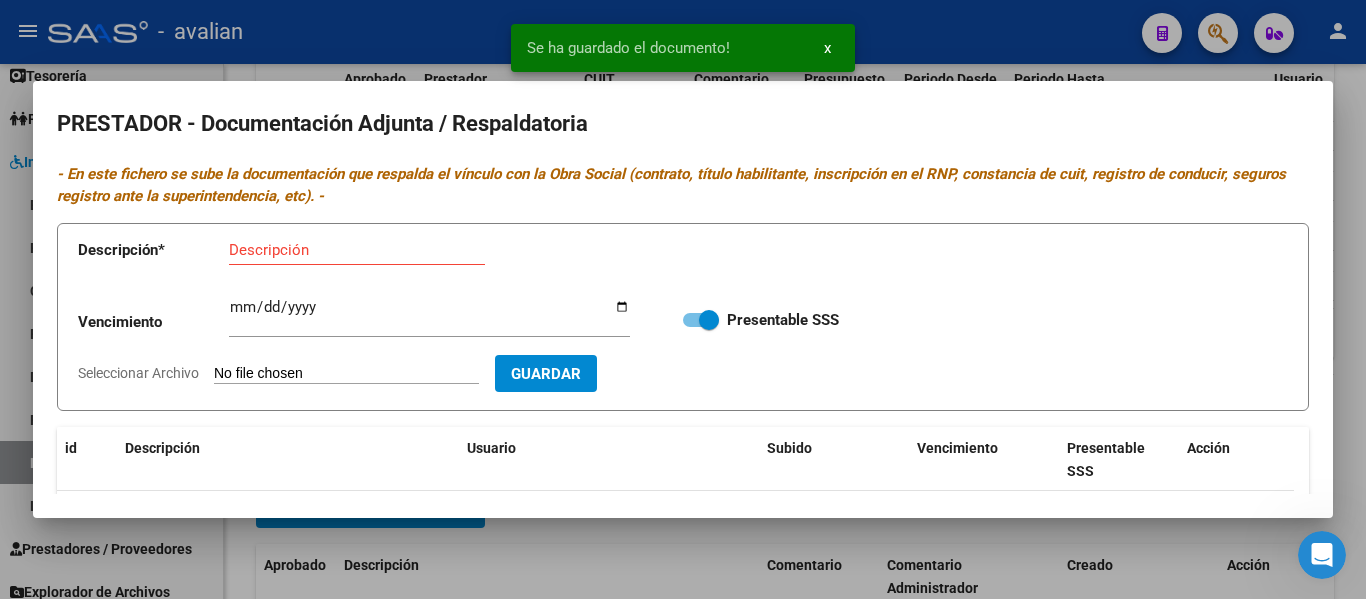 click on "Seleccionar Archivo" at bounding box center [346, 374] 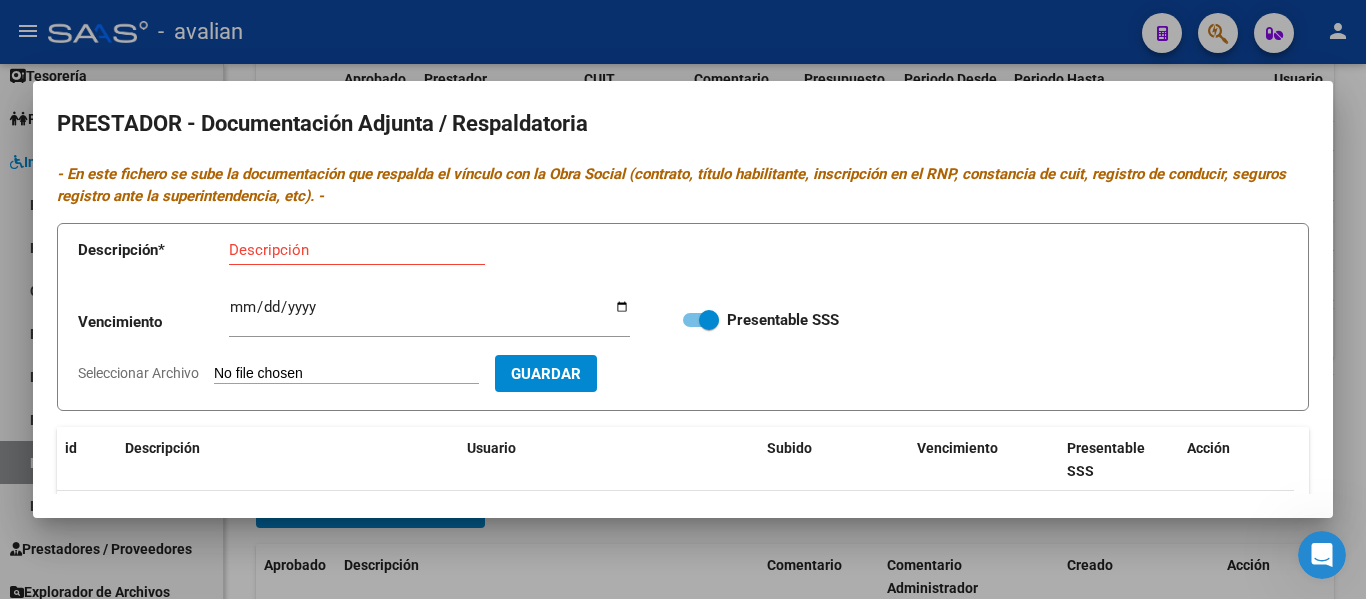 type on "C:\fakepath\[FILENAME].jpg" 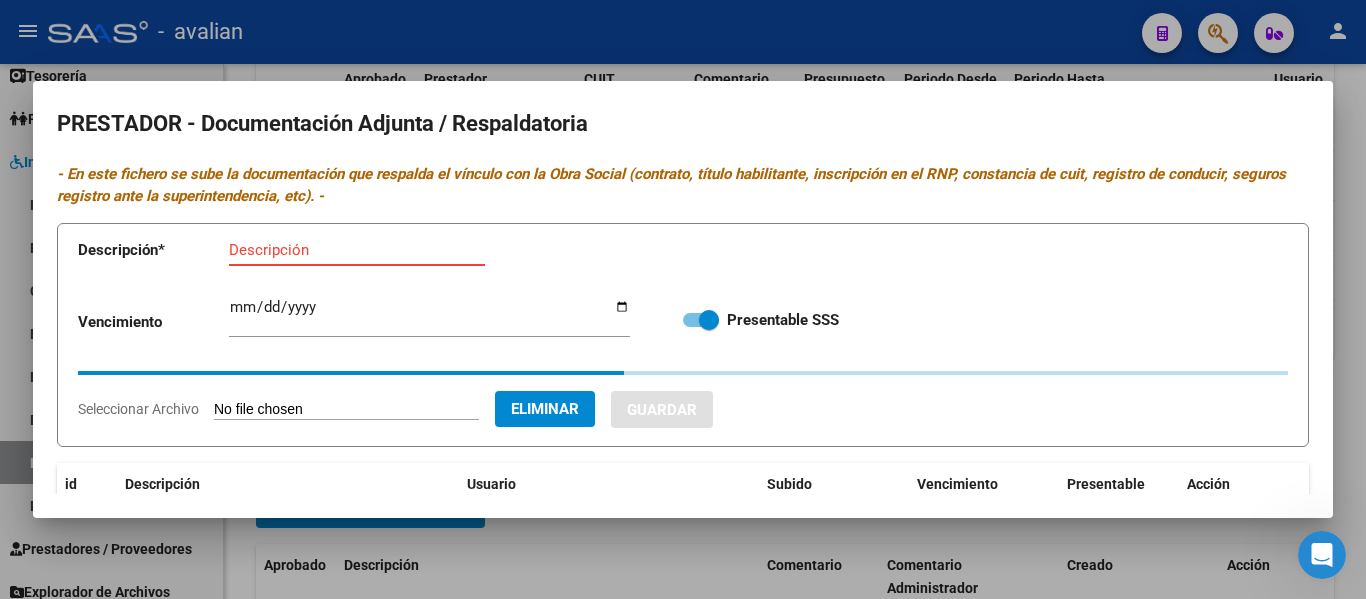 click on "Descripción" at bounding box center (357, 250) 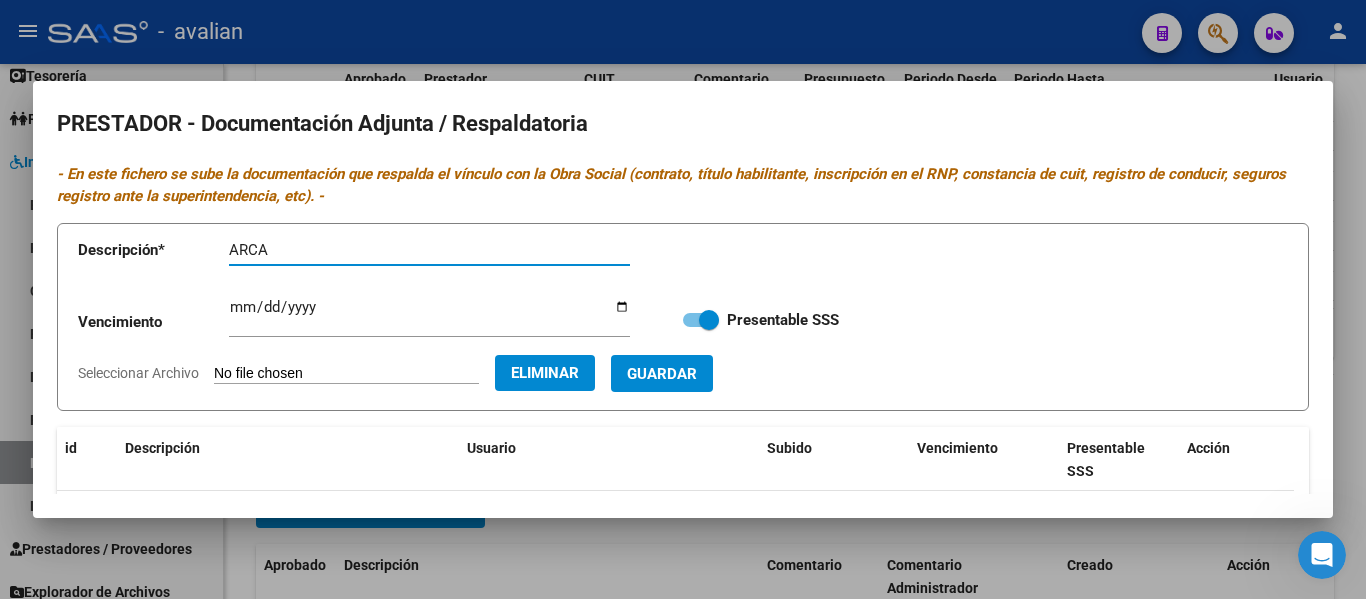 type on "ARCA" 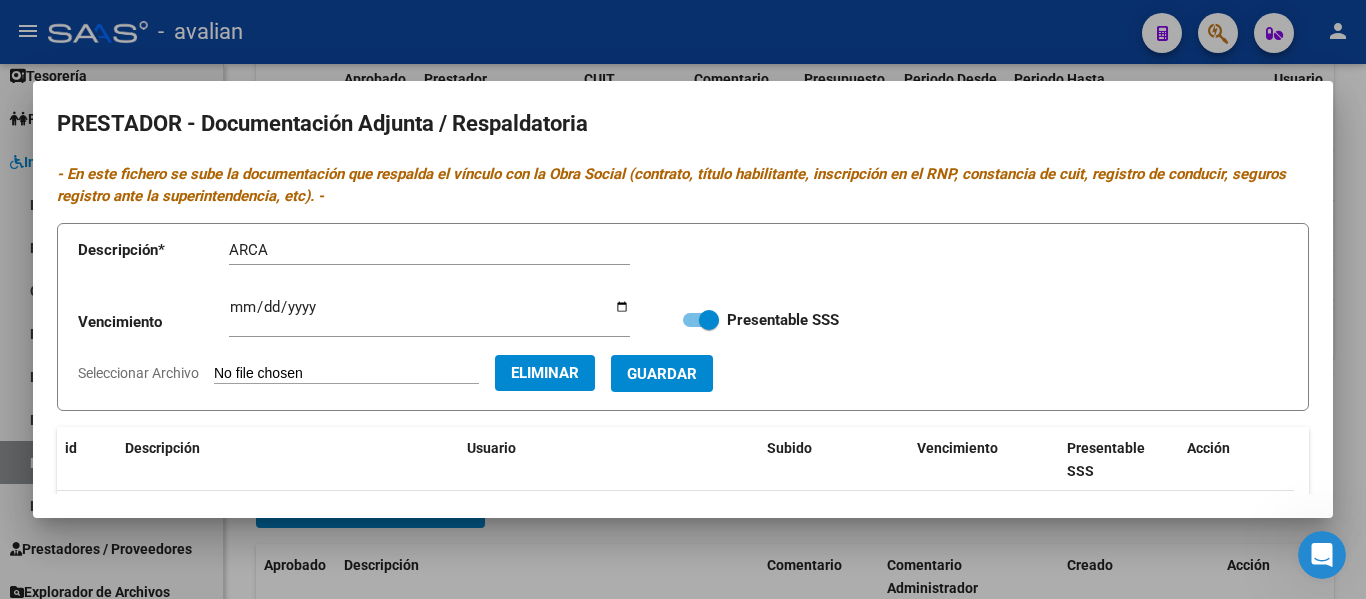 click on "Descripción  *   ARCA Descripción  Vencimiento    Ingresar vencimiento    Presentable SSS Seleccionar Archivo Eliminar Guardar" at bounding box center (683, 317) 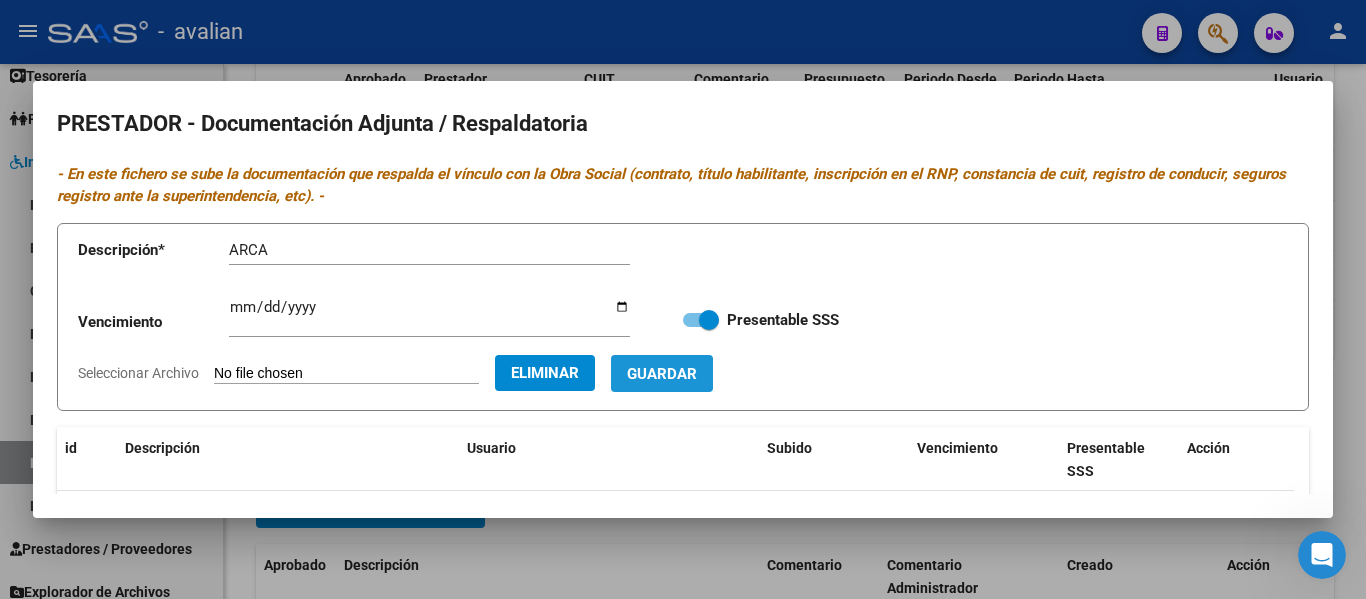 click on "Guardar" at bounding box center [662, 374] 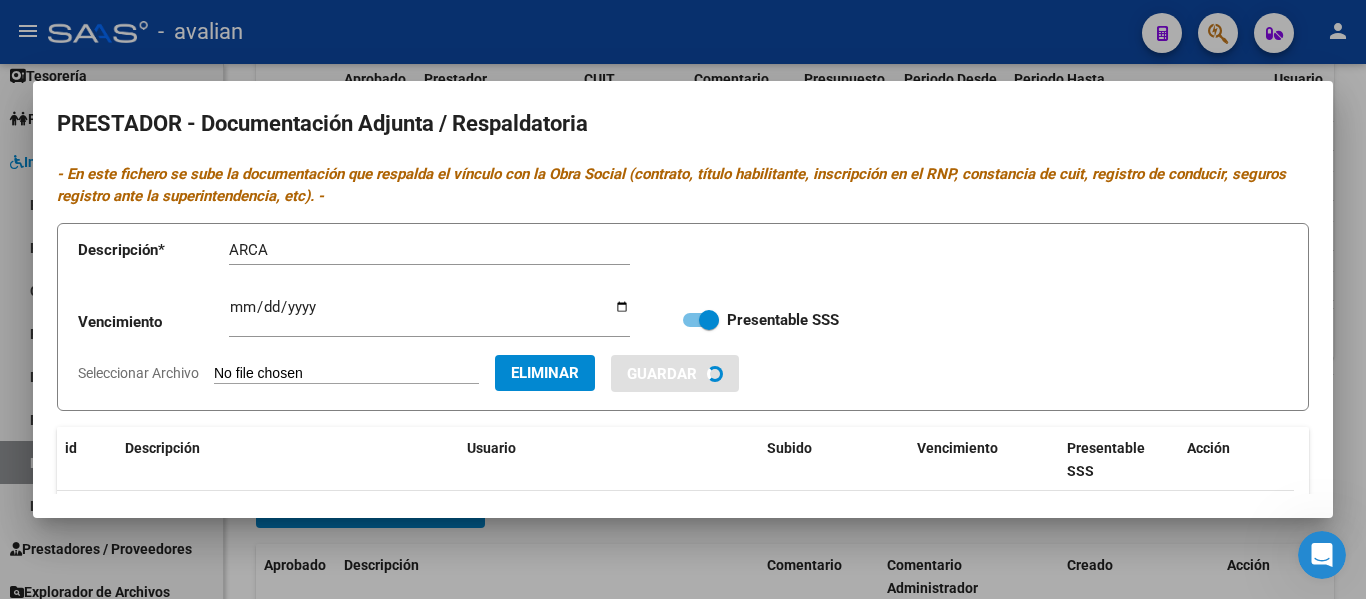 type 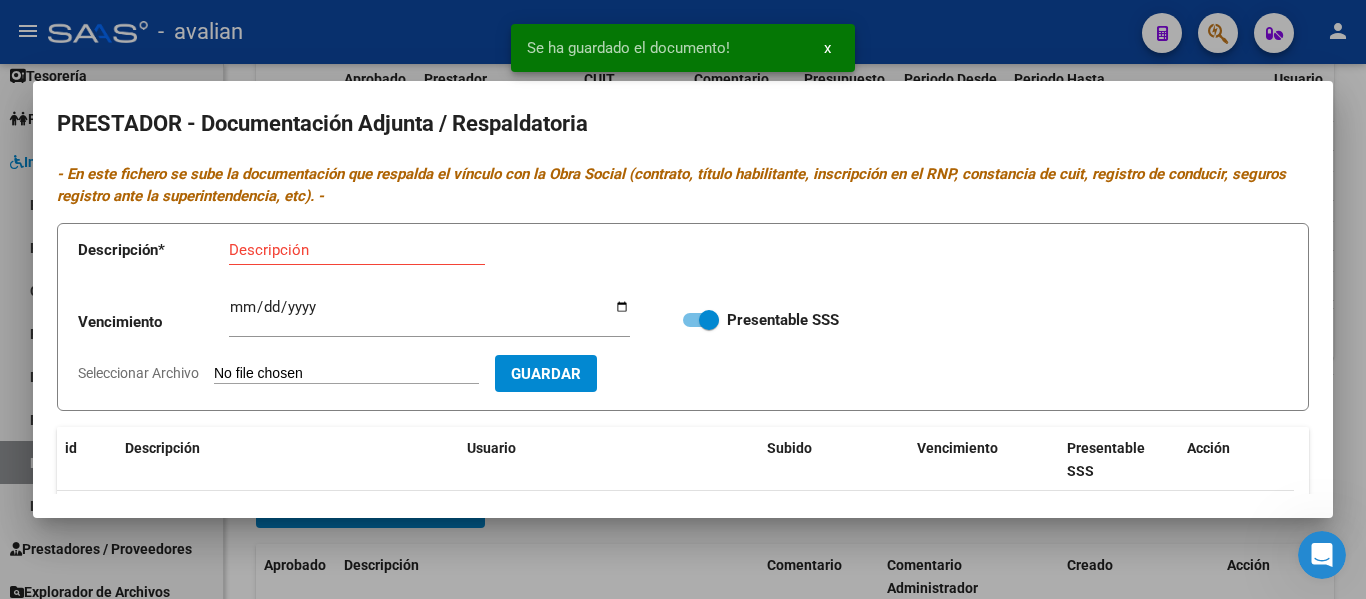 click on "Seleccionar Archivo" at bounding box center [346, 374] 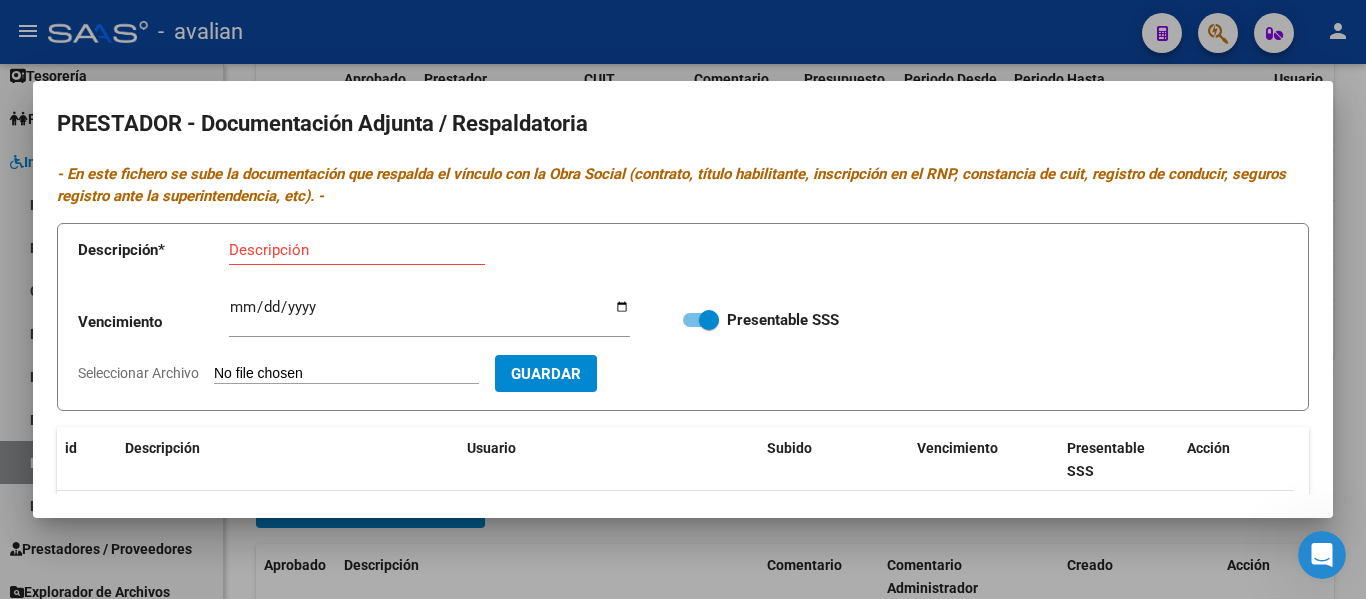 type on "C:\fakepath\PSP CBU.jpg" 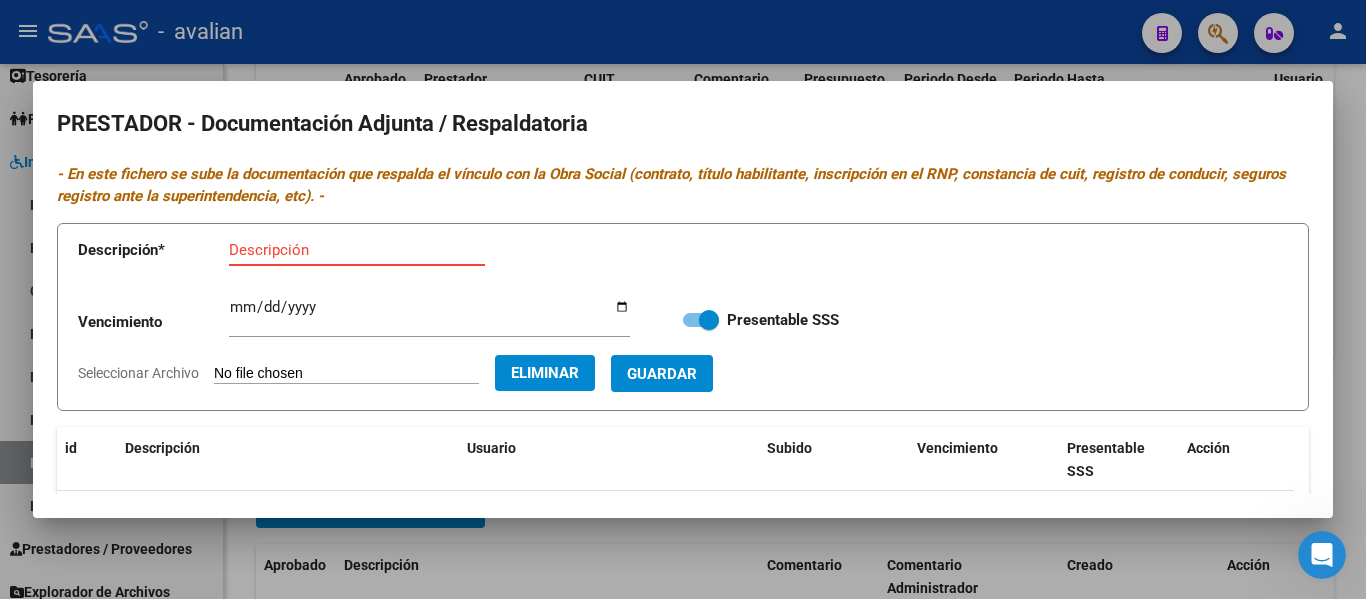 click on "Descripción" at bounding box center [357, 250] 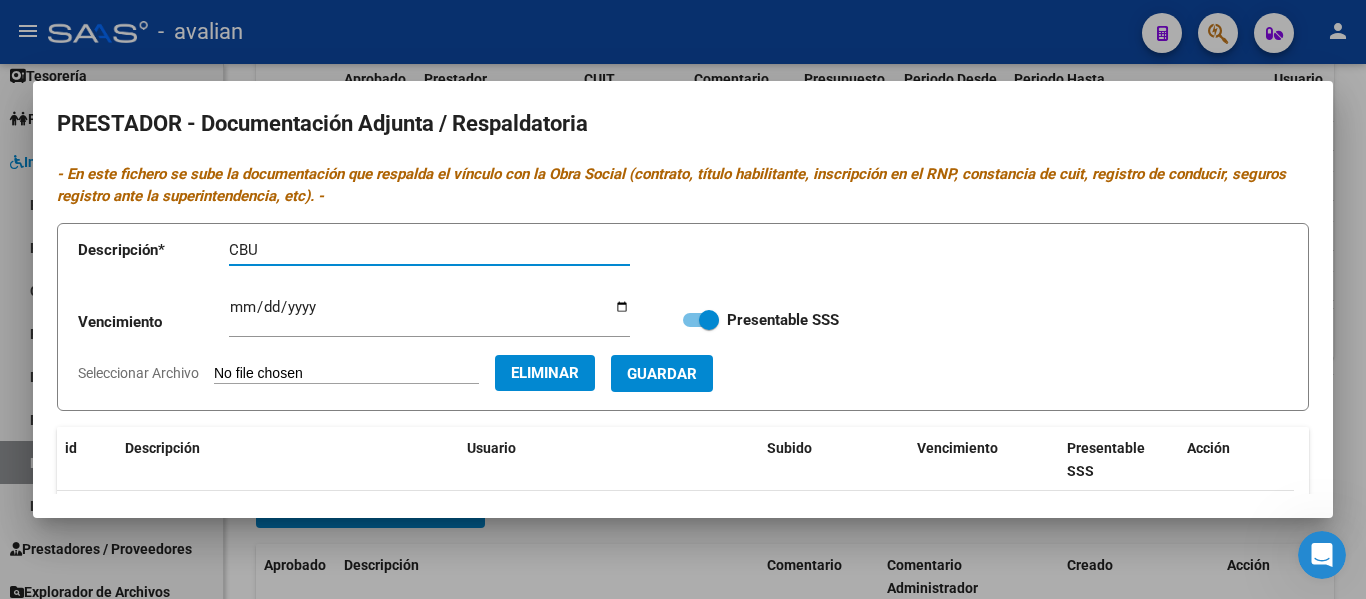 type on "CBU" 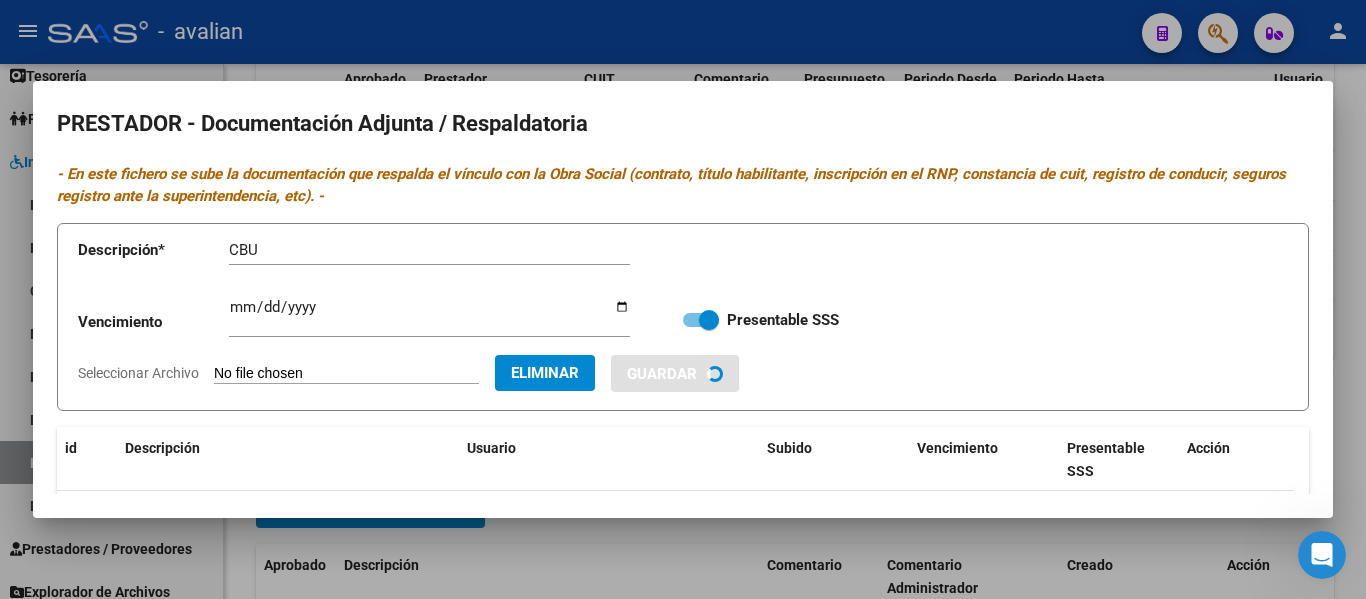 type 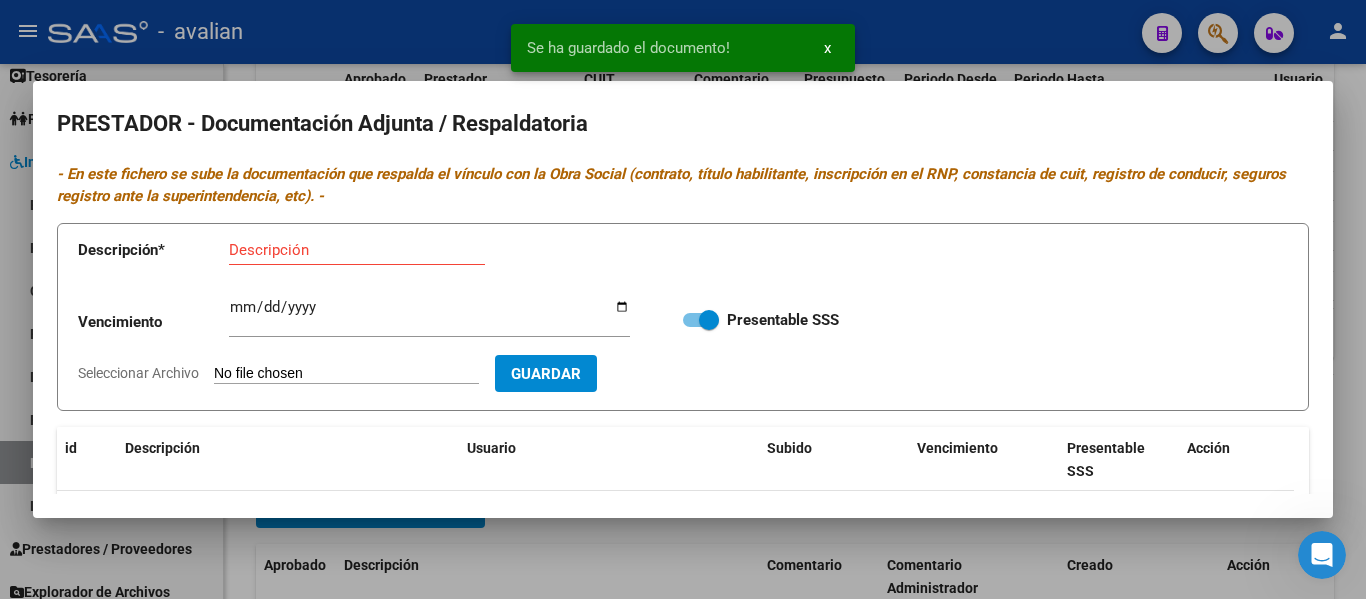 click on "Seleccionar Archivo" at bounding box center [346, 374] 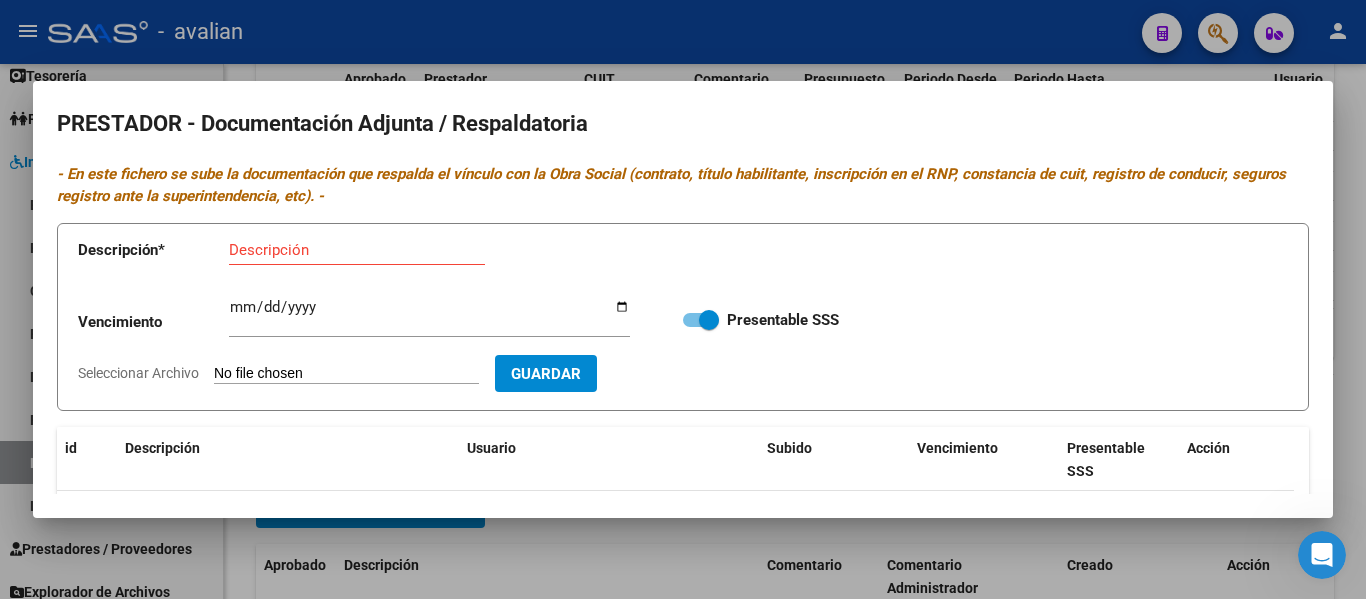 type on "C:\fakepath\PSP TD.jpg" 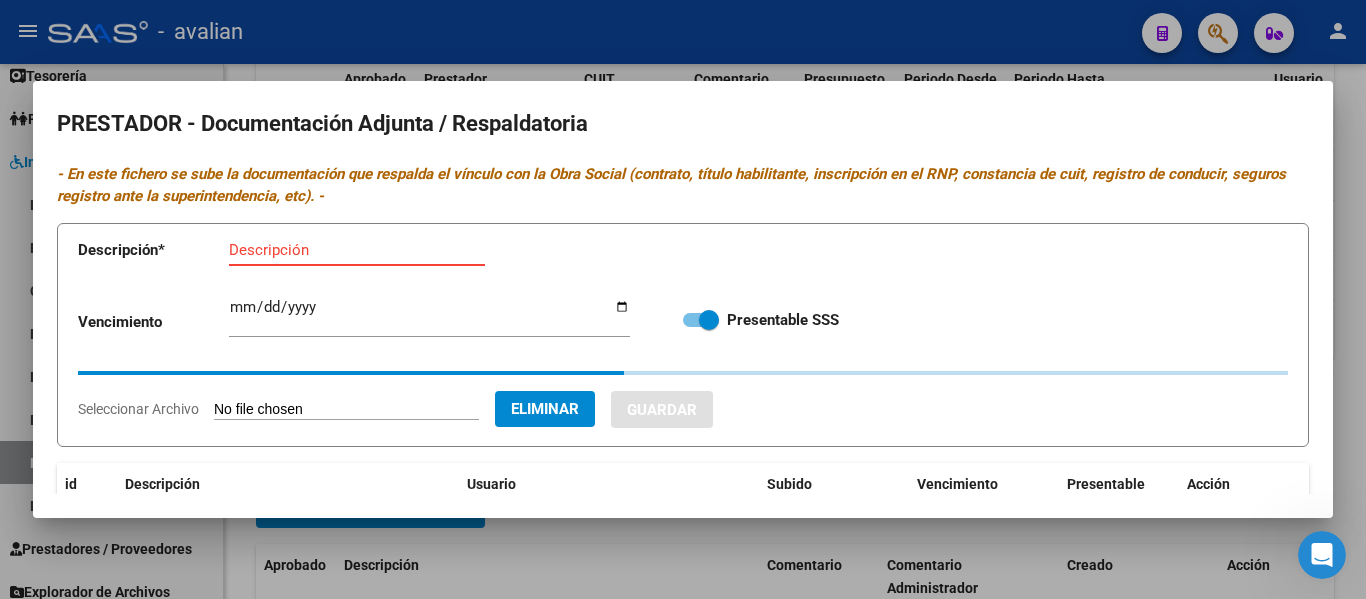 click on "Descripción" at bounding box center [357, 250] 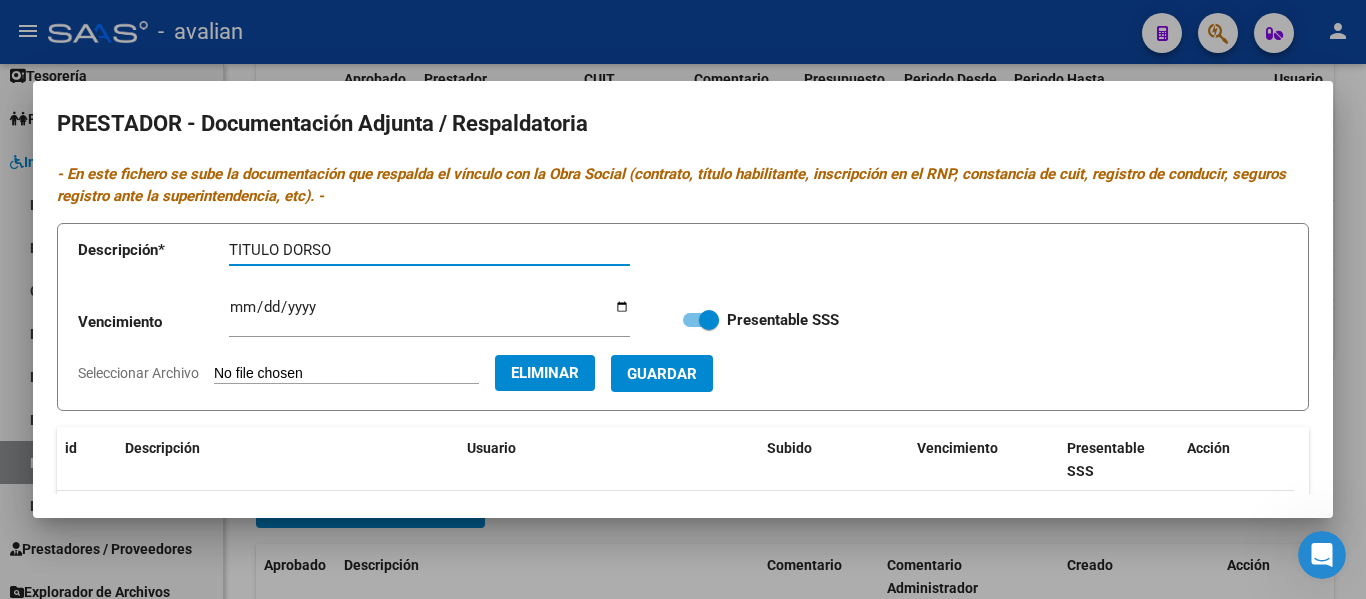 type on "TITULO DORSO" 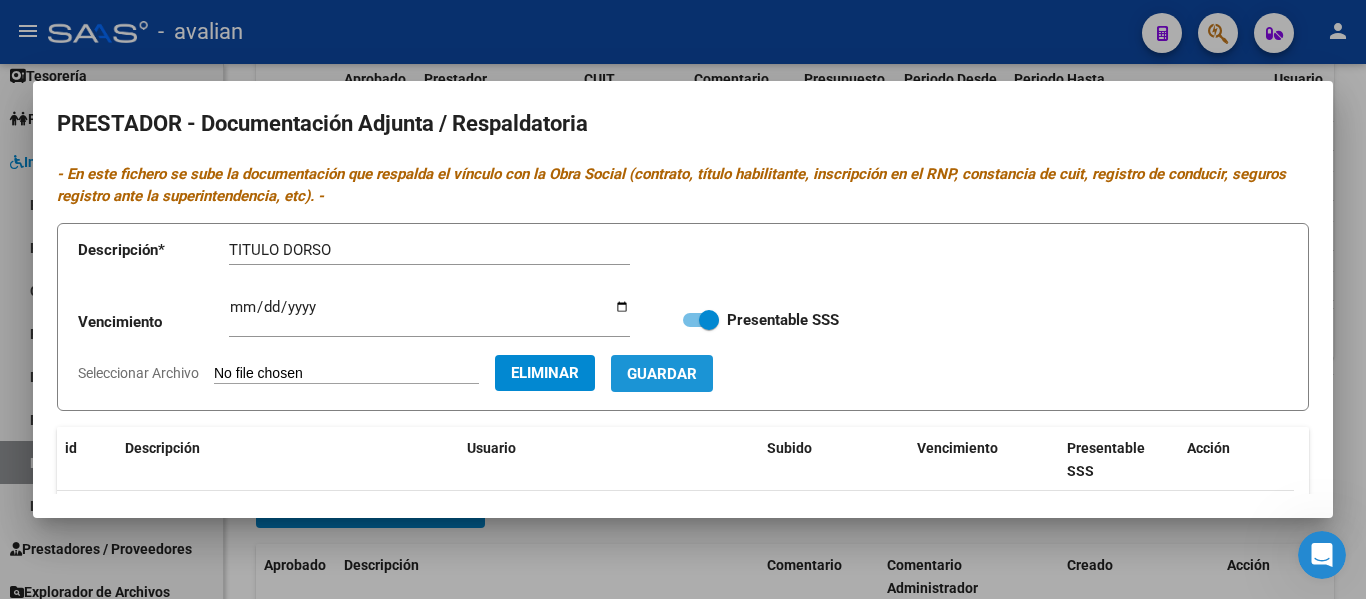 click on "Guardar" at bounding box center (662, 374) 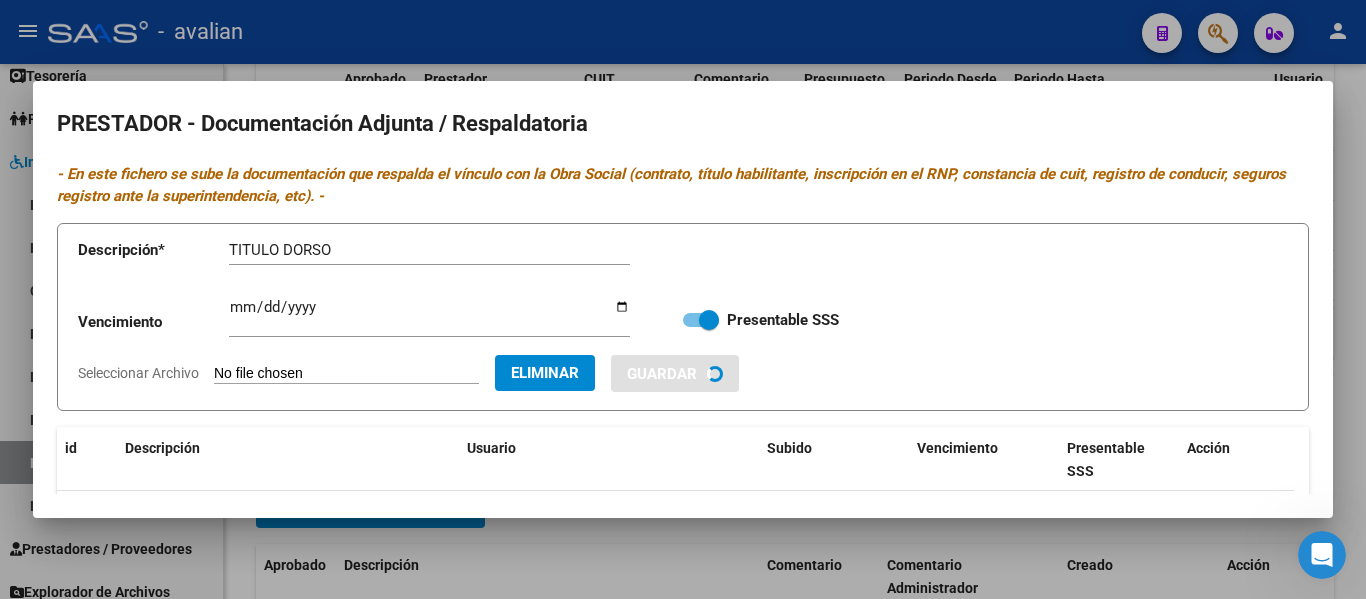 type 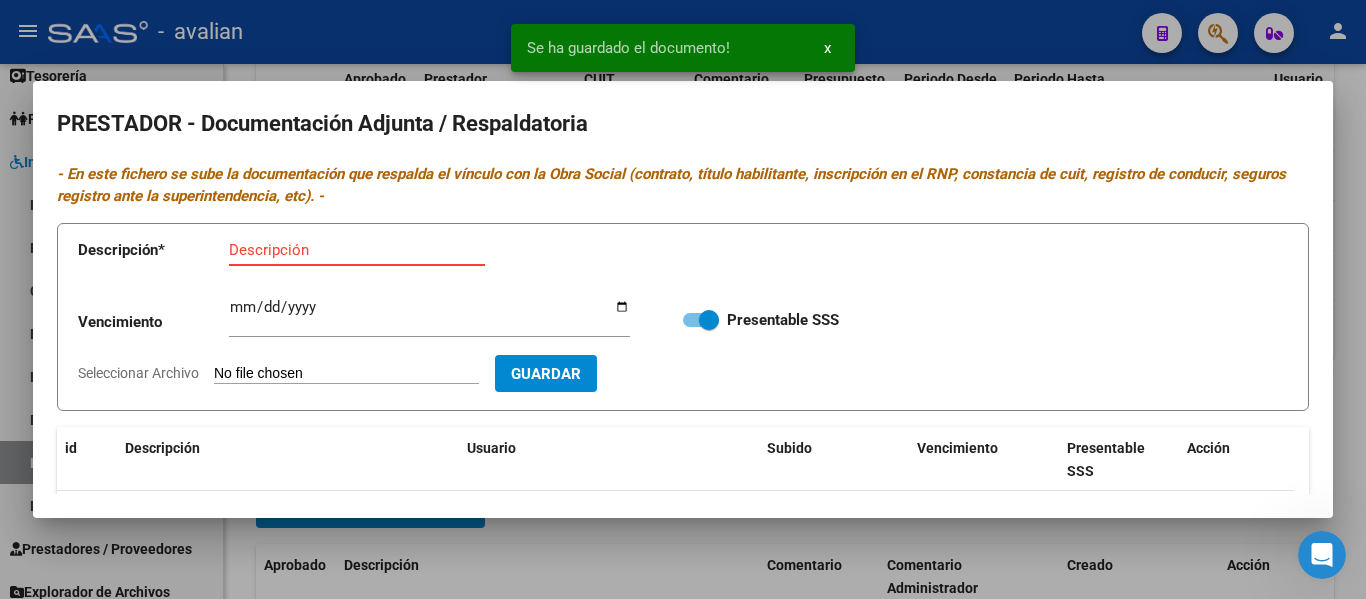 click on "Descripción" at bounding box center [357, 250] 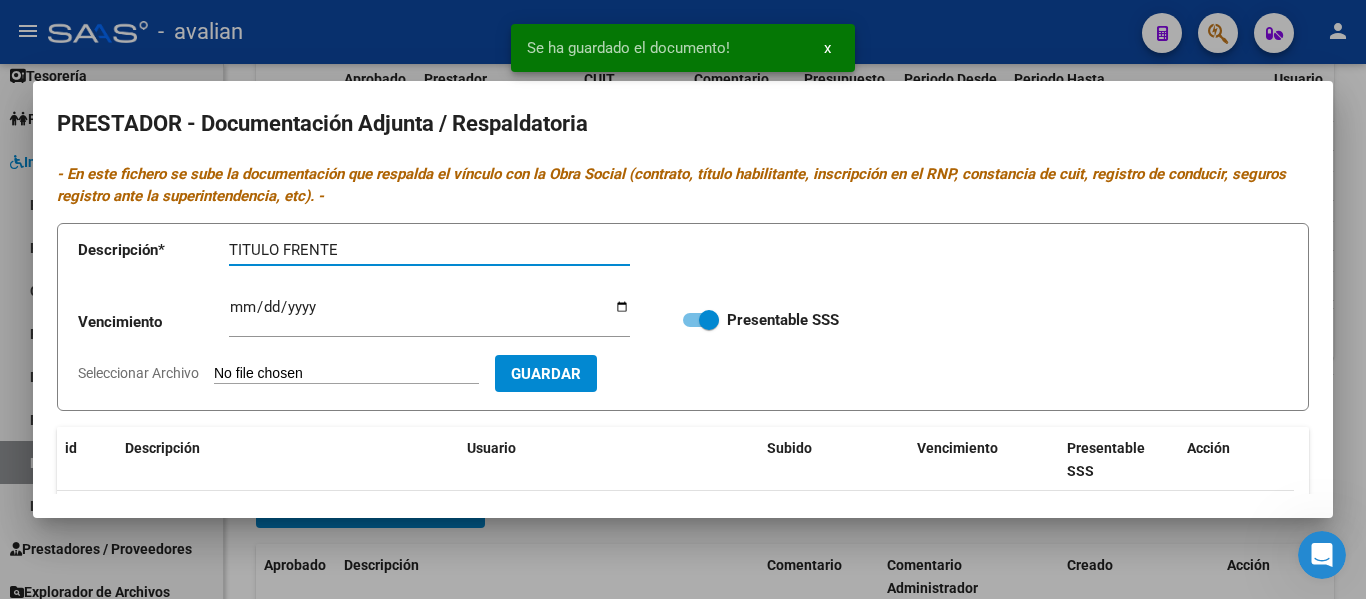 type on "TITULO FRENTE" 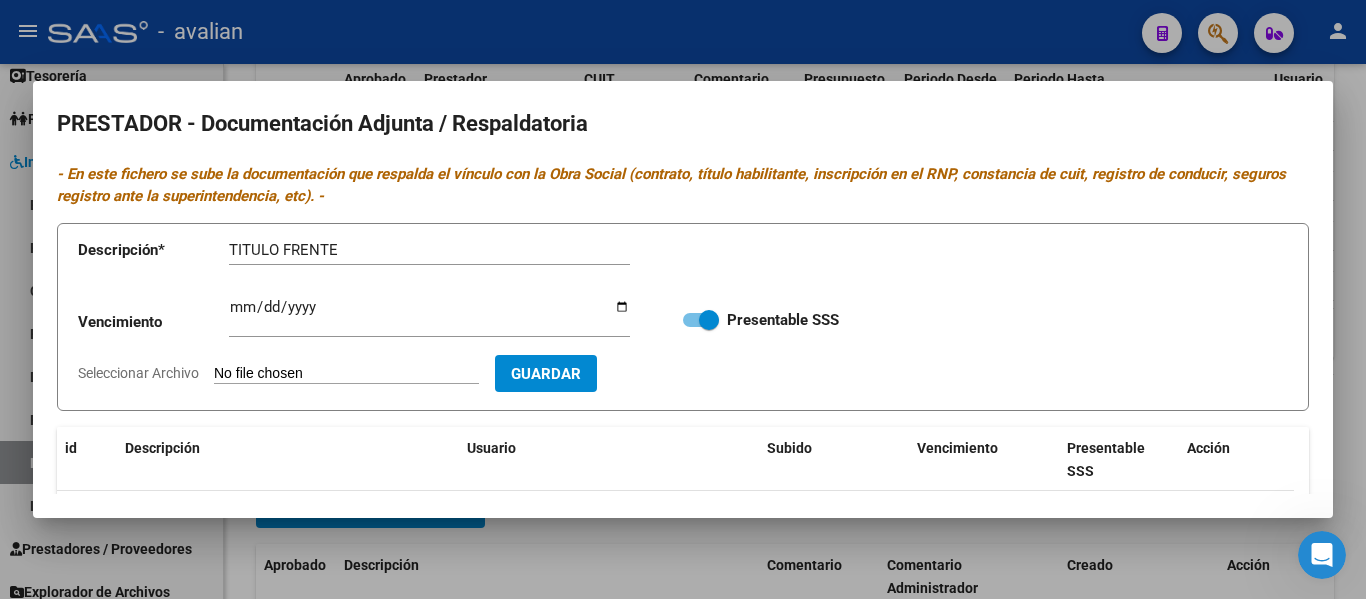 type on "C:\fakepath\PSP TF.jpg" 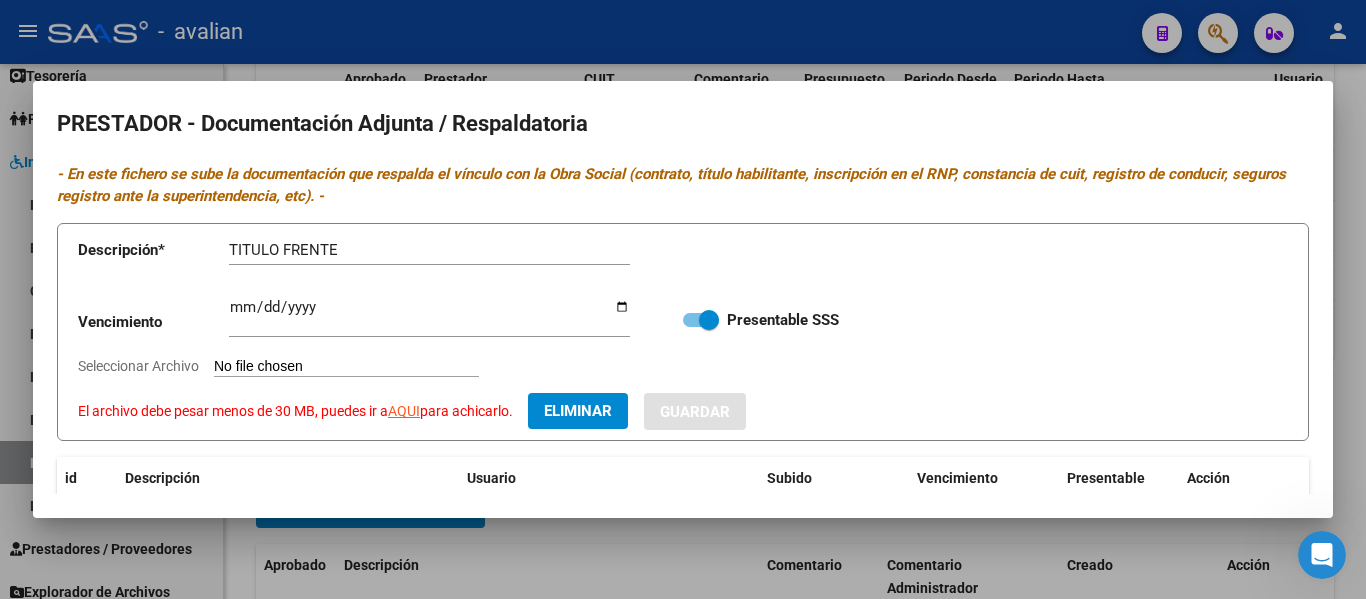click on "AQUI" 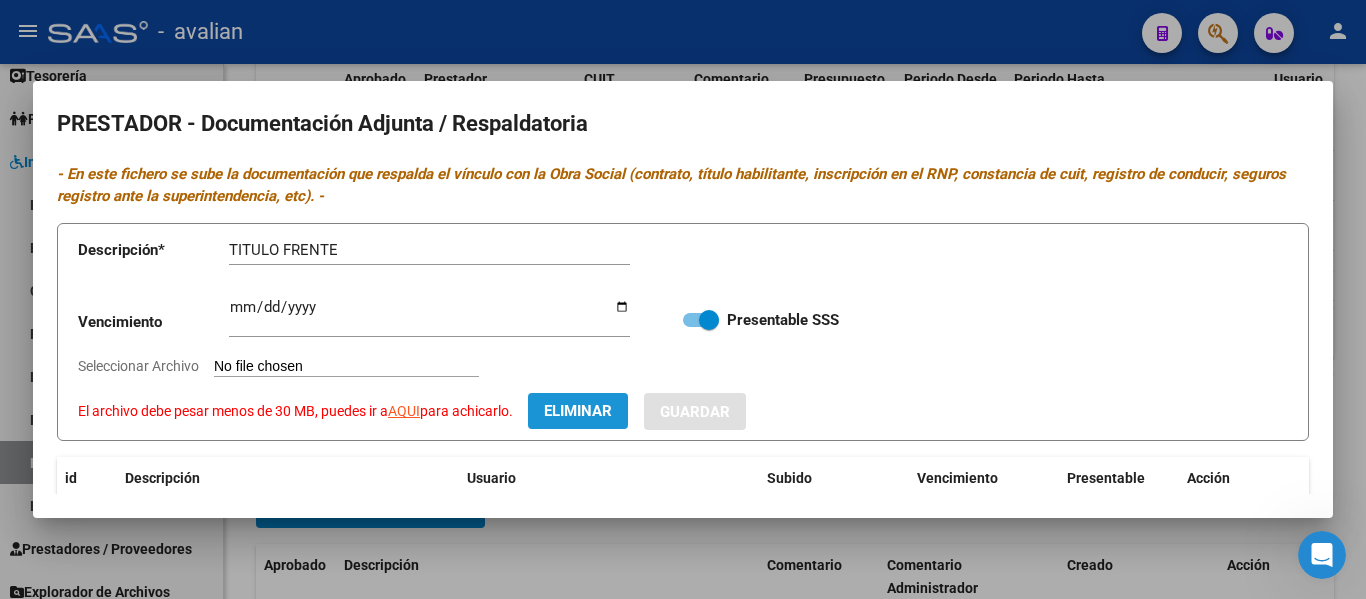 click on "Eliminar" 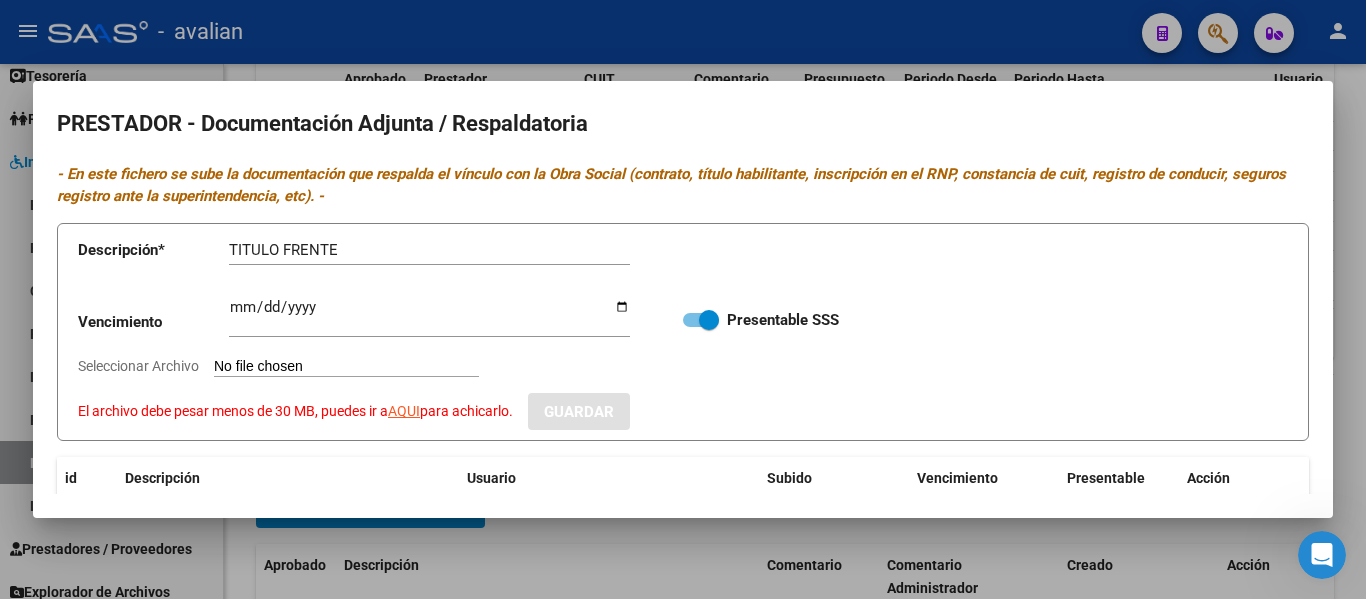 click on "AQUI" 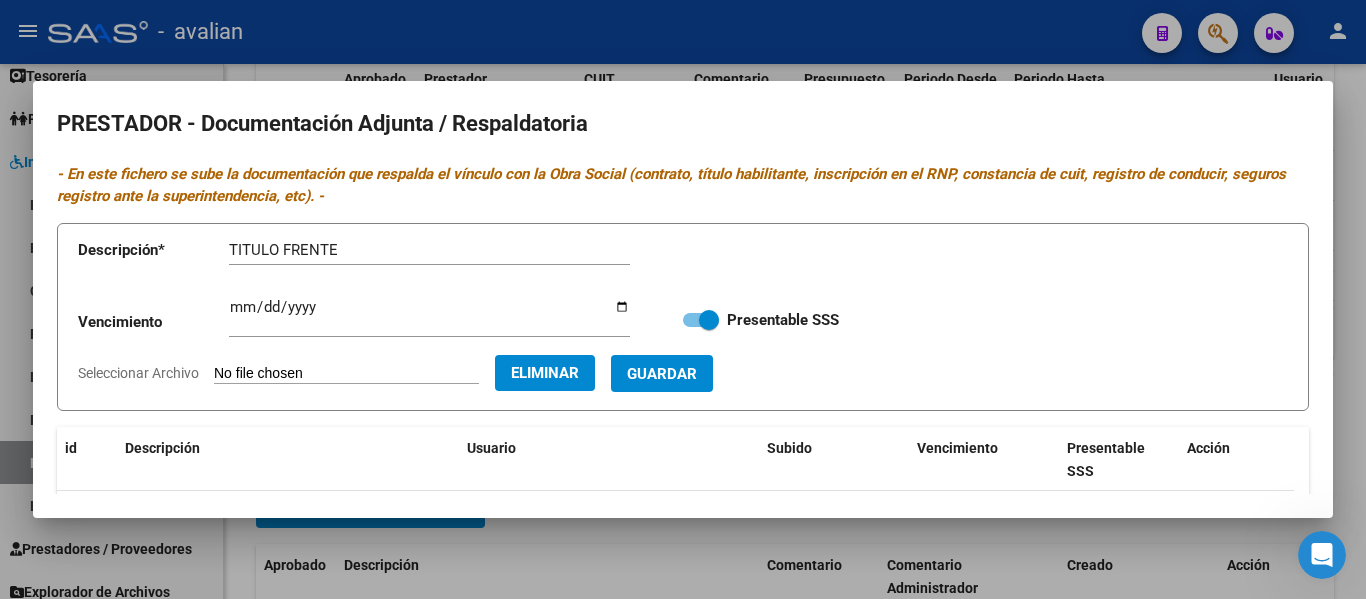click on "Guardar" at bounding box center [662, 374] 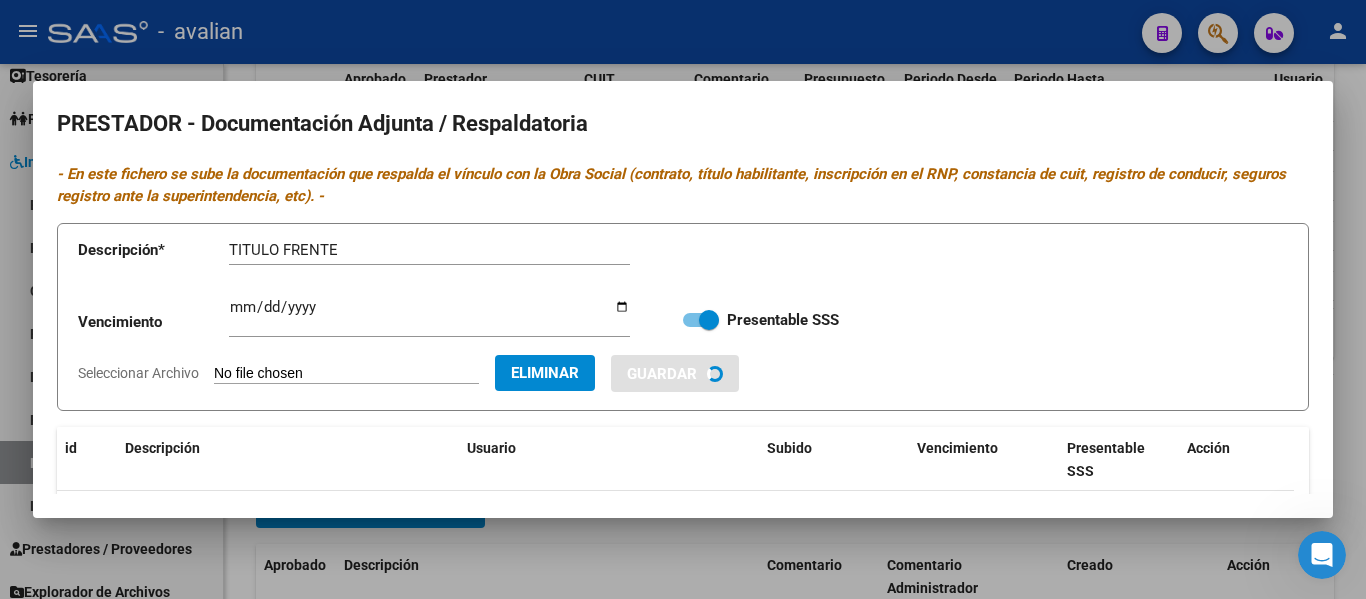 type 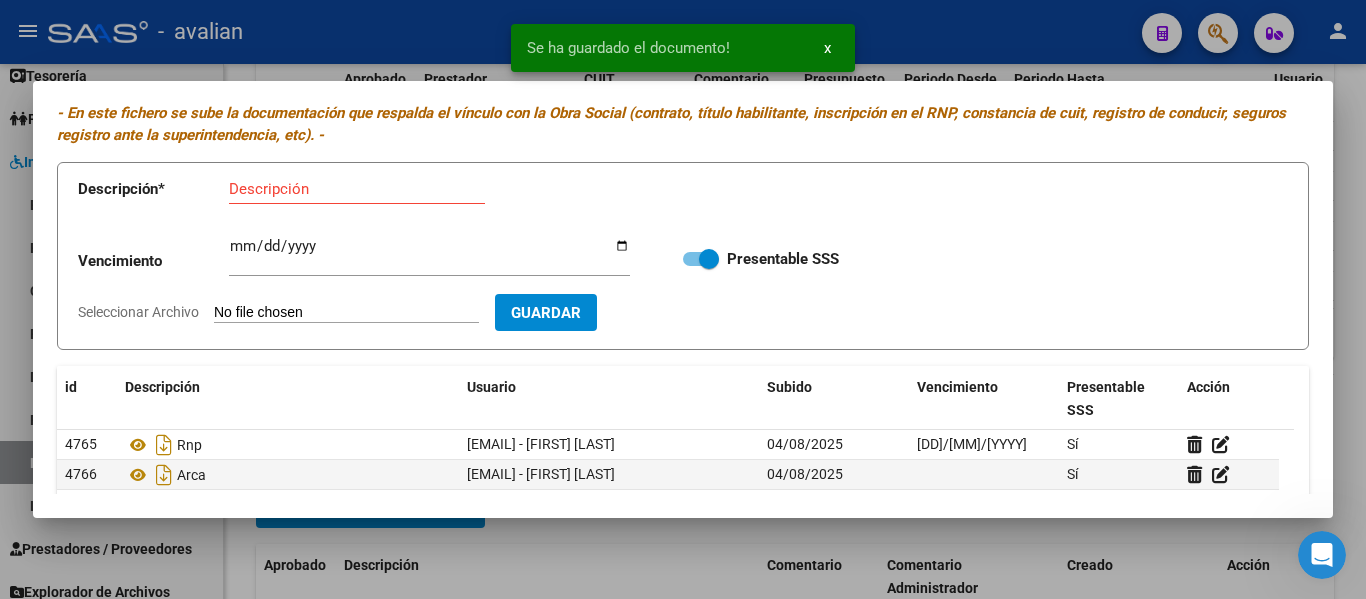 scroll, scrollTop: 200, scrollLeft: 0, axis: vertical 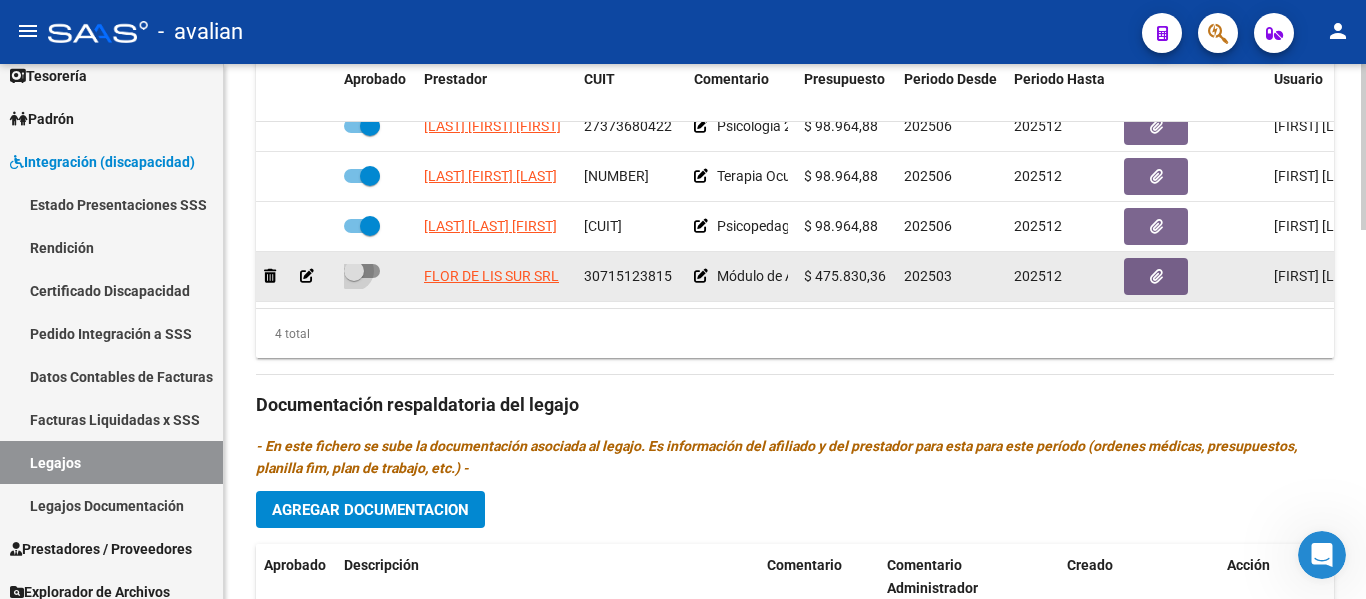 click at bounding box center (362, 271) 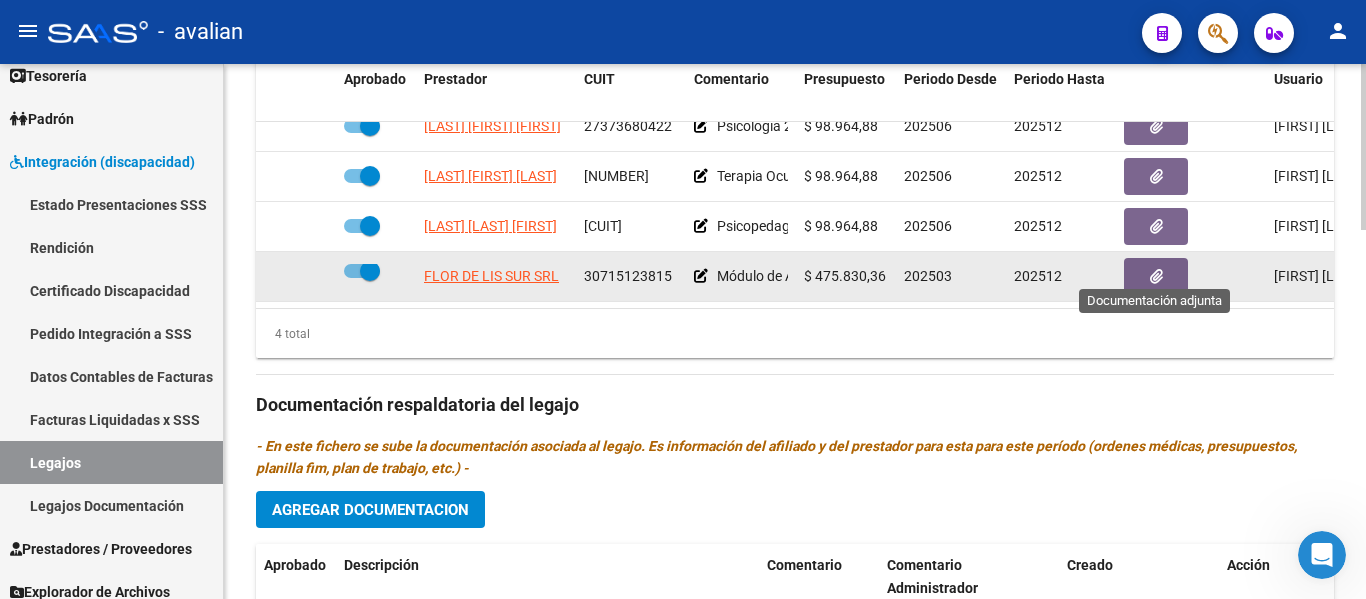 click 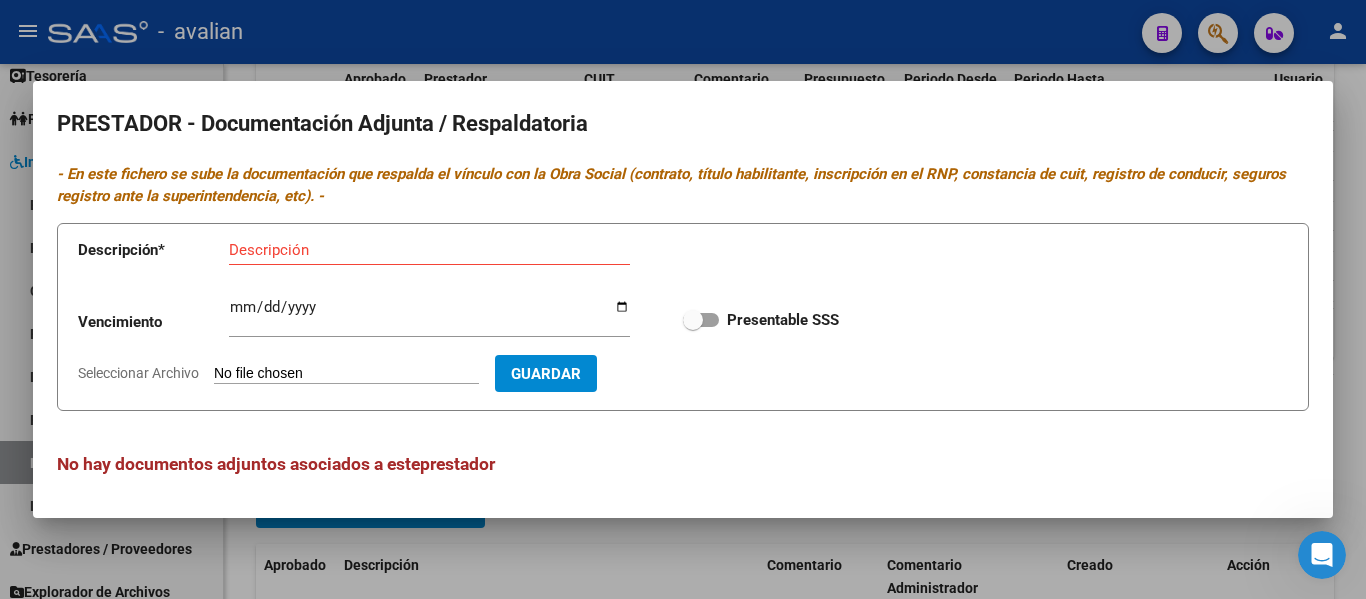 click on "Seleccionar Archivo" at bounding box center (346, 374) 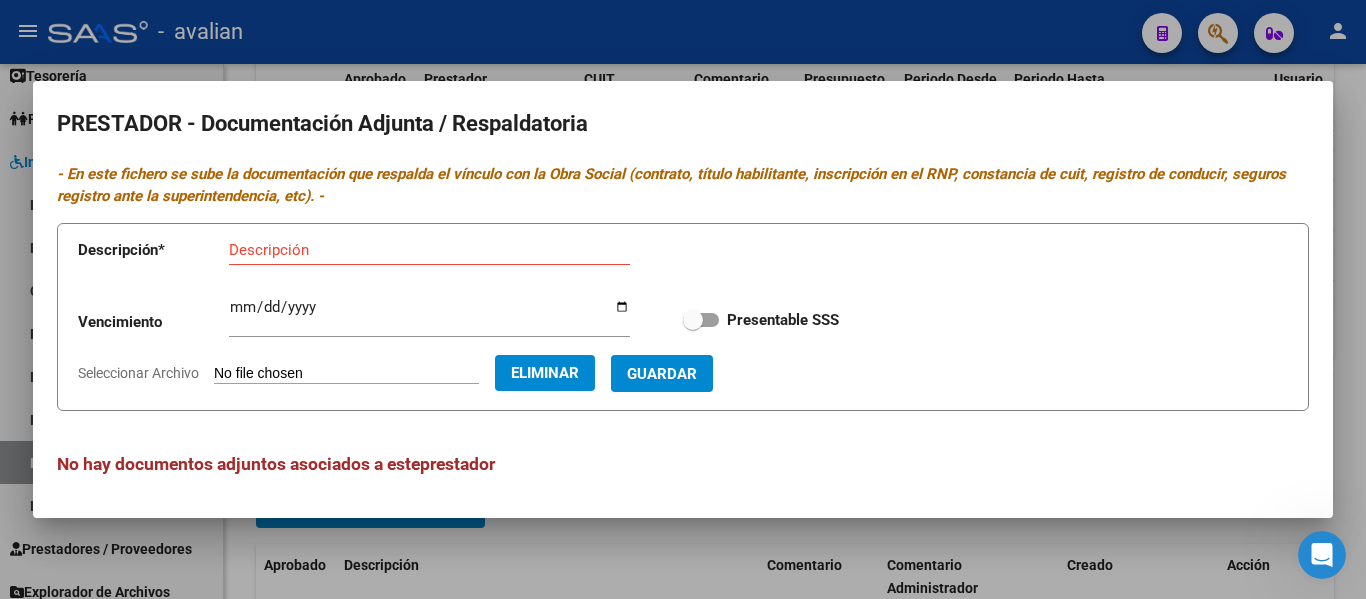 click on "Descripción" at bounding box center (429, 250) 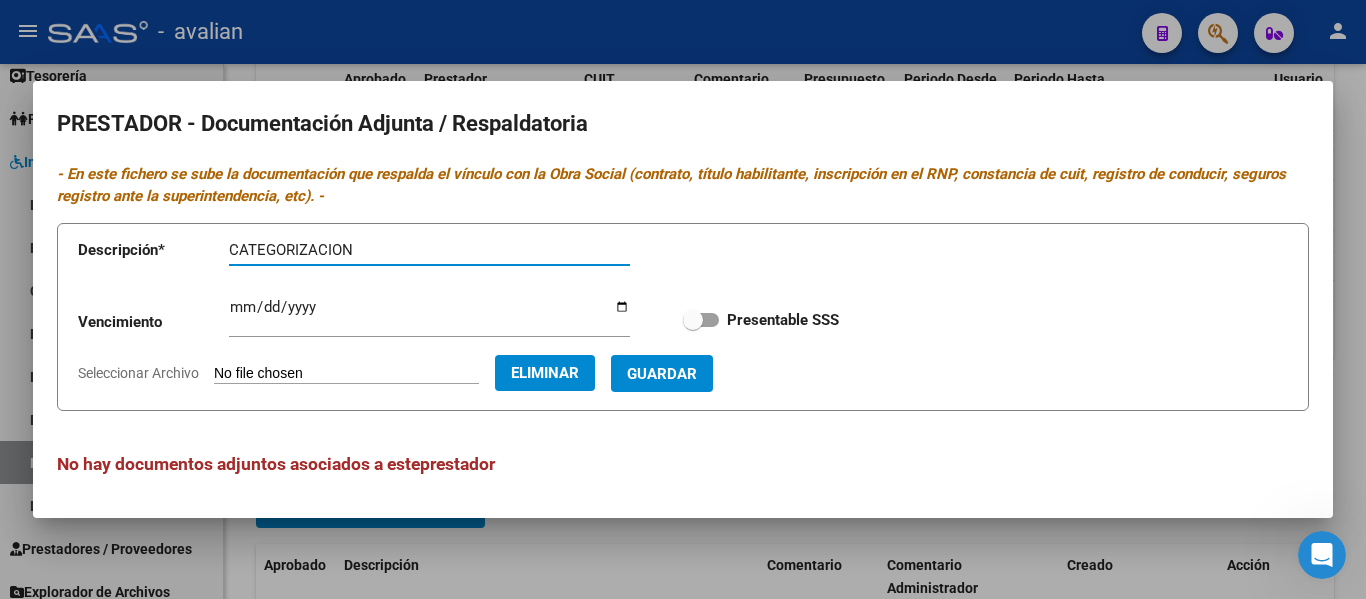 type on "CATEGORIZACION" 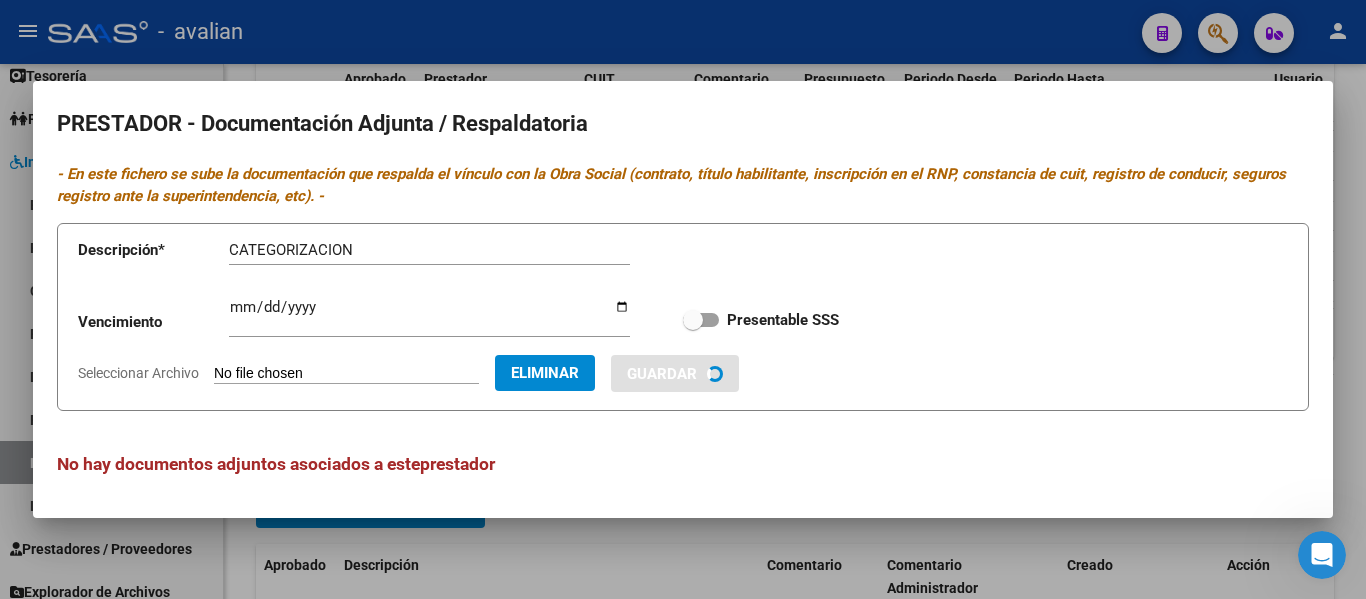 type 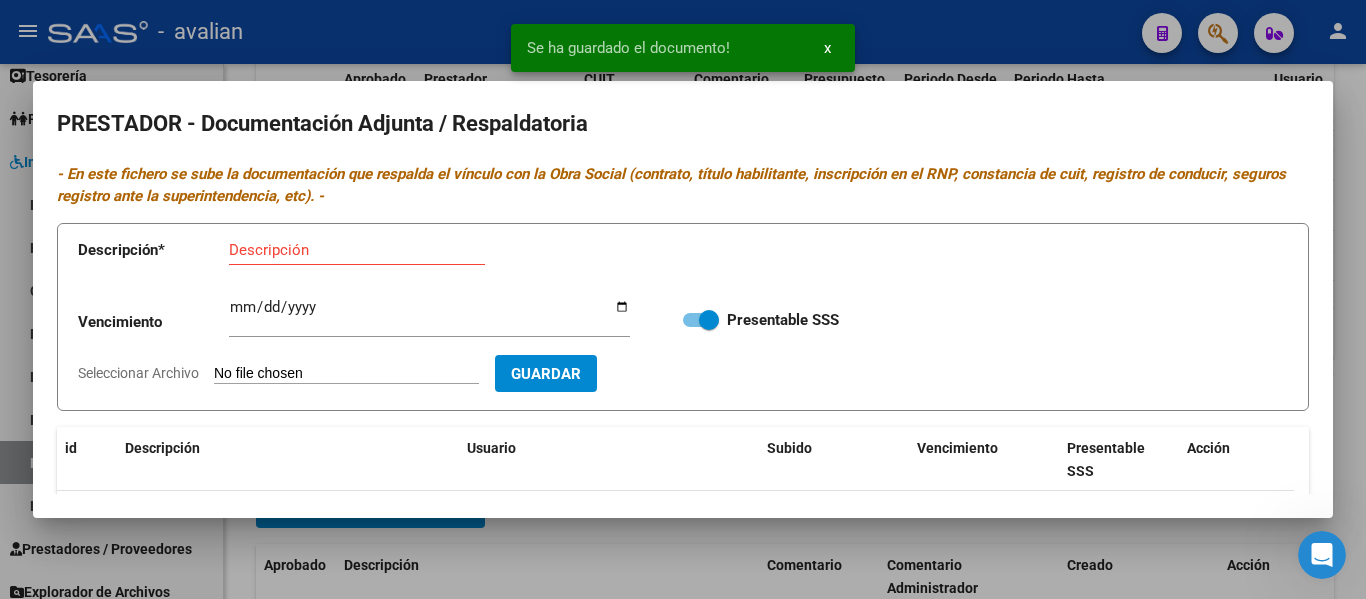 click on "Seleccionar Archivo" at bounding box center (346, 374) 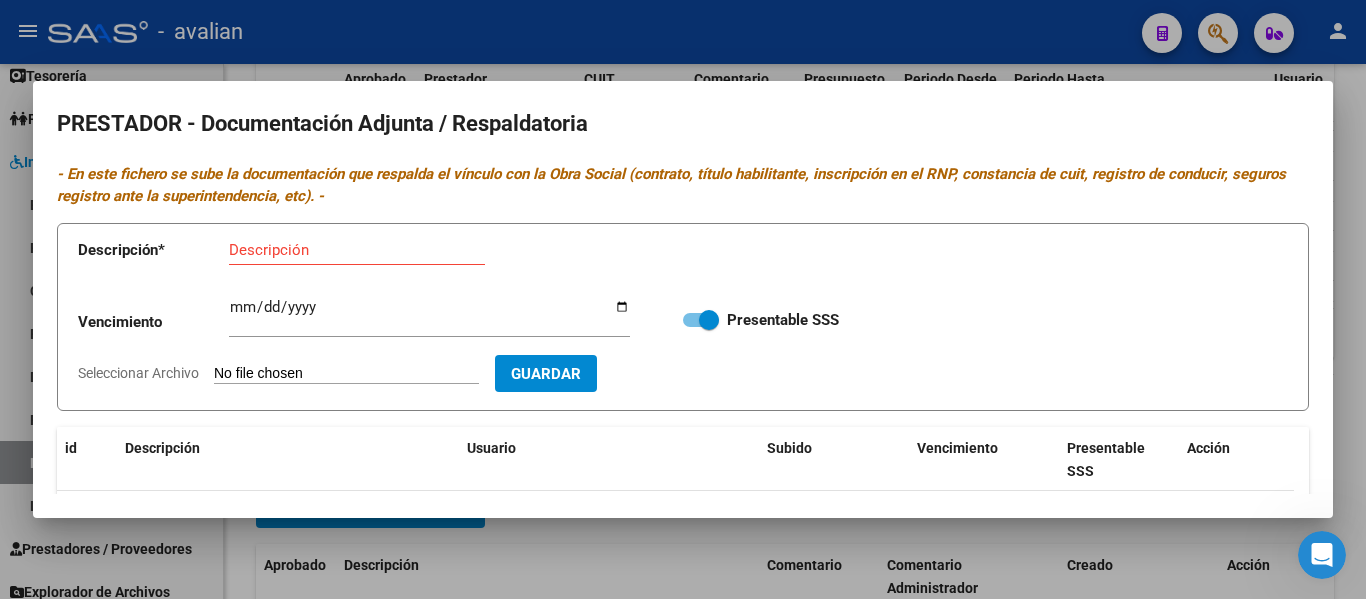 type on "C:\fakepath\AIE CBU.jpg" 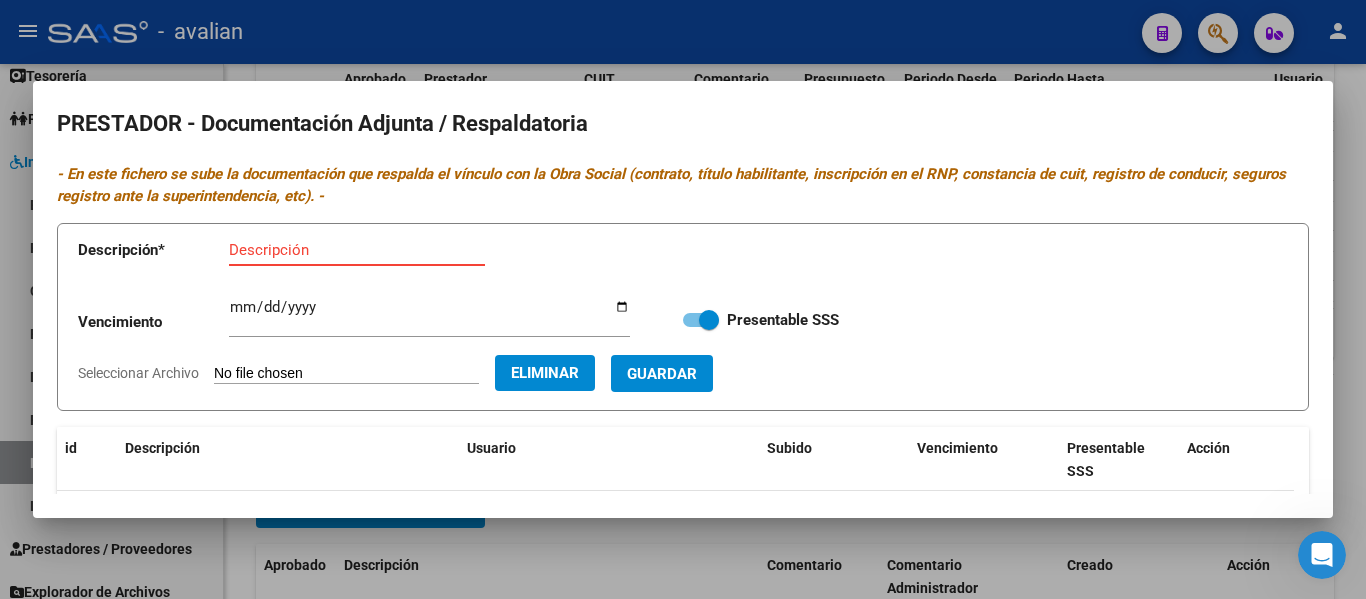 click on "Descripción" at bounding box center [357, 250] 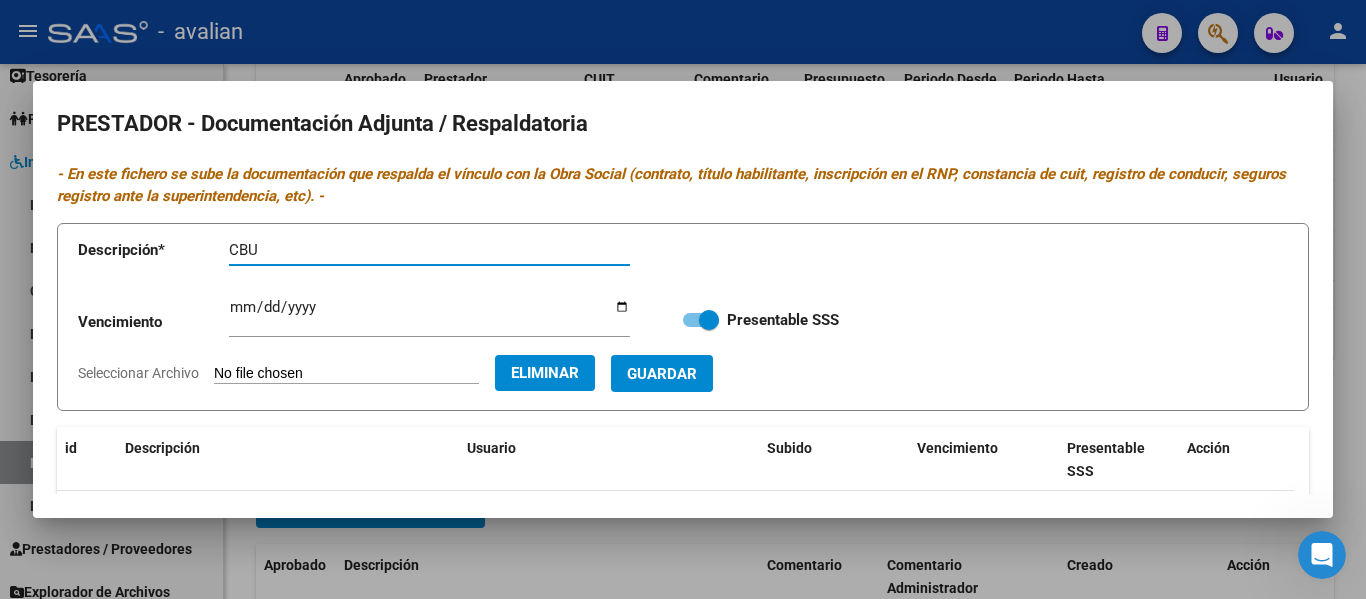 type on "CBU" 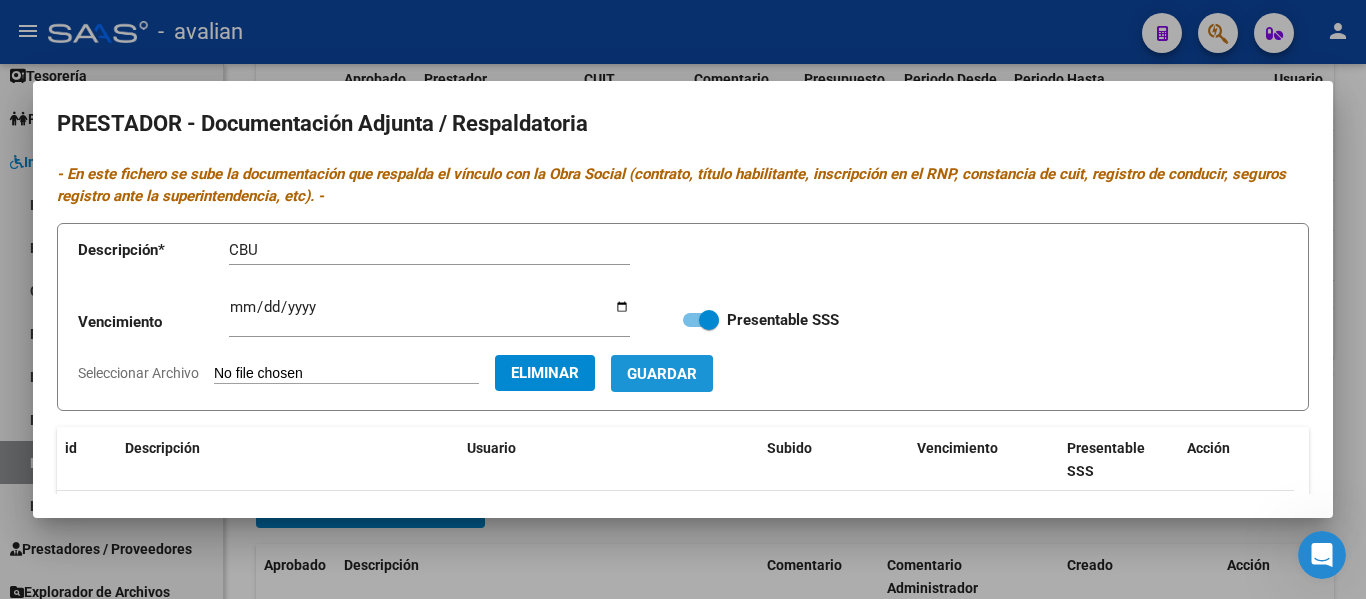 click on "Guardar" at bounding box center [662, 374] 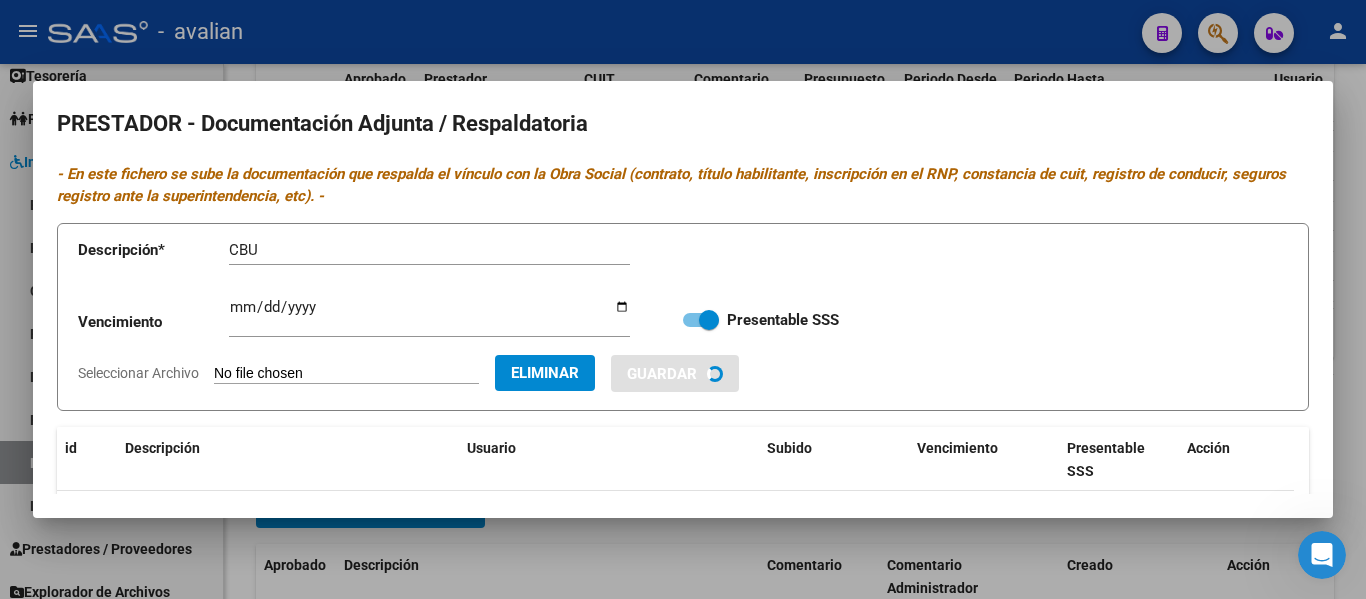 type 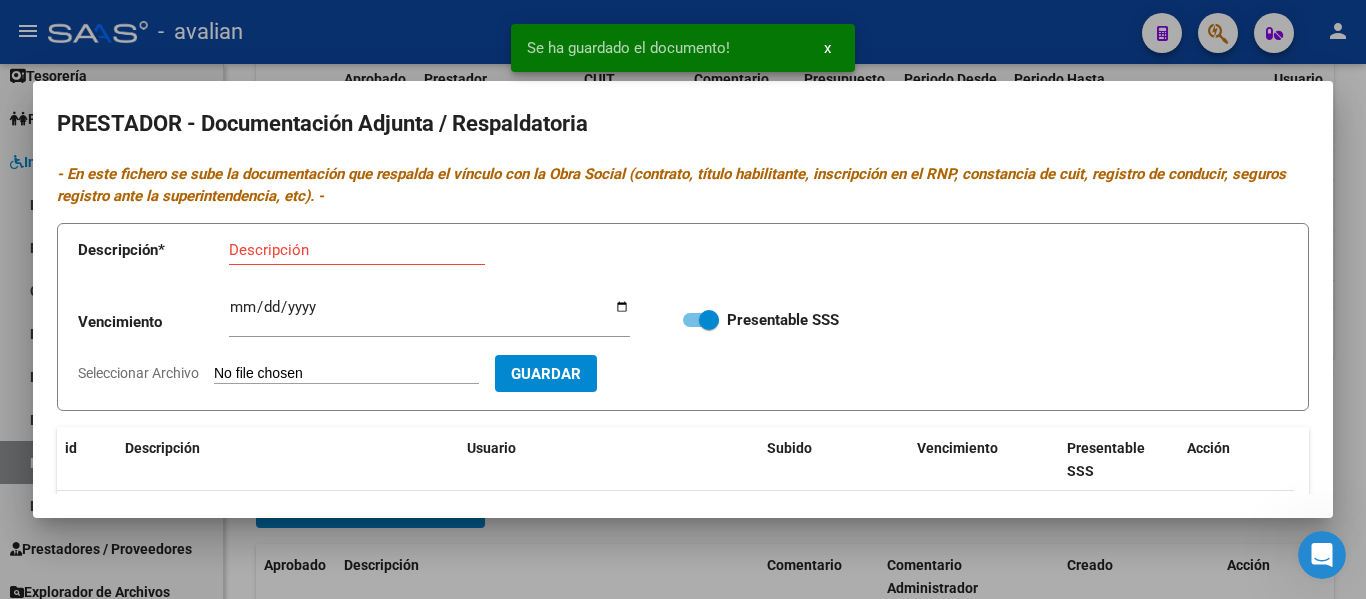 click on "Descripción" at bounding box center (357, 250) 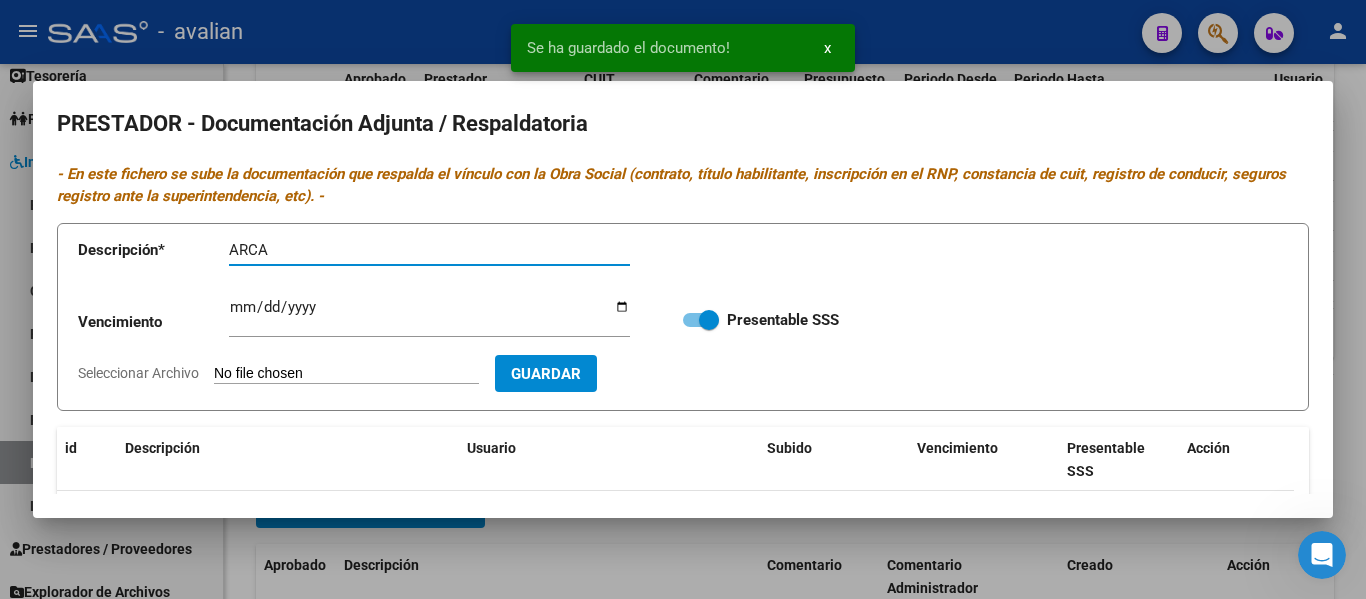 type on "ARCA" 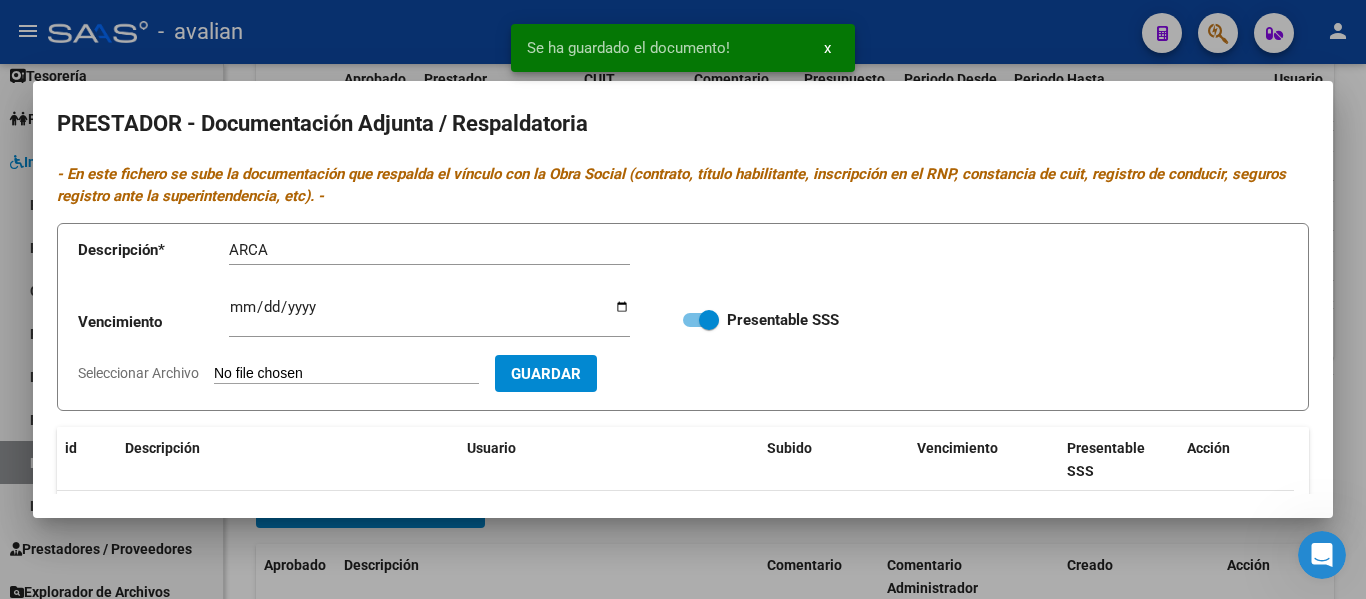 click on "Seleccionar Archivo" at bounding box center [346, 374] 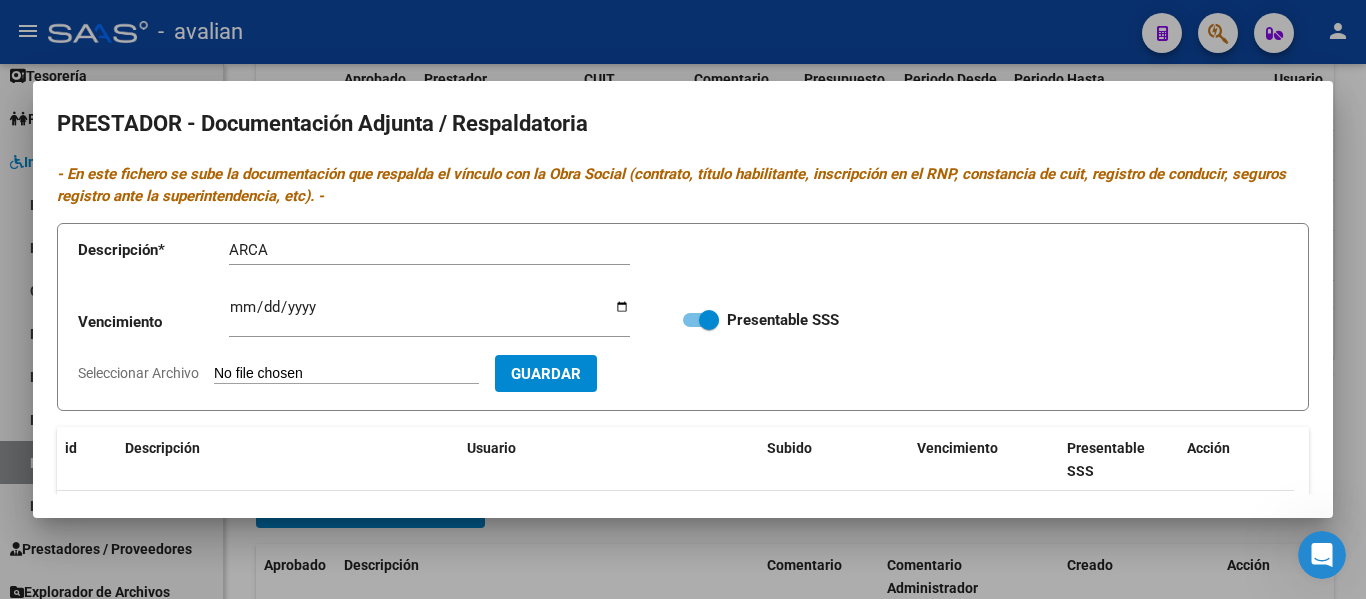 type on "C:\fakepath\AIE ARCA.jpg" 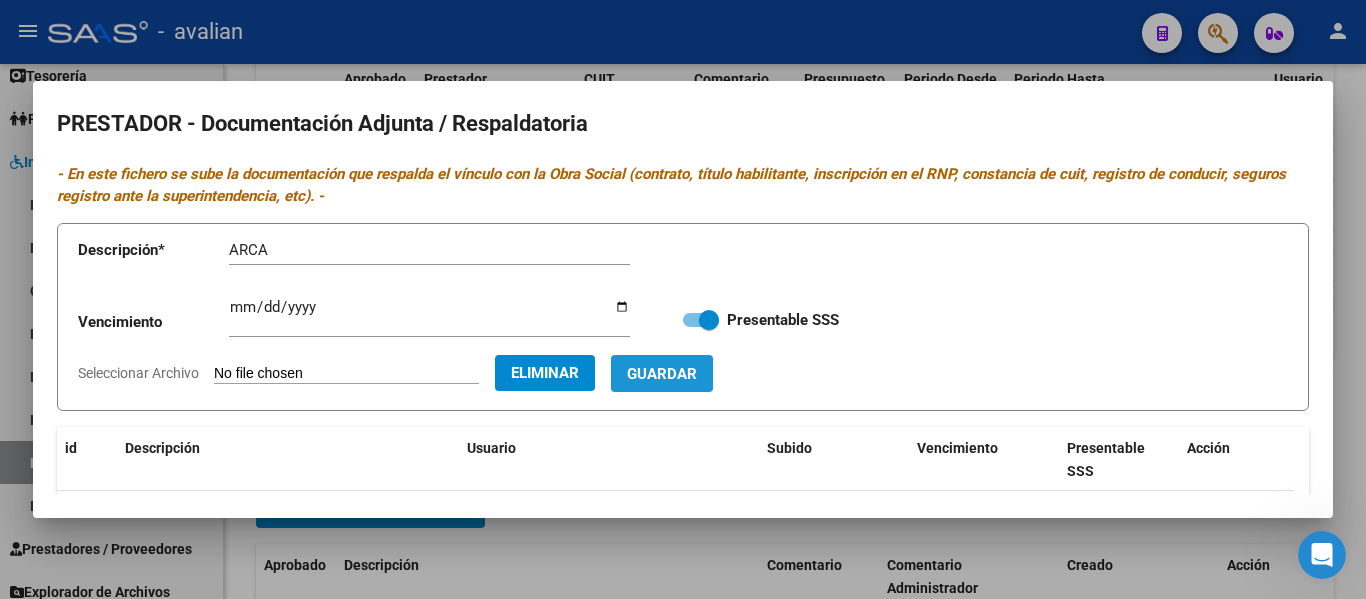 click on "Guardar" at bounding box center [662, 374] 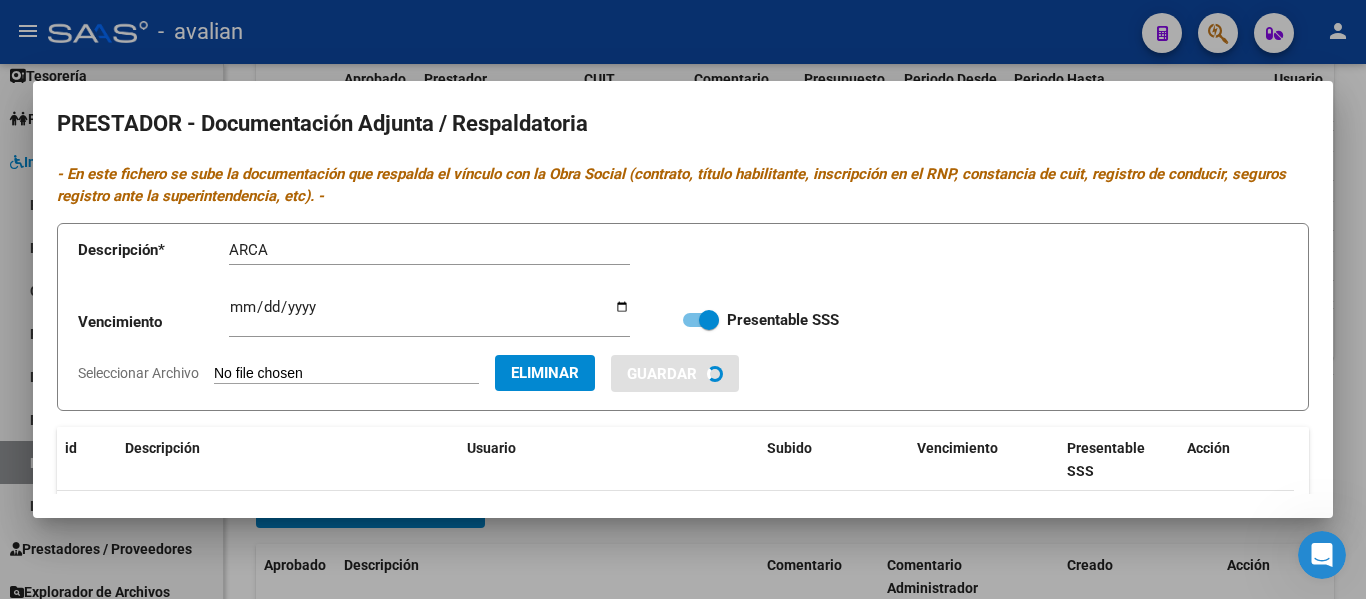 type 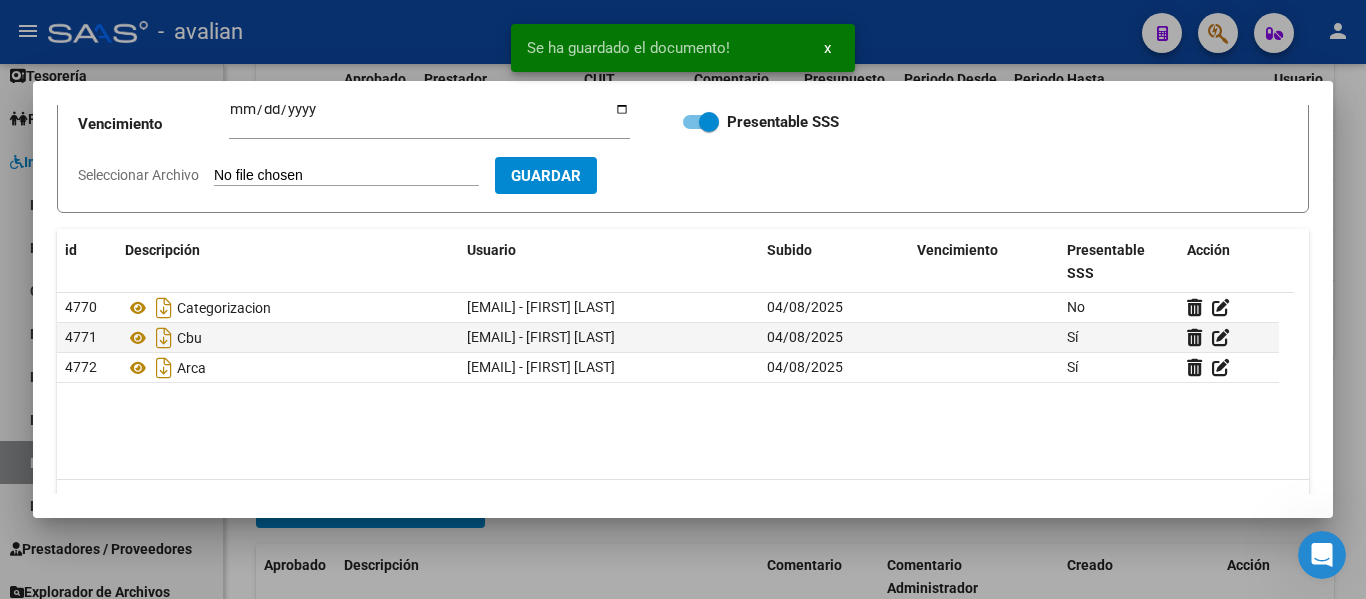 scroll, scrollTop: 200, scrollLeft: 0, axis: vertical 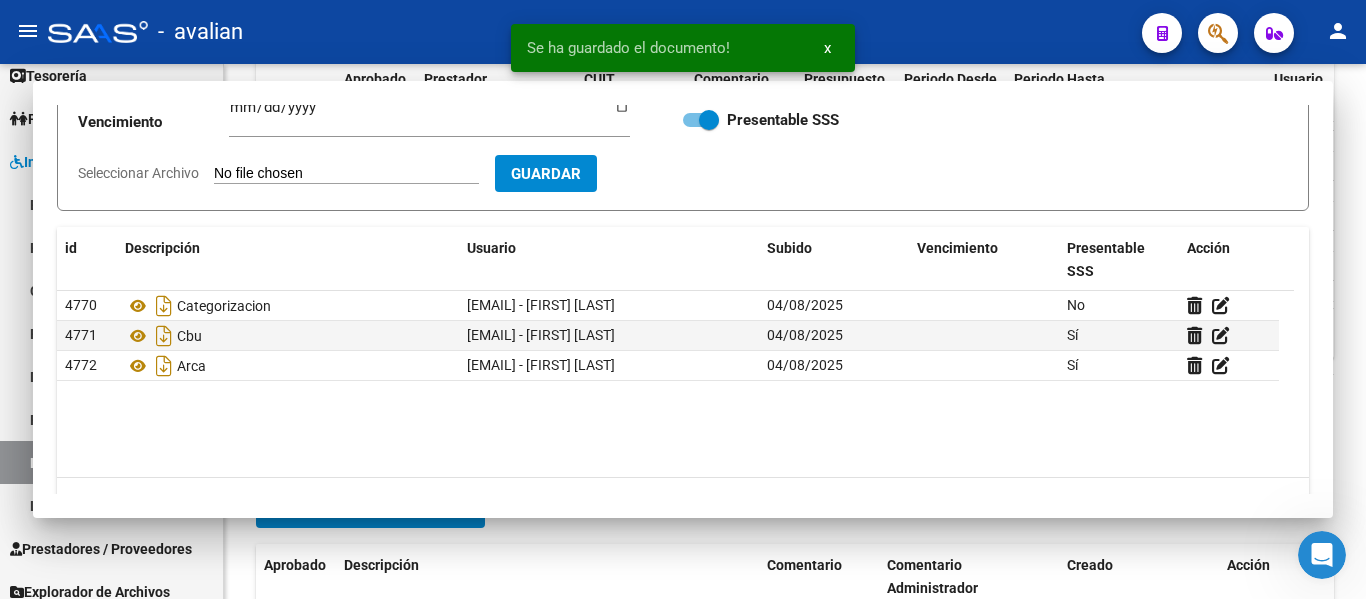 type 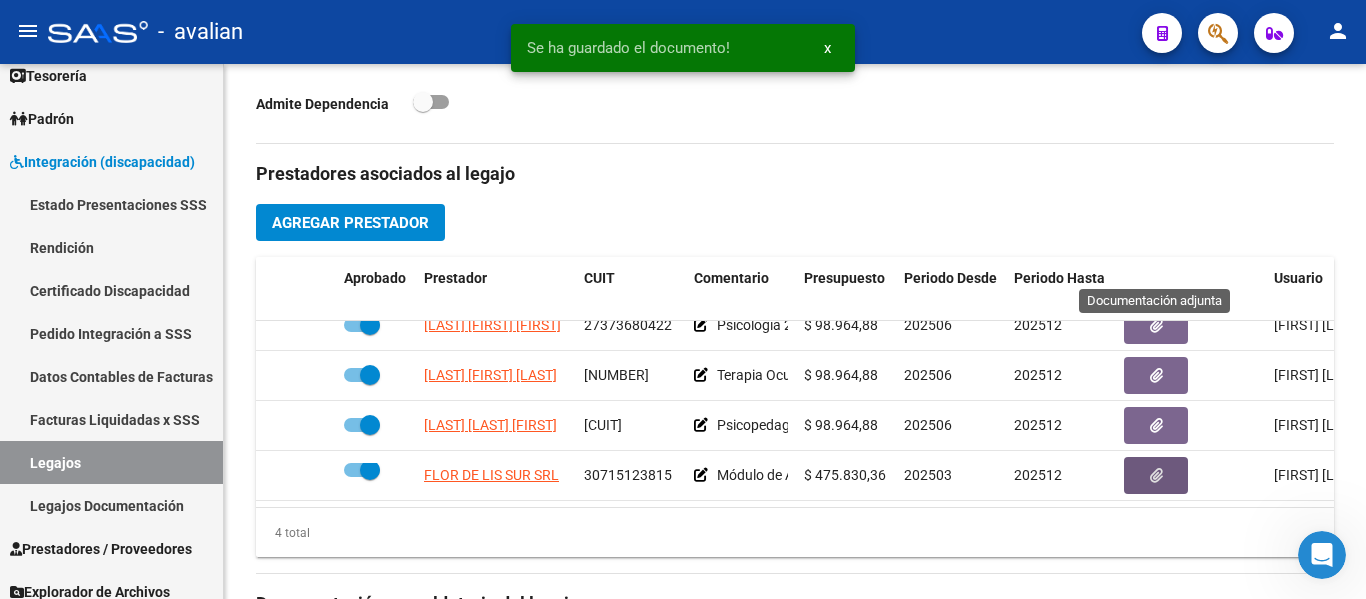 scroll, scrollTop: 674, scrollLeft: 0, axis: vertical 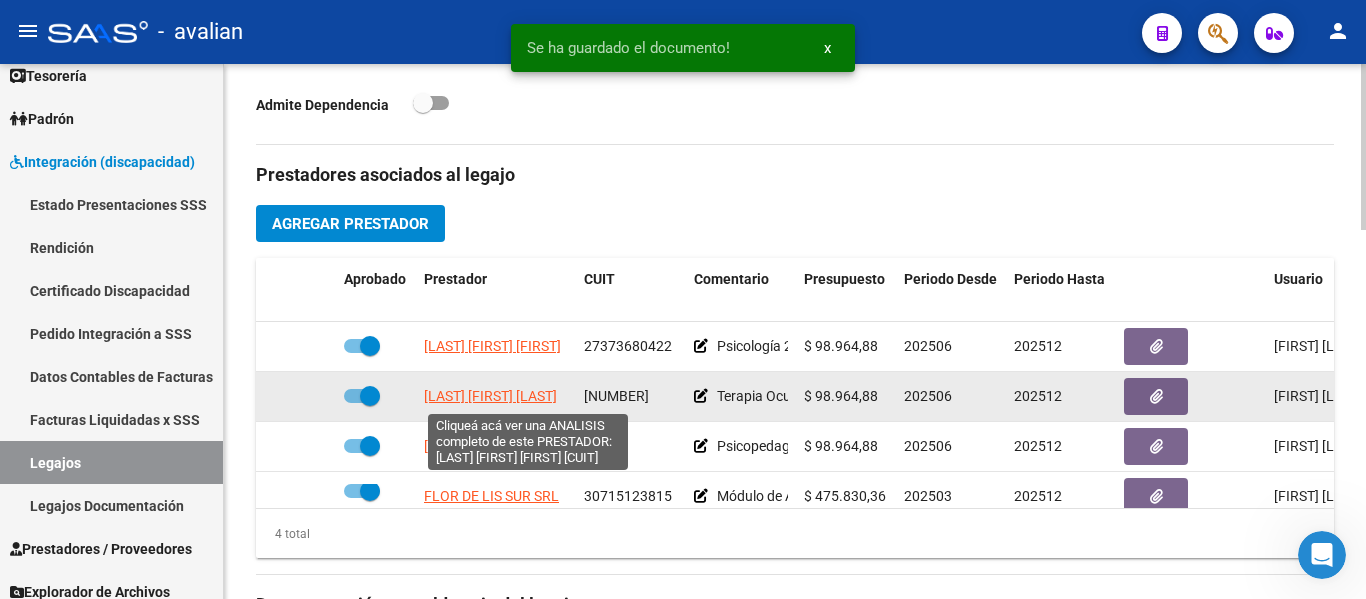 click on "[LAST] [FIRST] [LAST]" 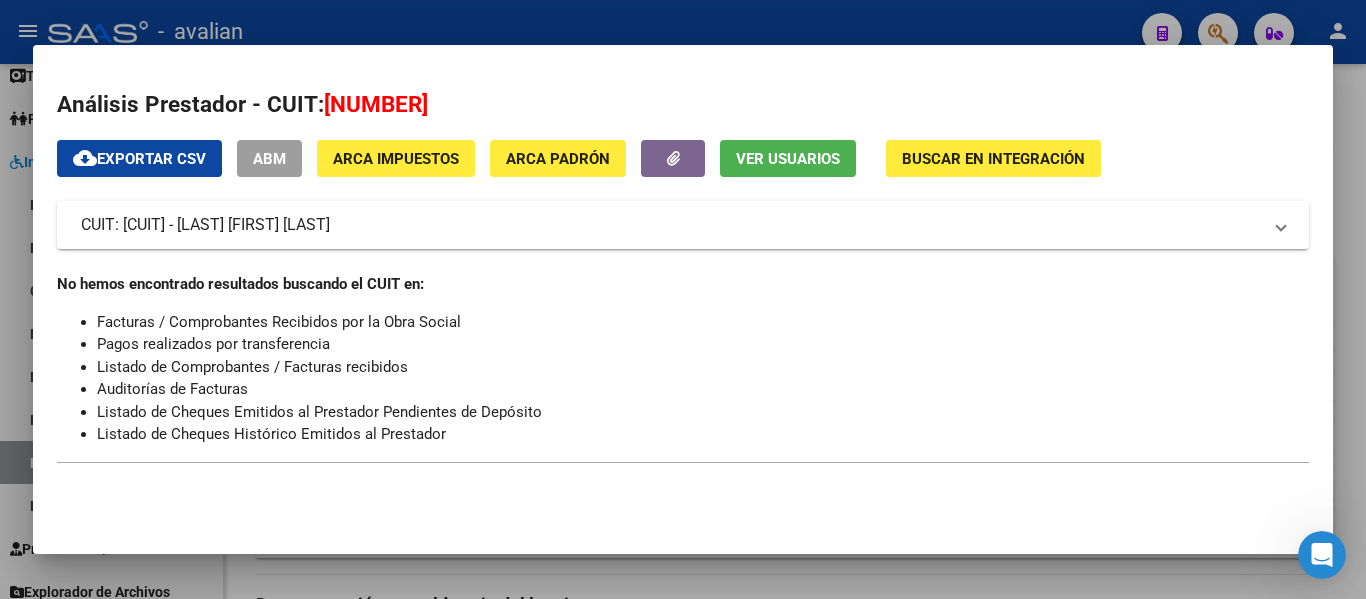 drag, startPoint x: 499, startPoint y: 219, endPoint x: 236, endPoint y: 234, distance: 263.4274 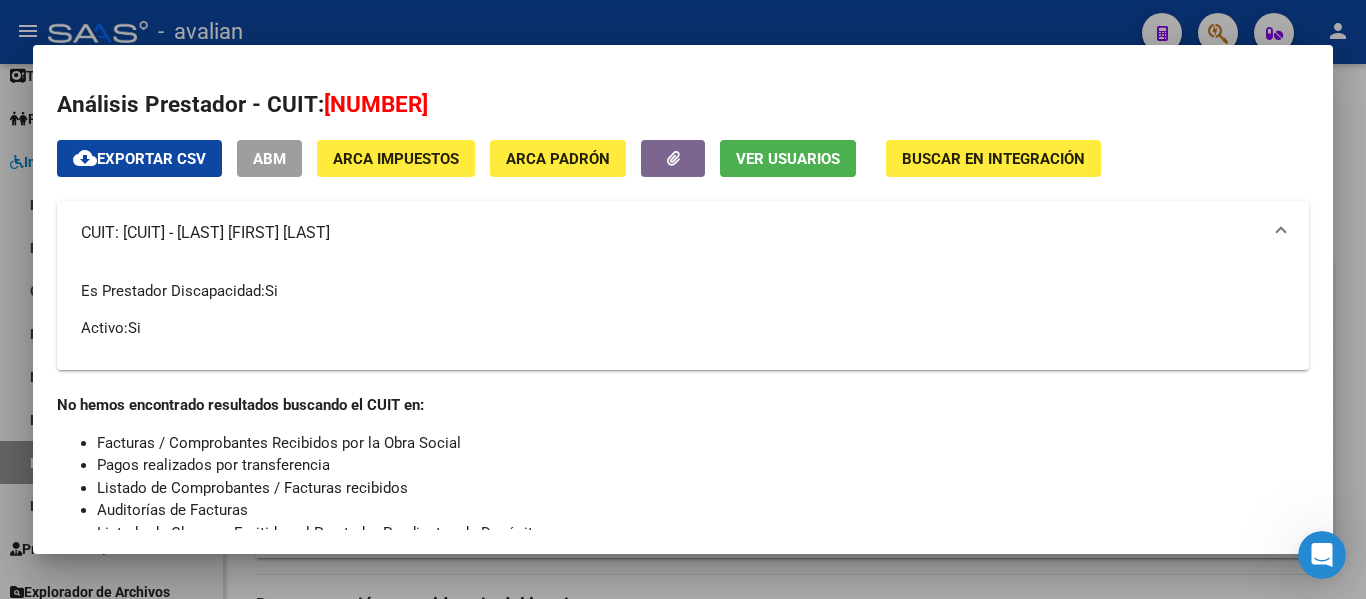 copy on "[LAST] [FIRST] [LAST]" 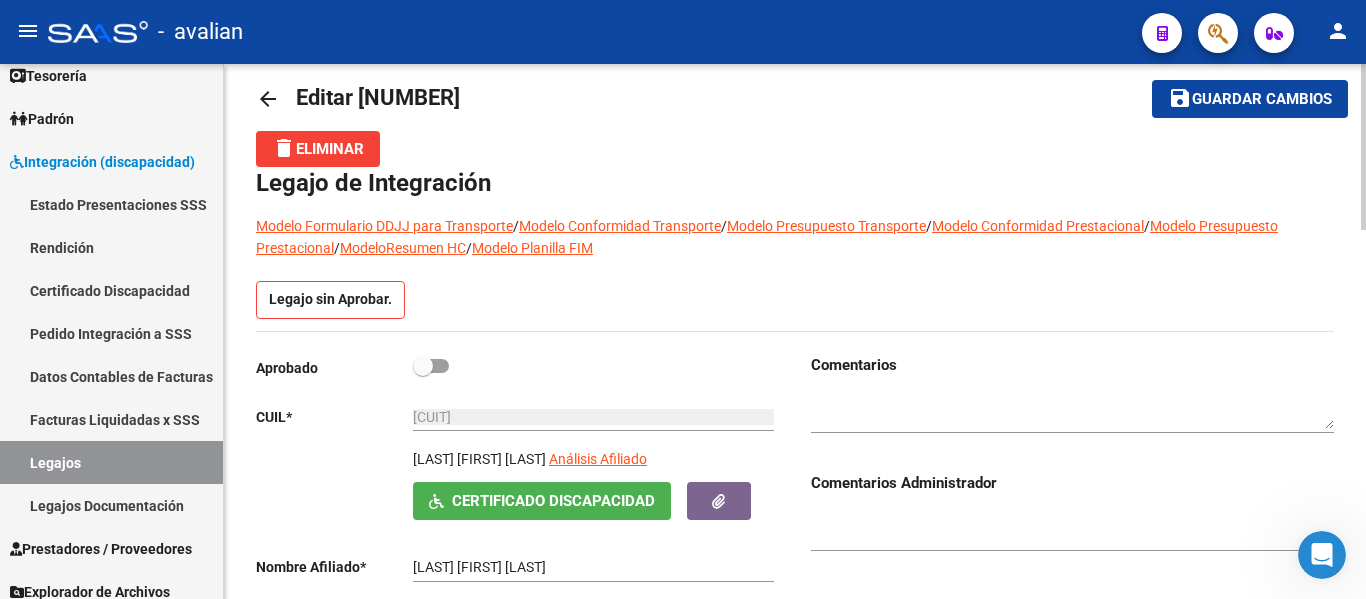 scroll, scrollTop: 0, scrollLeft: 0, axis: both 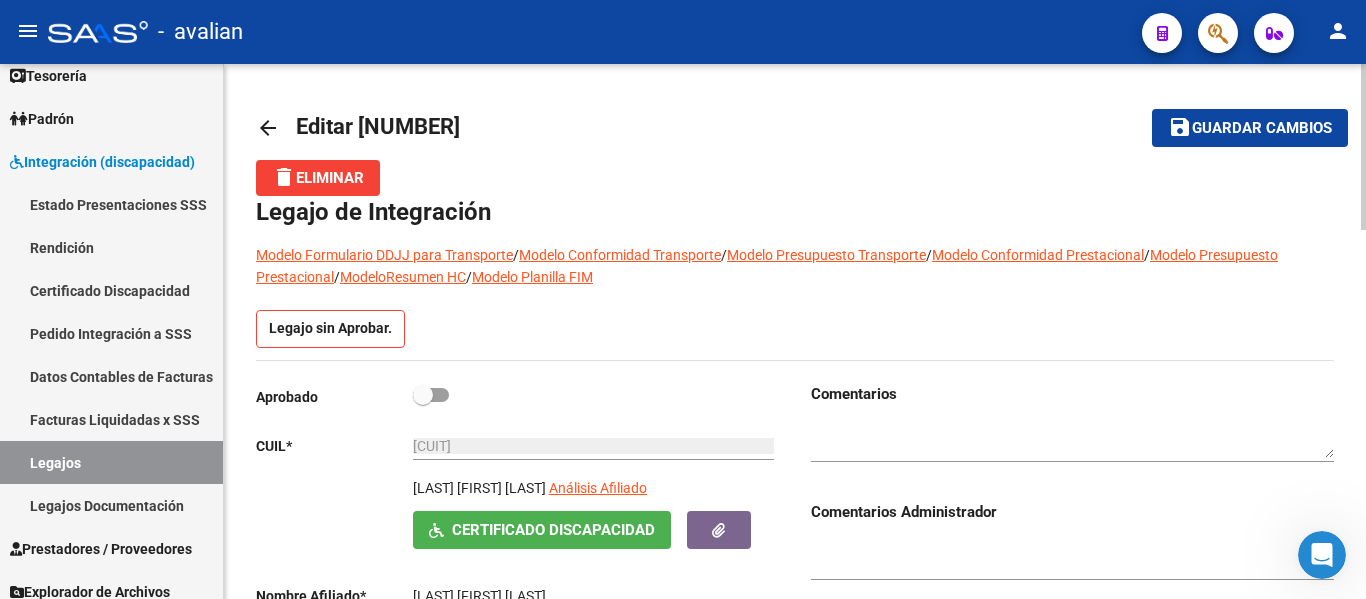 click on "Aprobado" 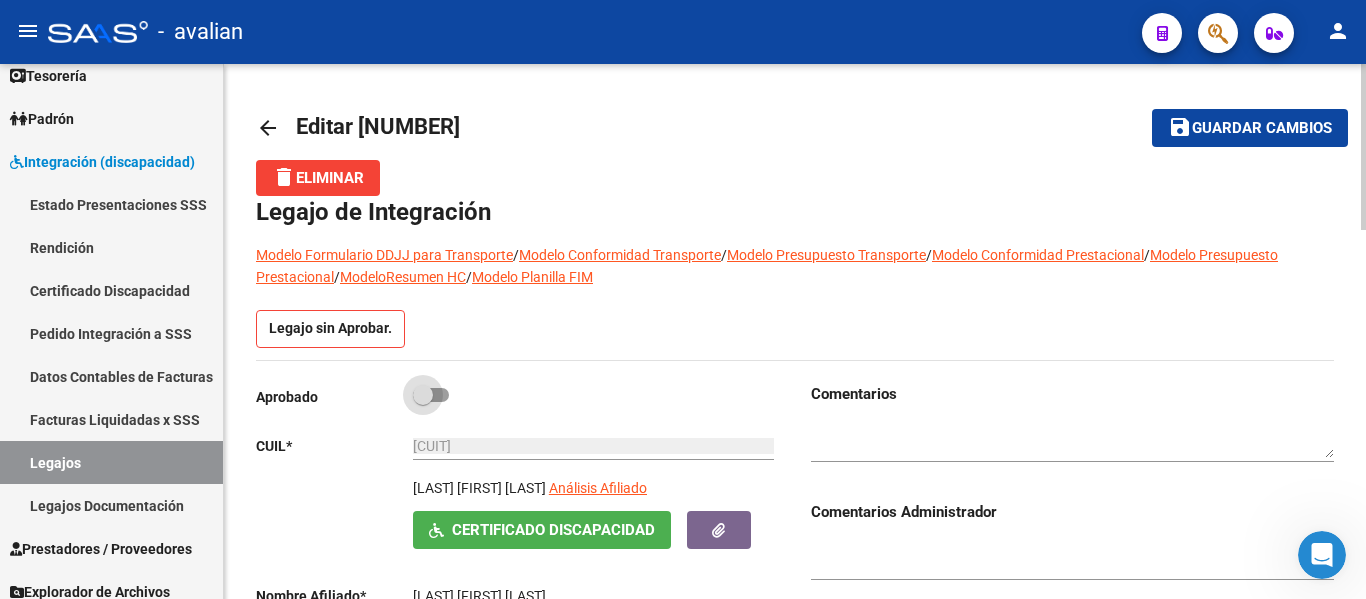 click at bounding box center [431, 395] 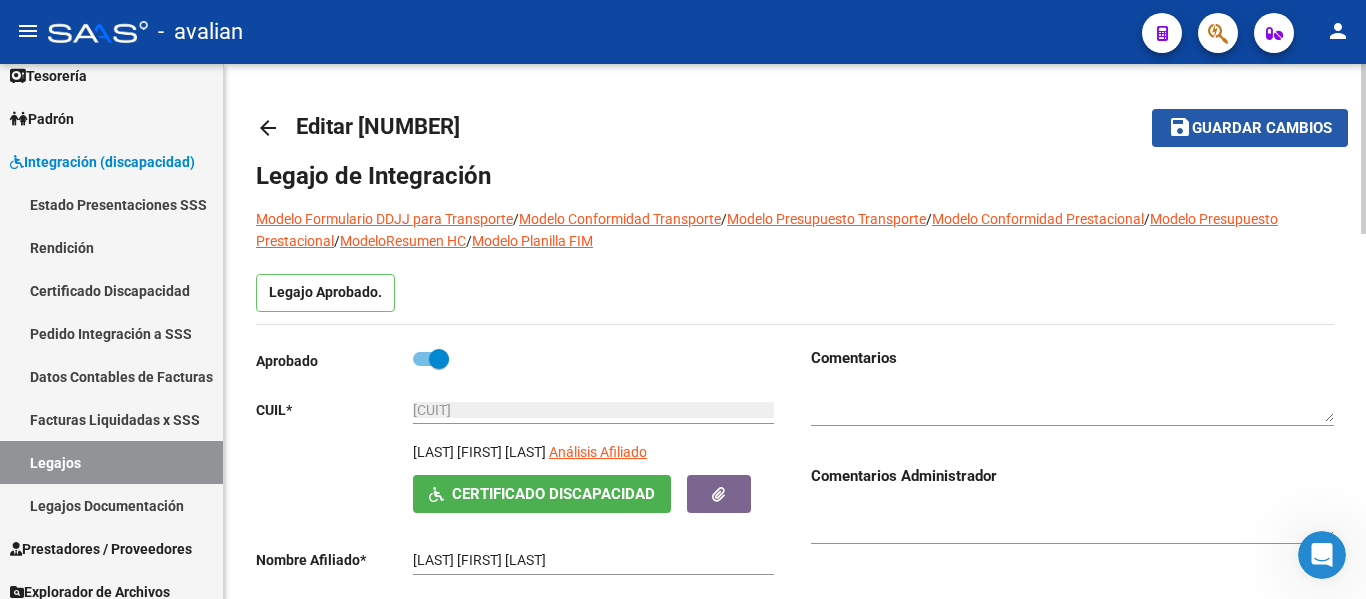 click on "Guardar cambios" 